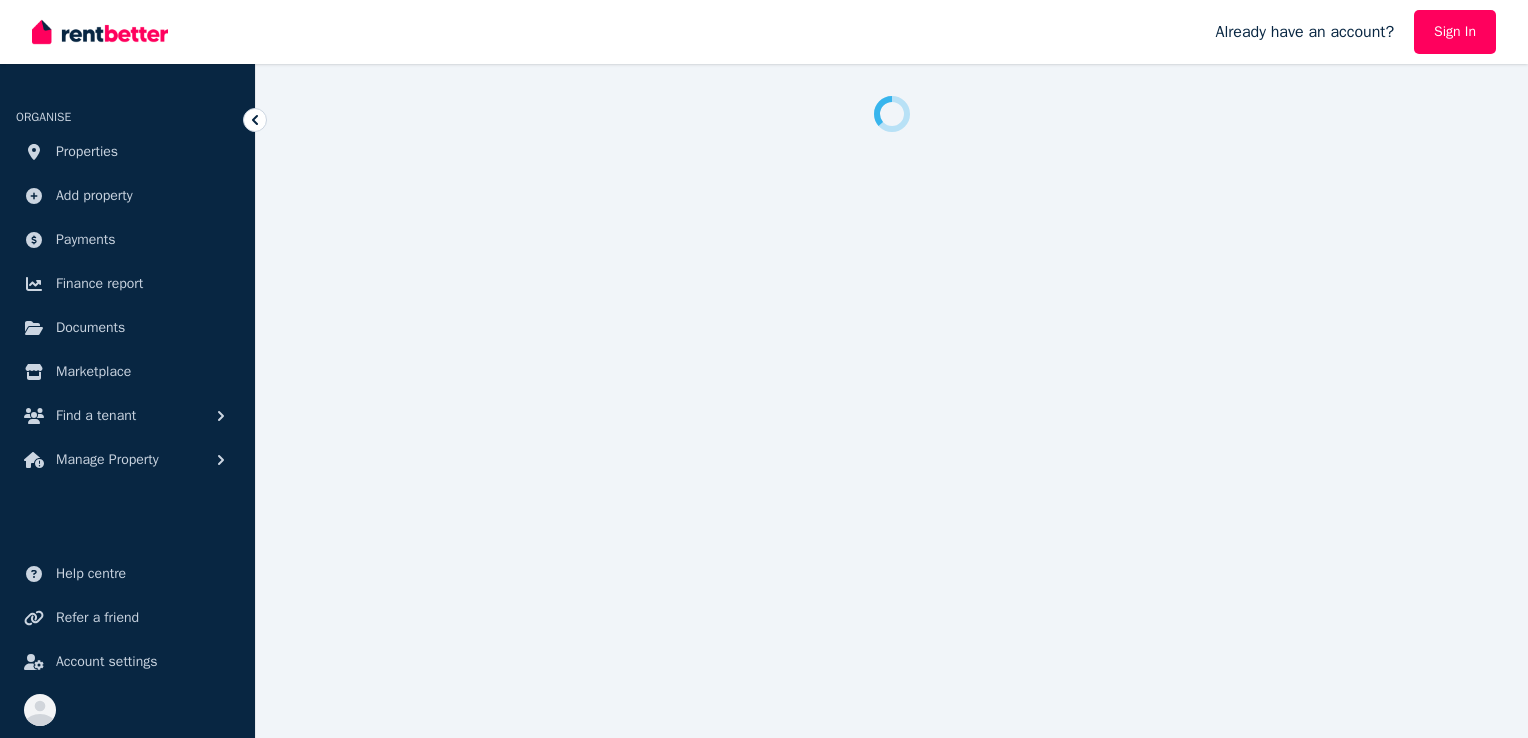 scroll, scrollTop: 0, scrollLeft: 0, axis: both 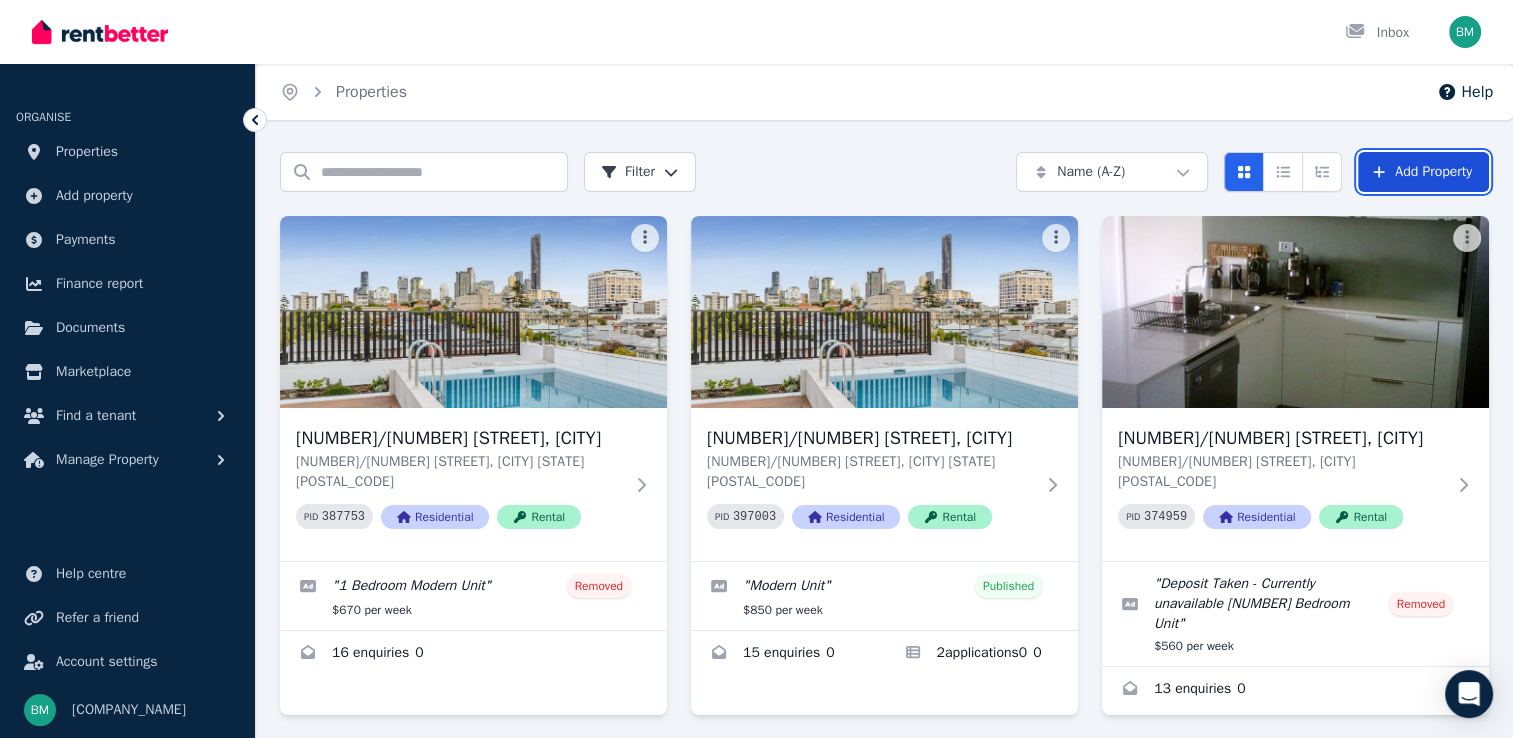 click on "Add Property" at bounding box center (1423, 172) 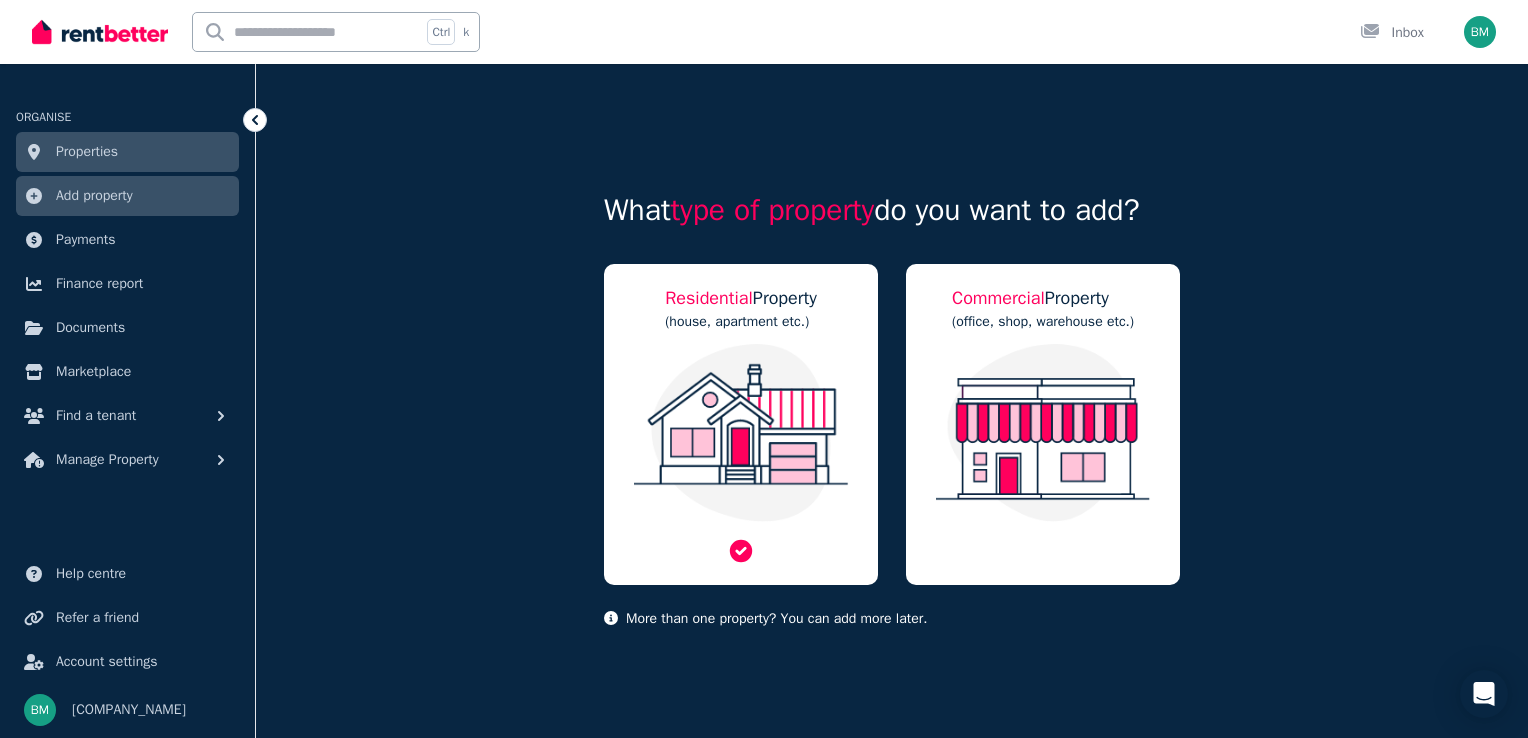 click at bounding box center (741, 433) 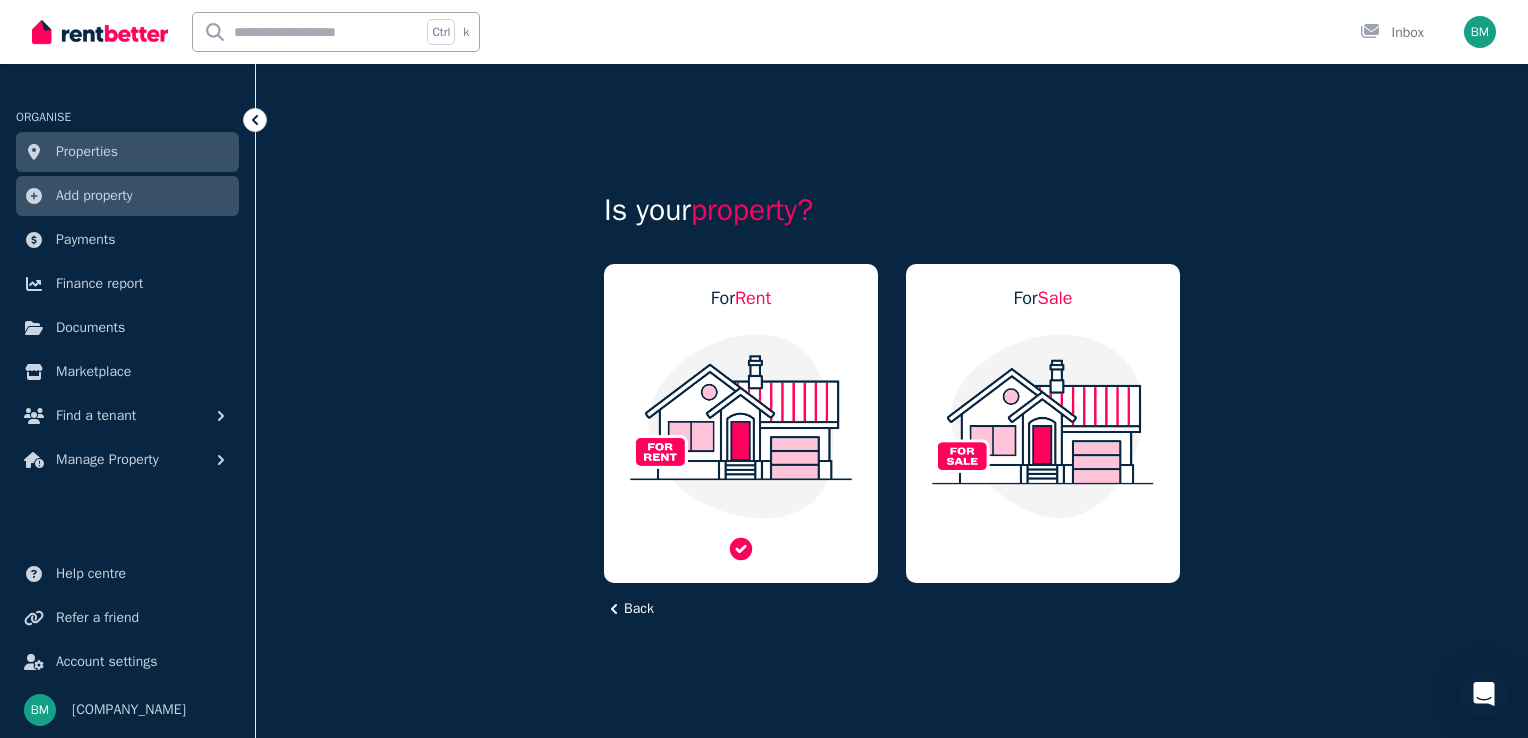 click at bounding box center (741, 426) 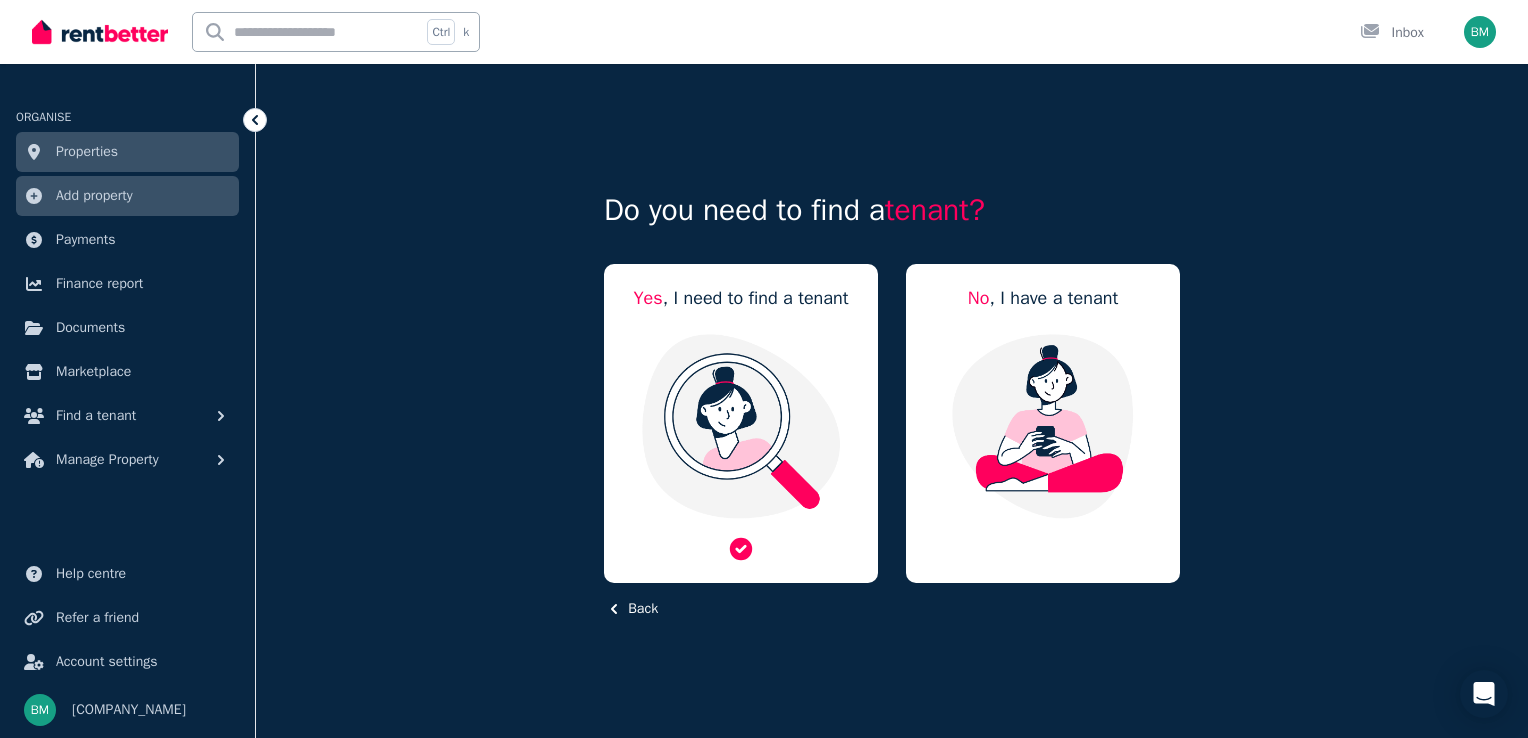 click at bounding box center [741, 426] 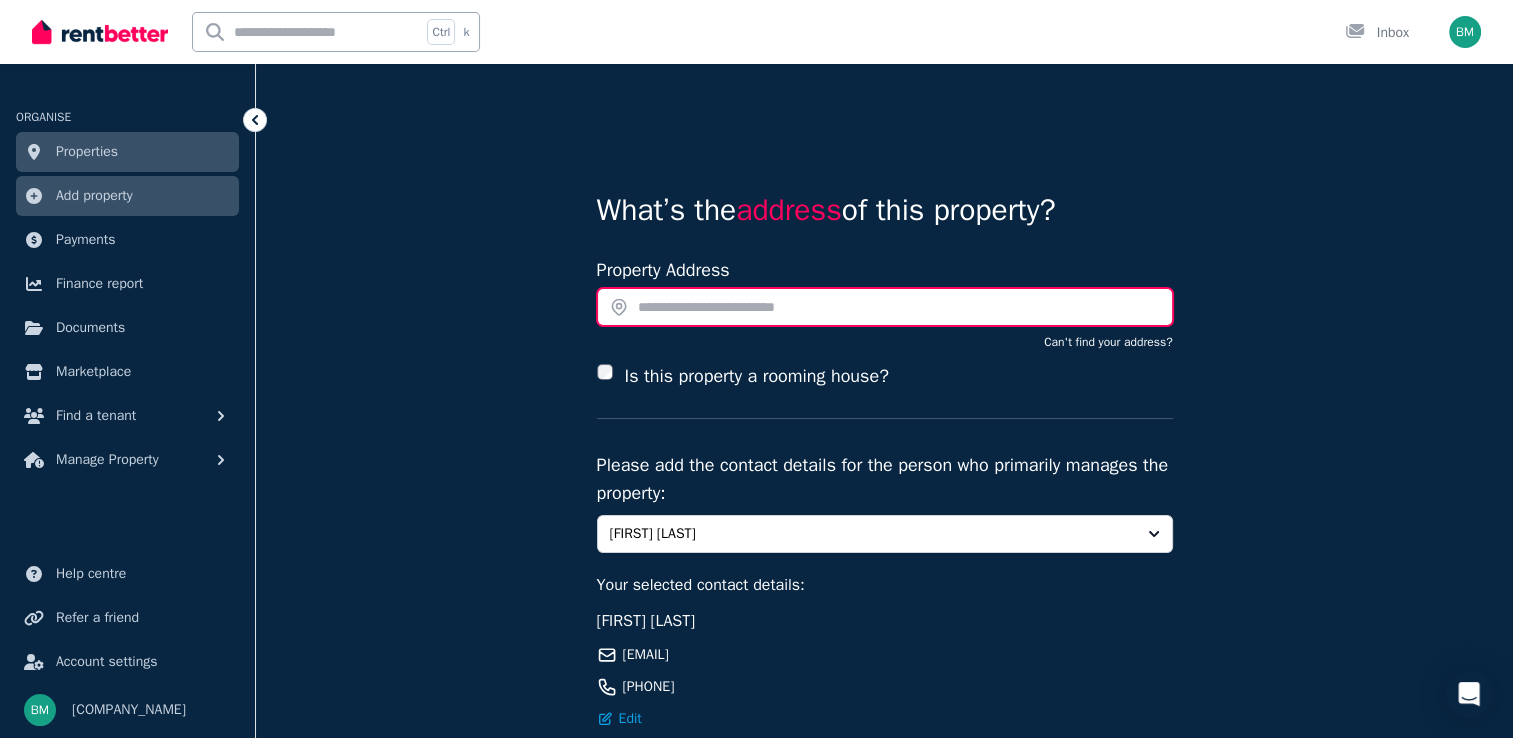 click at bounding box center [885, 307] 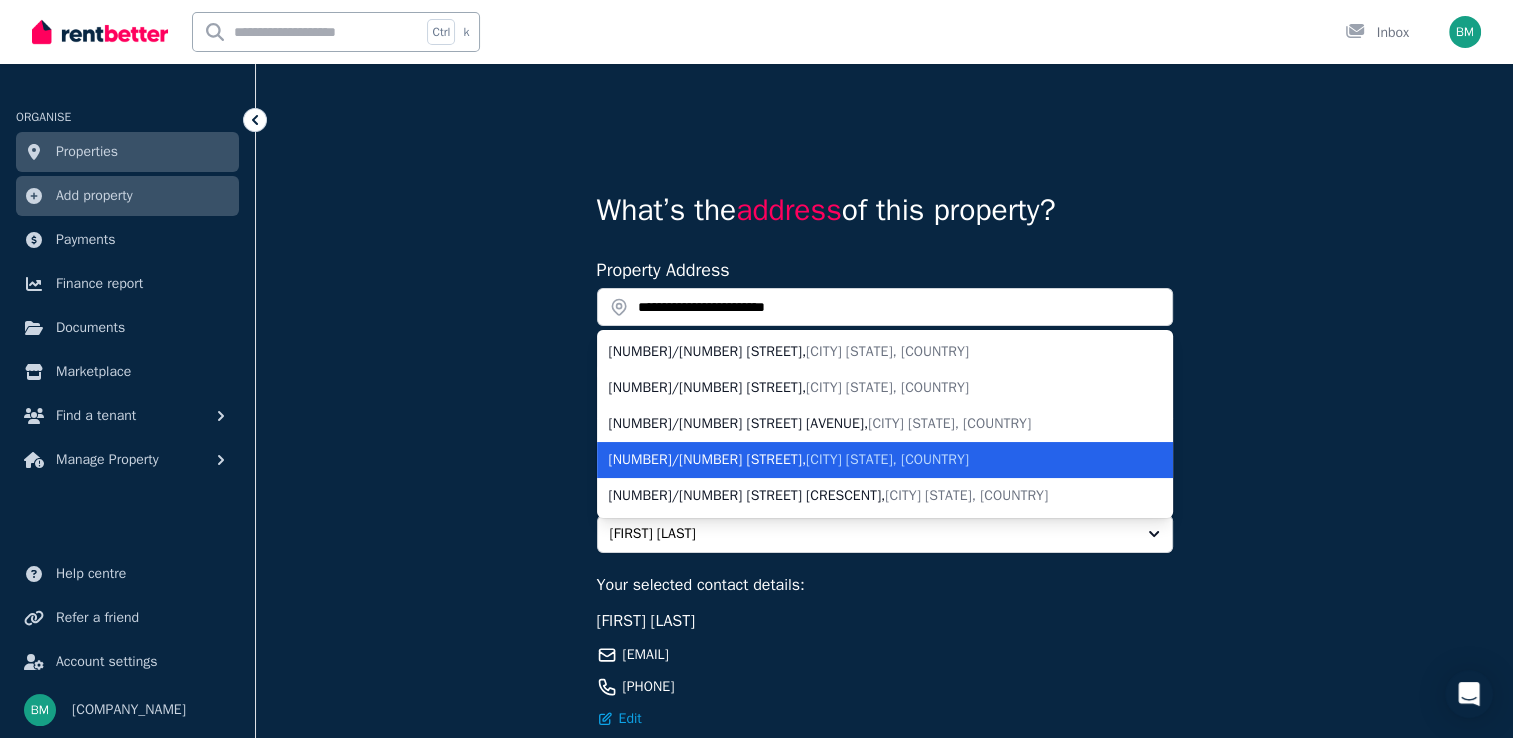 click on "[NUMBER]/[NUMBER] [STREET] , [CITY] [STATE], [COUNTRY]" at bounding box center [873, 460] 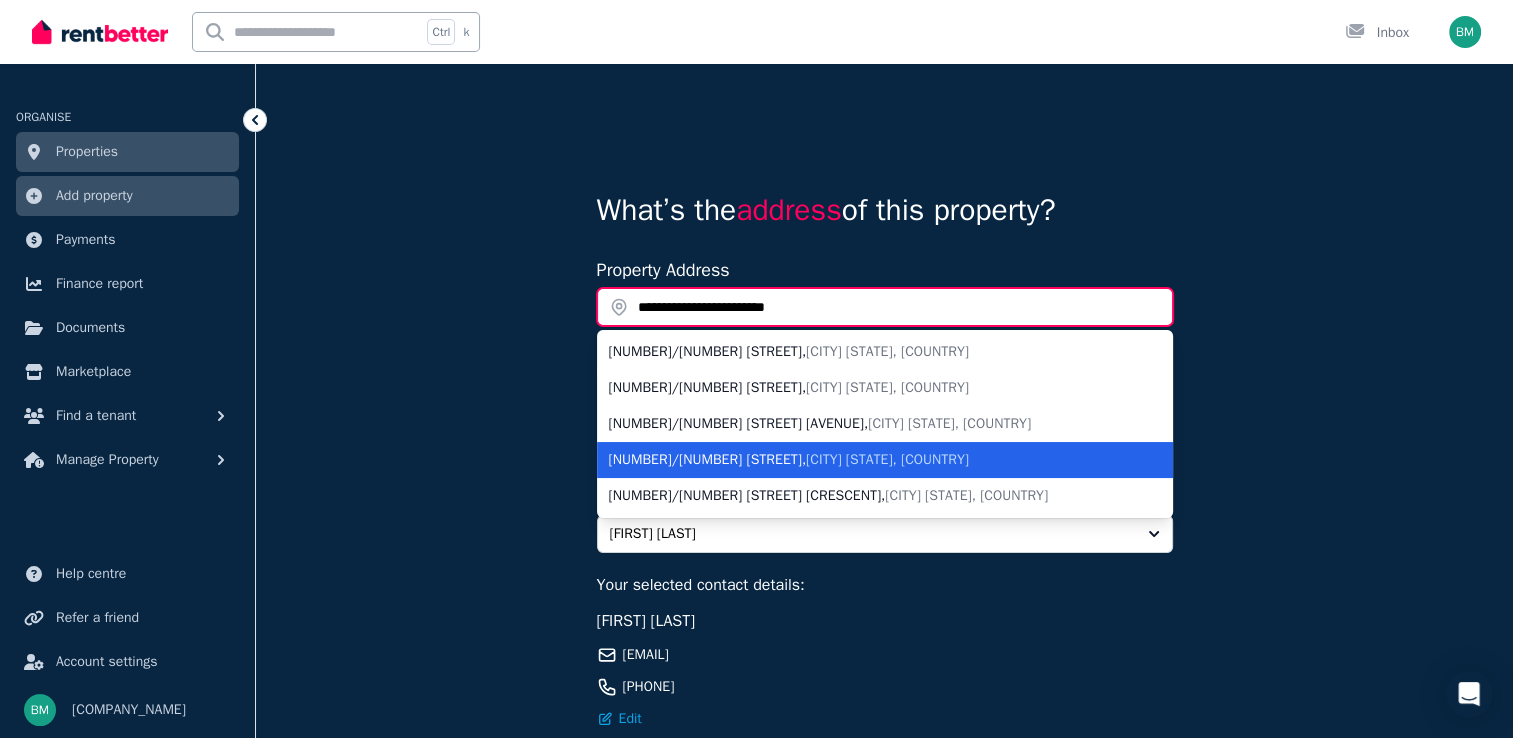 type on "**********" 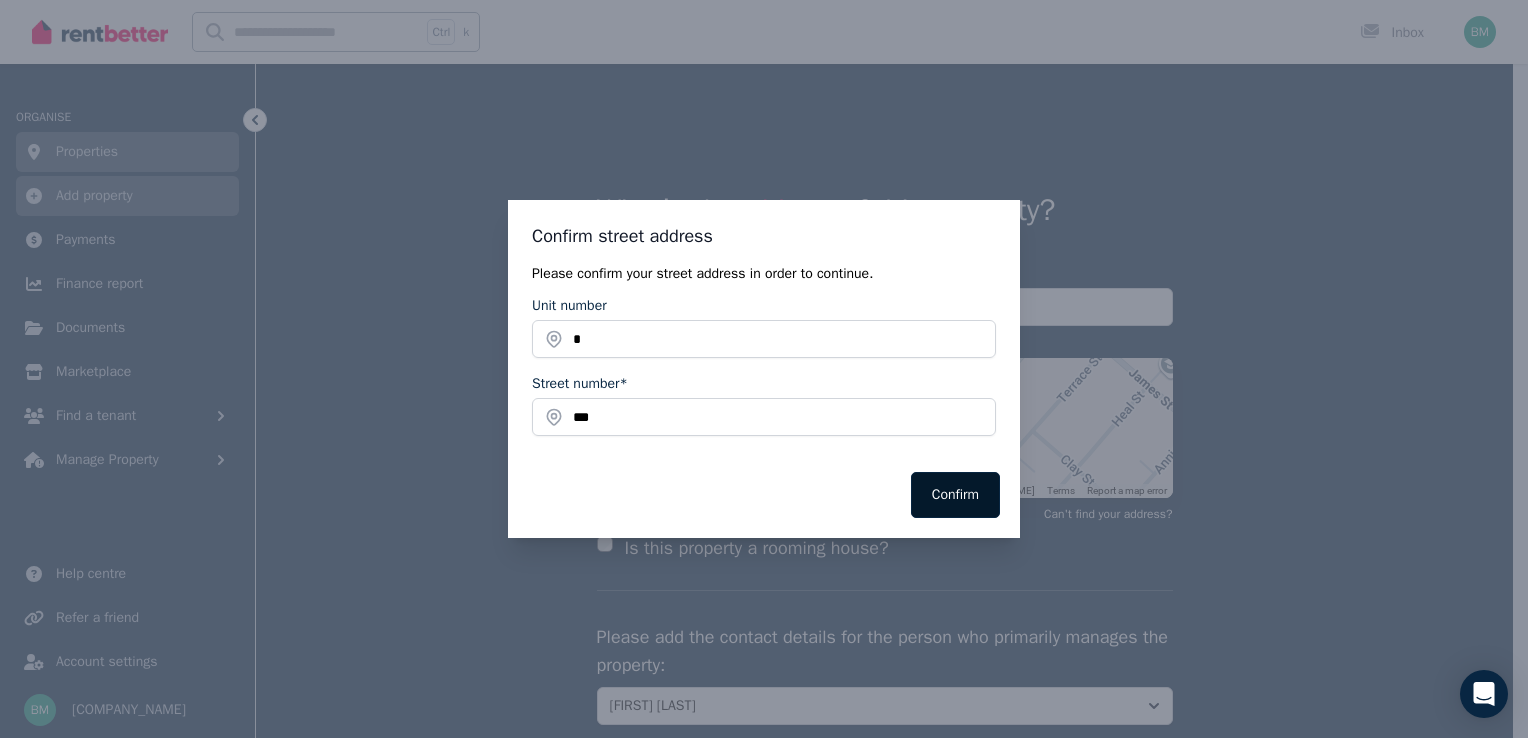 click on "Confirm" at bounding box center (955, 495) 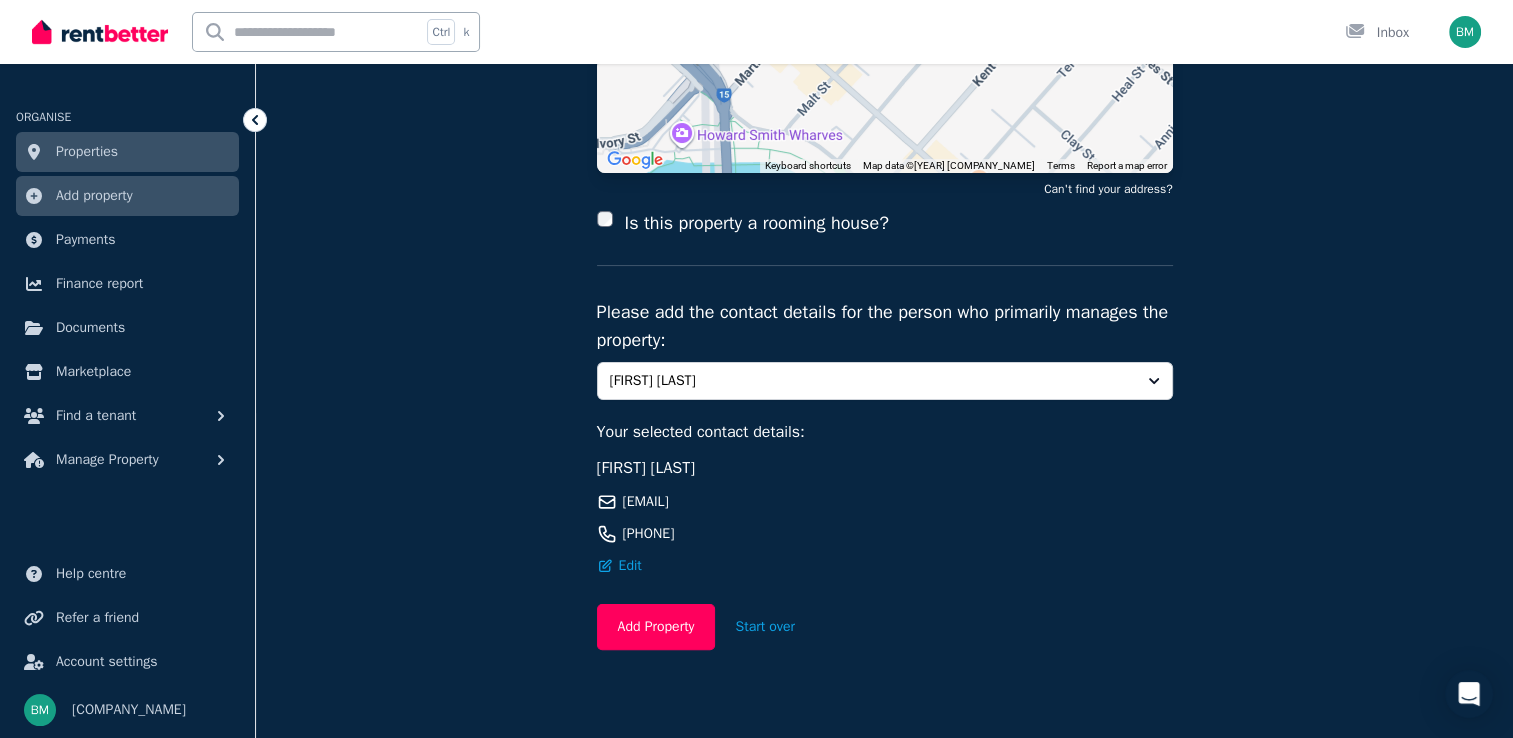 scroll, scrollTop: 348, scrollLeft: 0, axis: vertical 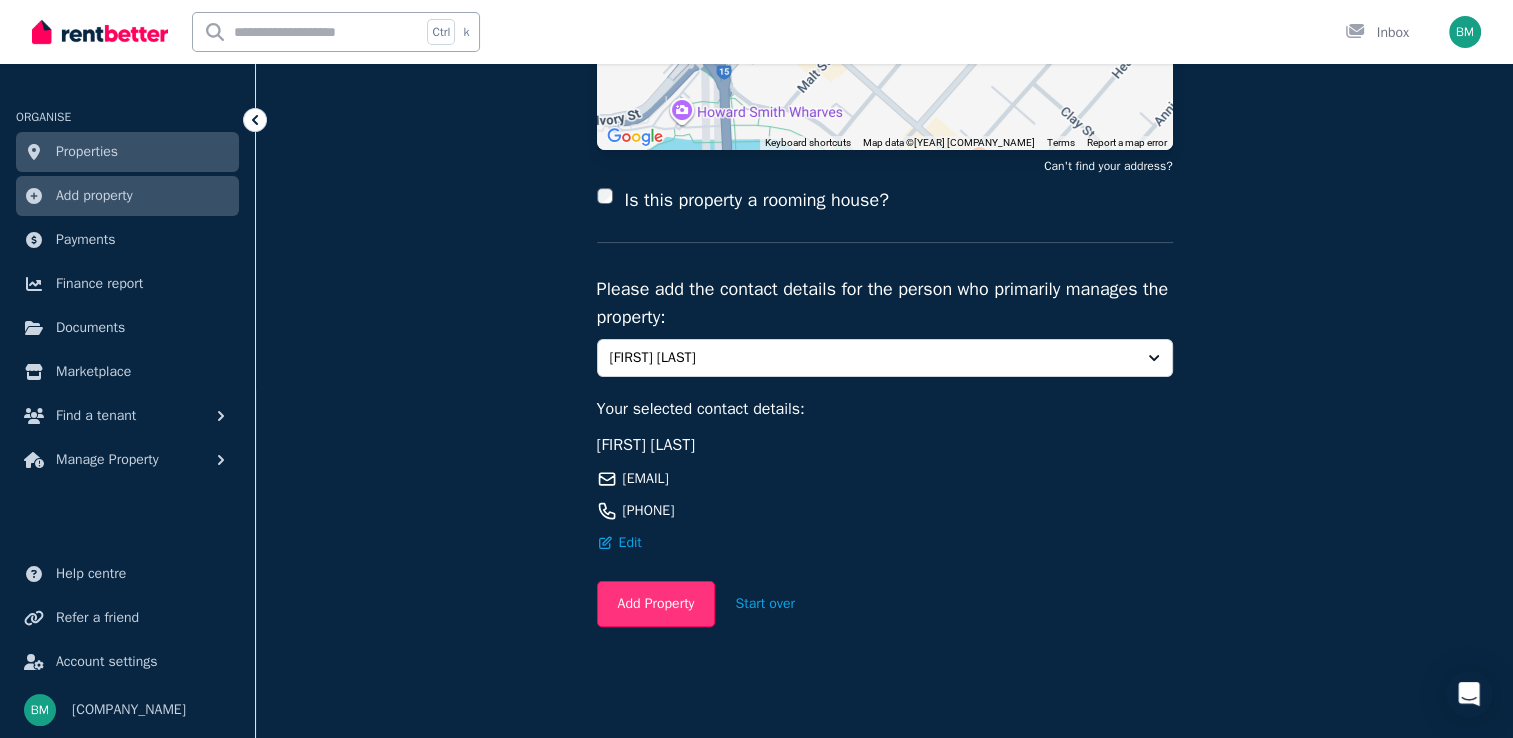 click on "Add Property" at bounding box center (656, 604) 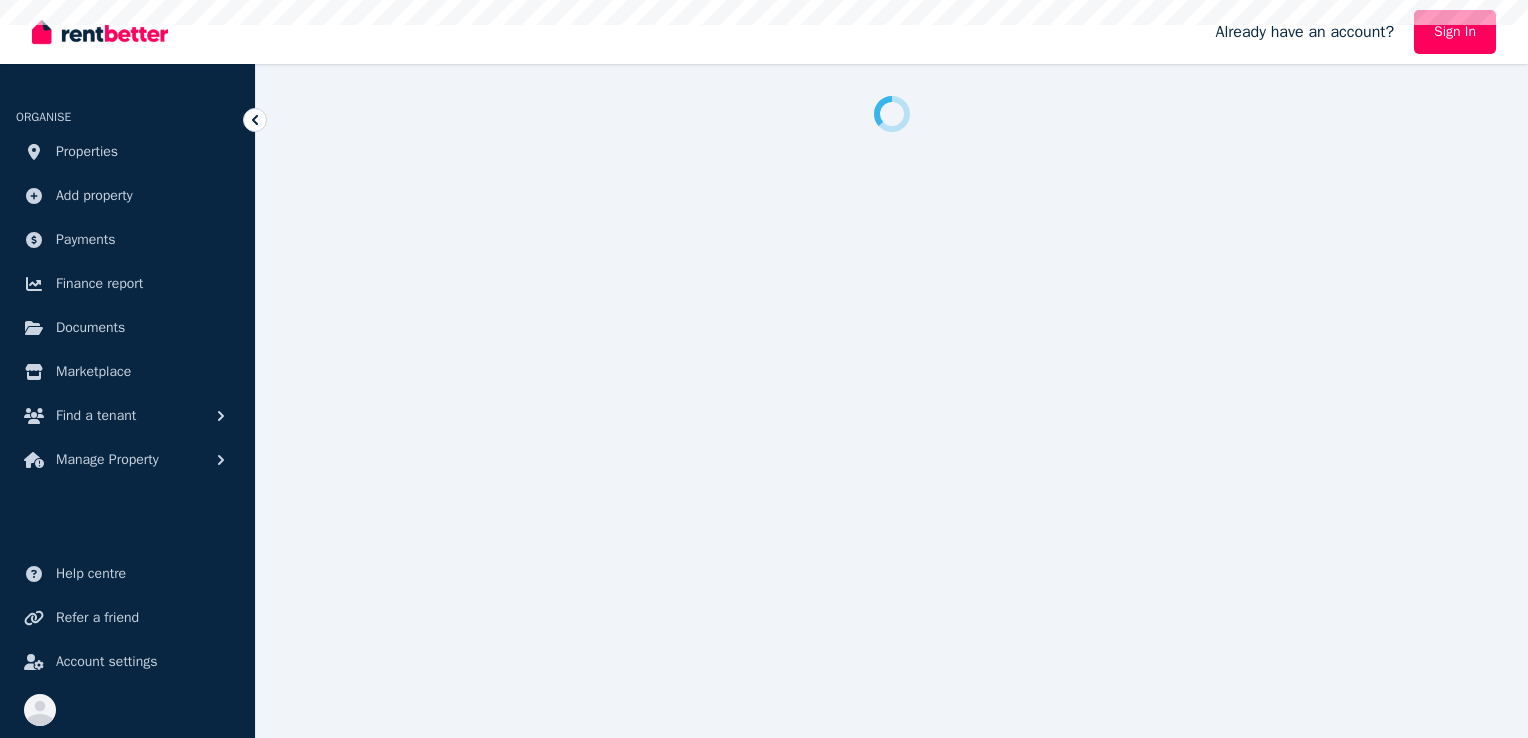 scroll, scrollTop: 0, scrollLeft: 0, axis: both 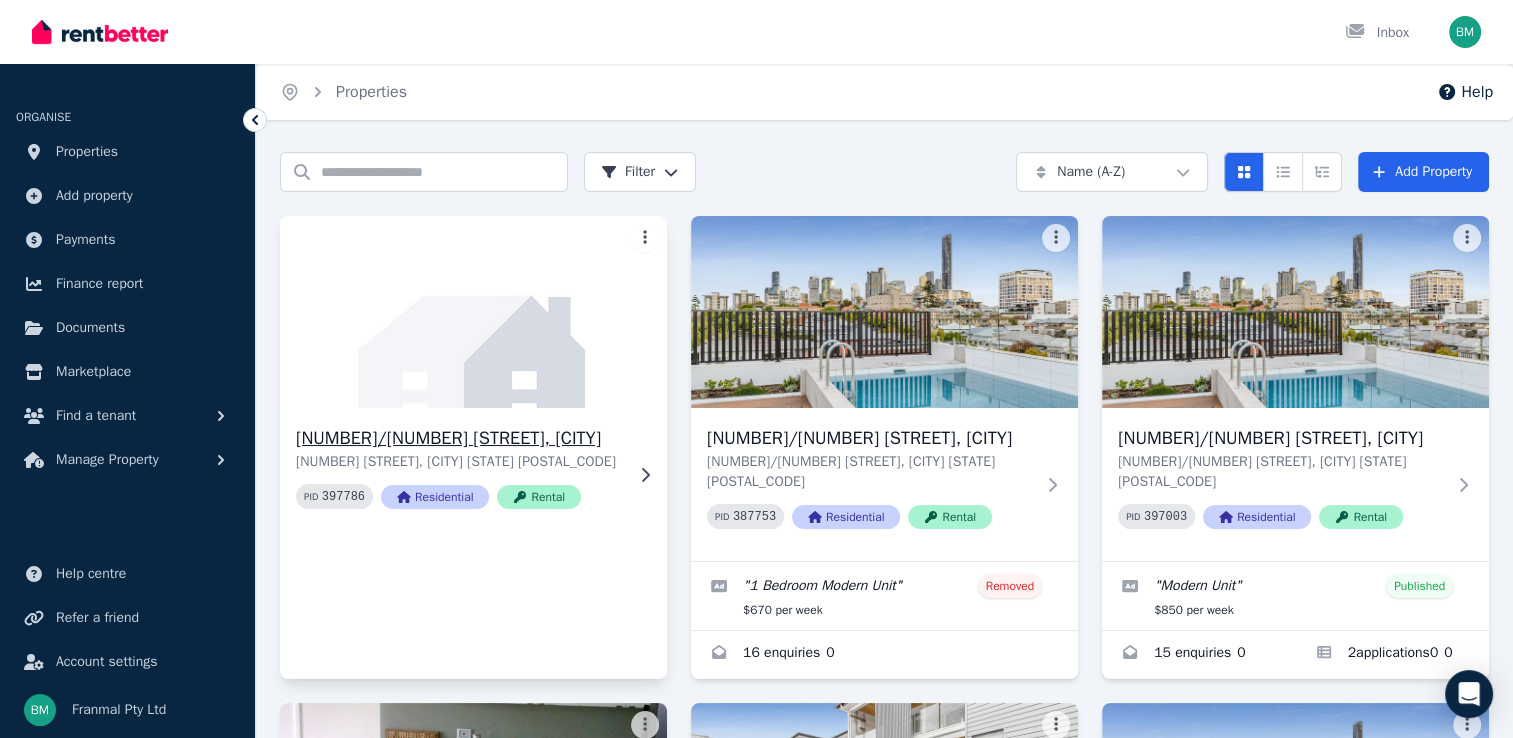 click on "1/157 Harcourt St, New Farm 1/157 Harcourt St, New Farm QLD 4005 PID   397786 Residential Rental" at bounding box center (473, 474) 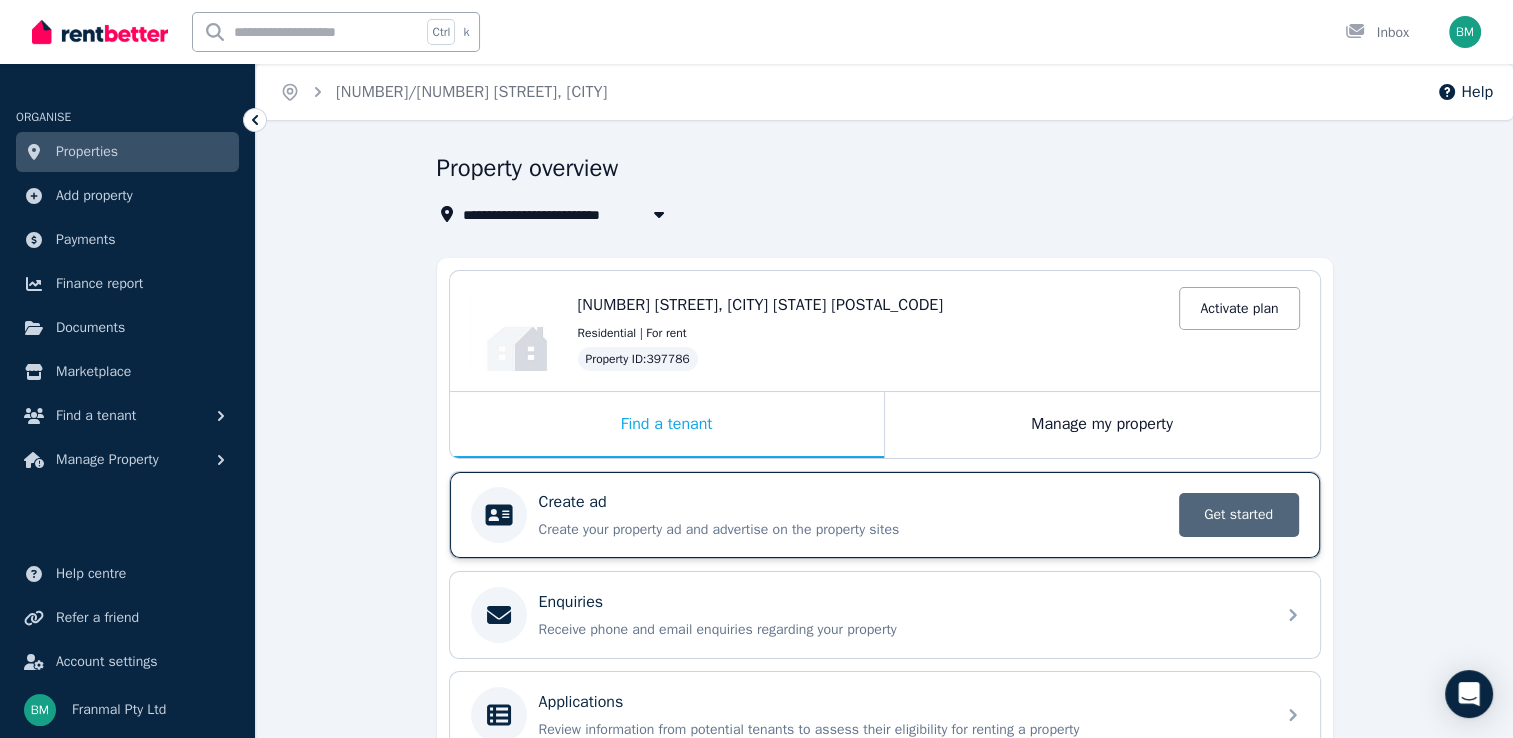 click on "Get started" at bounding box center (1239, 515) 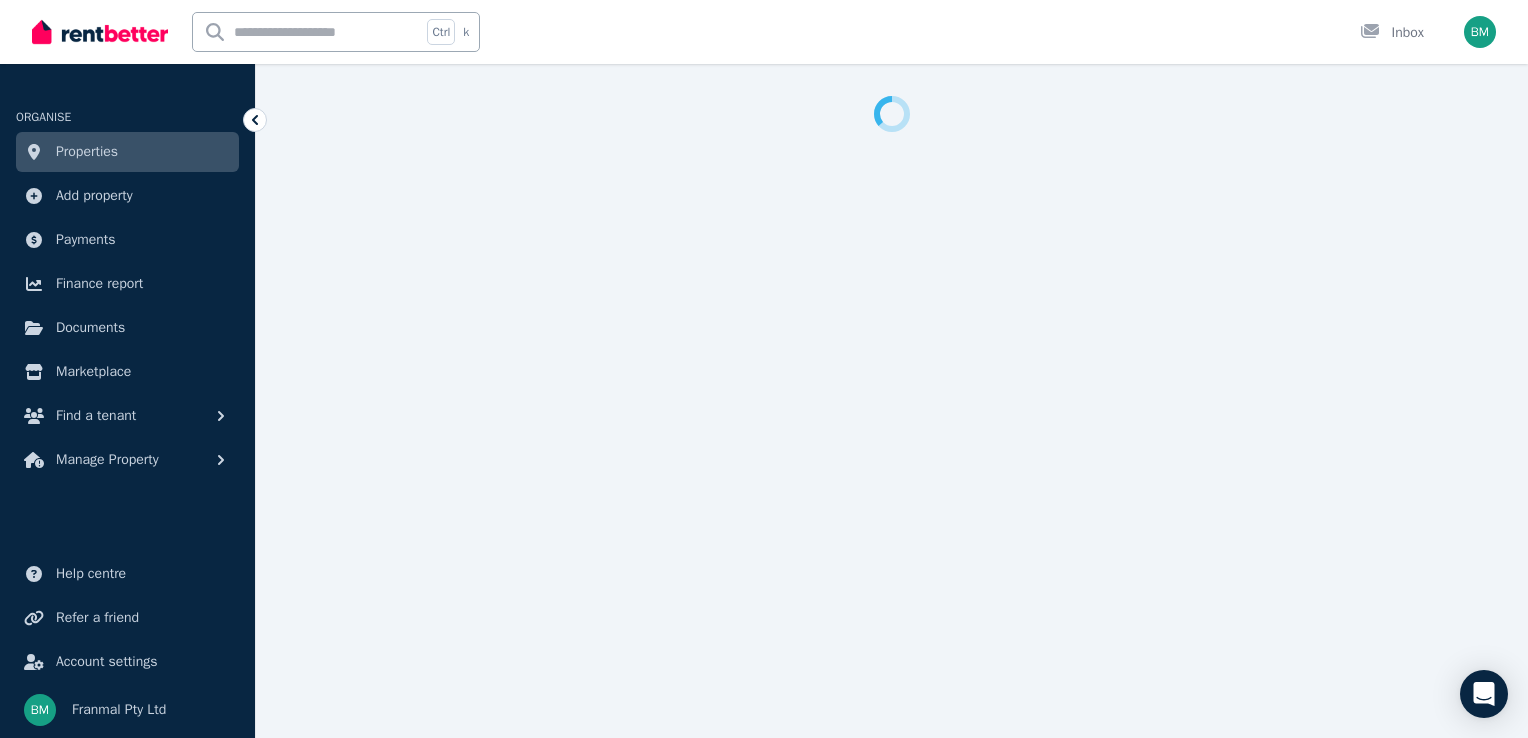 select on "***" 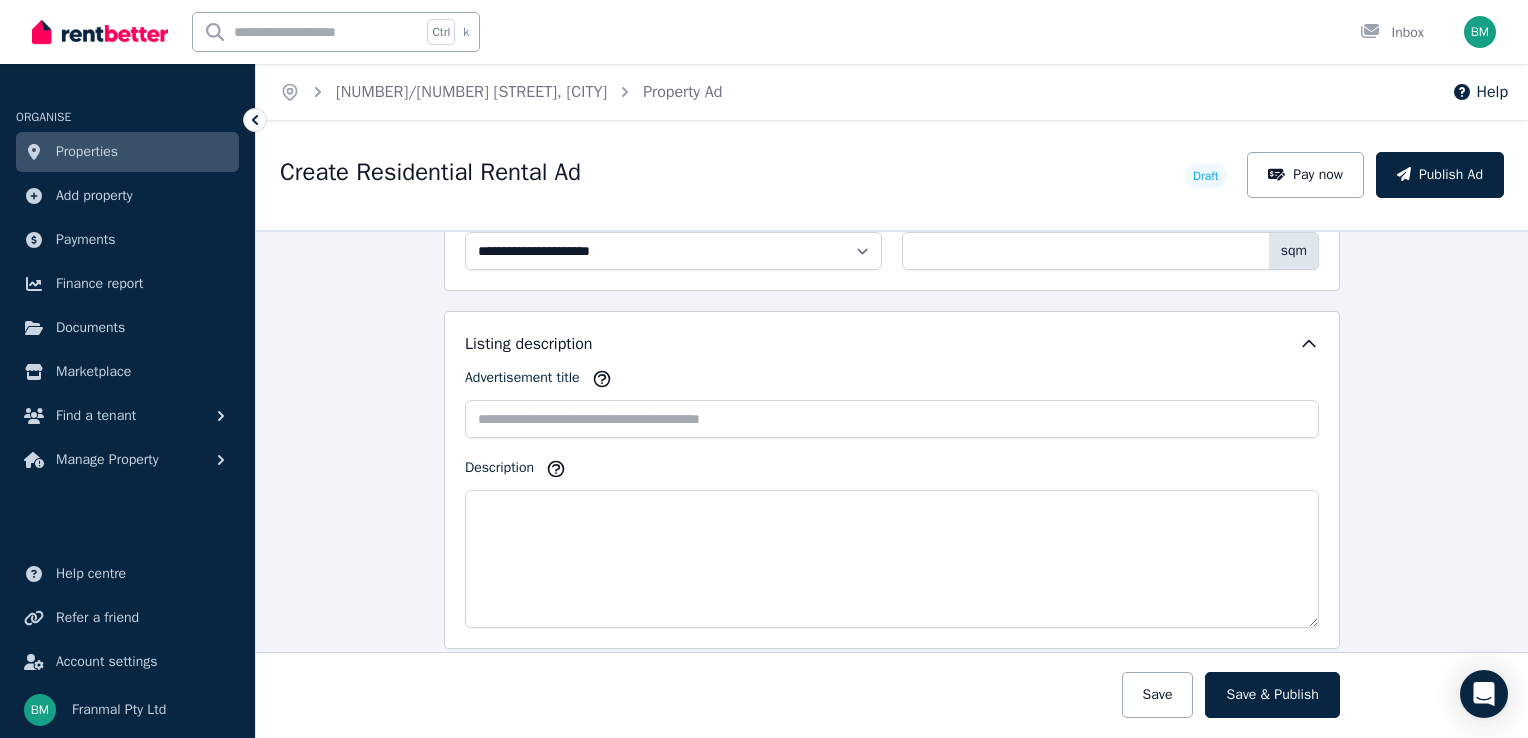 scroll, scrollTop: 1300, scrollLeft: 0, axis: vertical 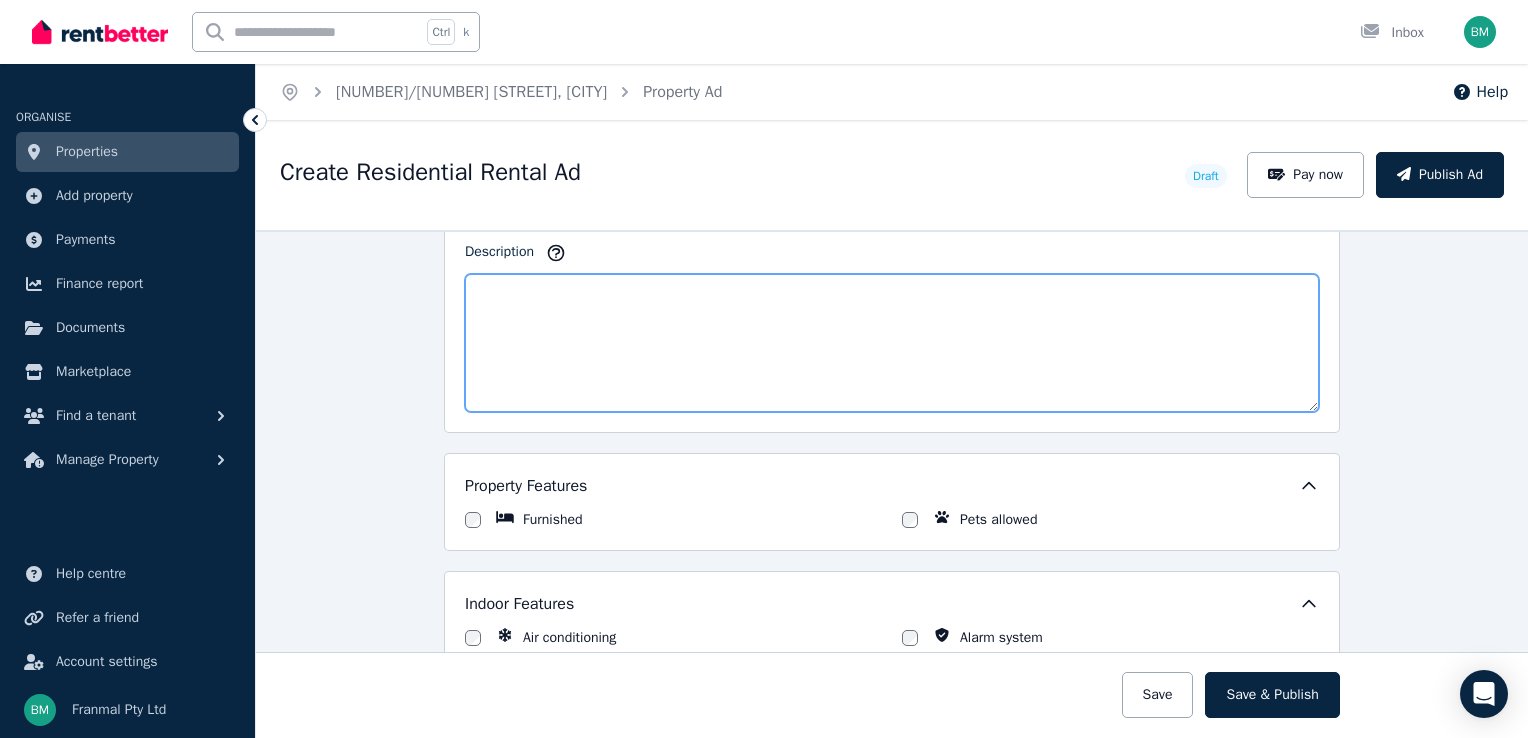 click on "Description" at bounding box center (892, 343) 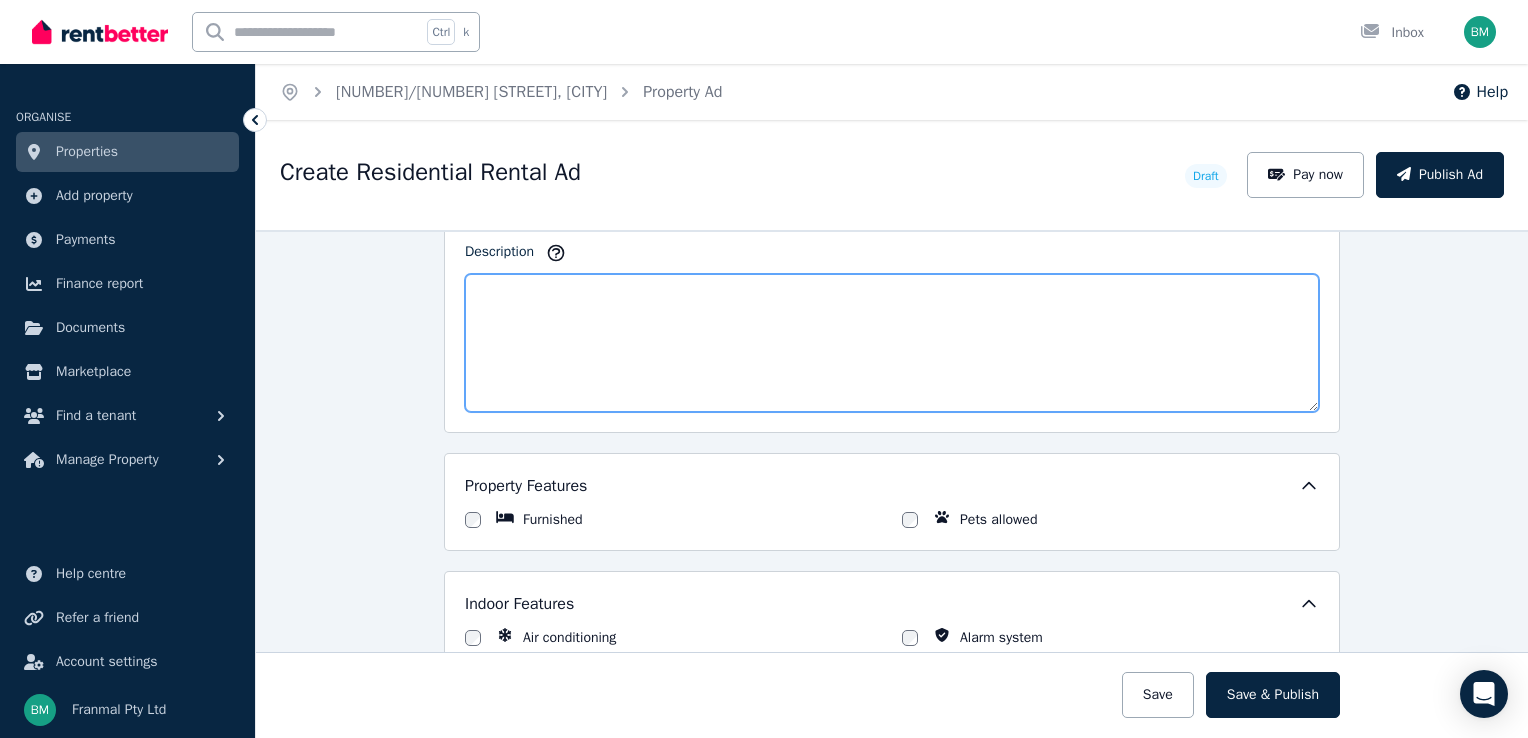 paste on "**********" 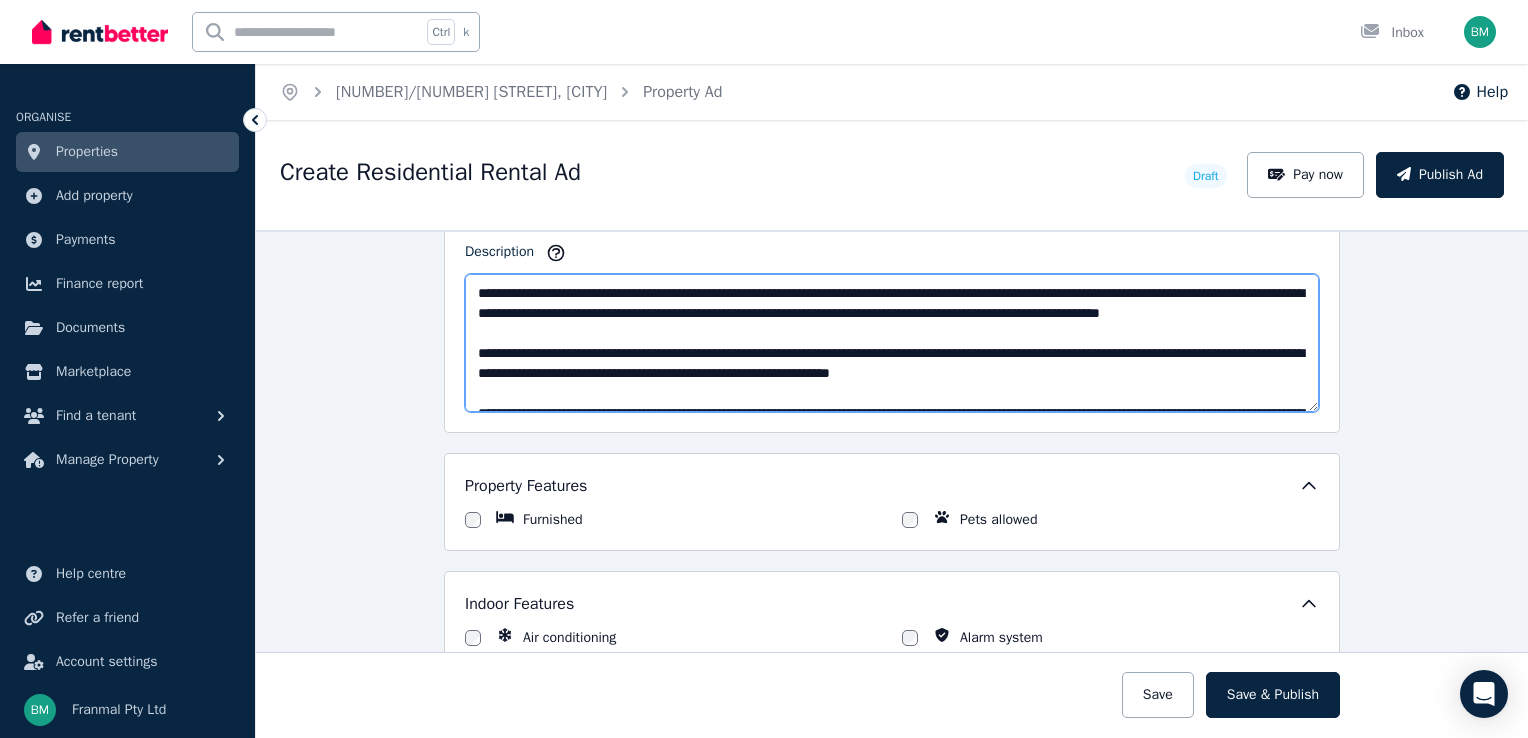 scroll, scrollTop: 132, scrollLeft: 0, axis: vertical 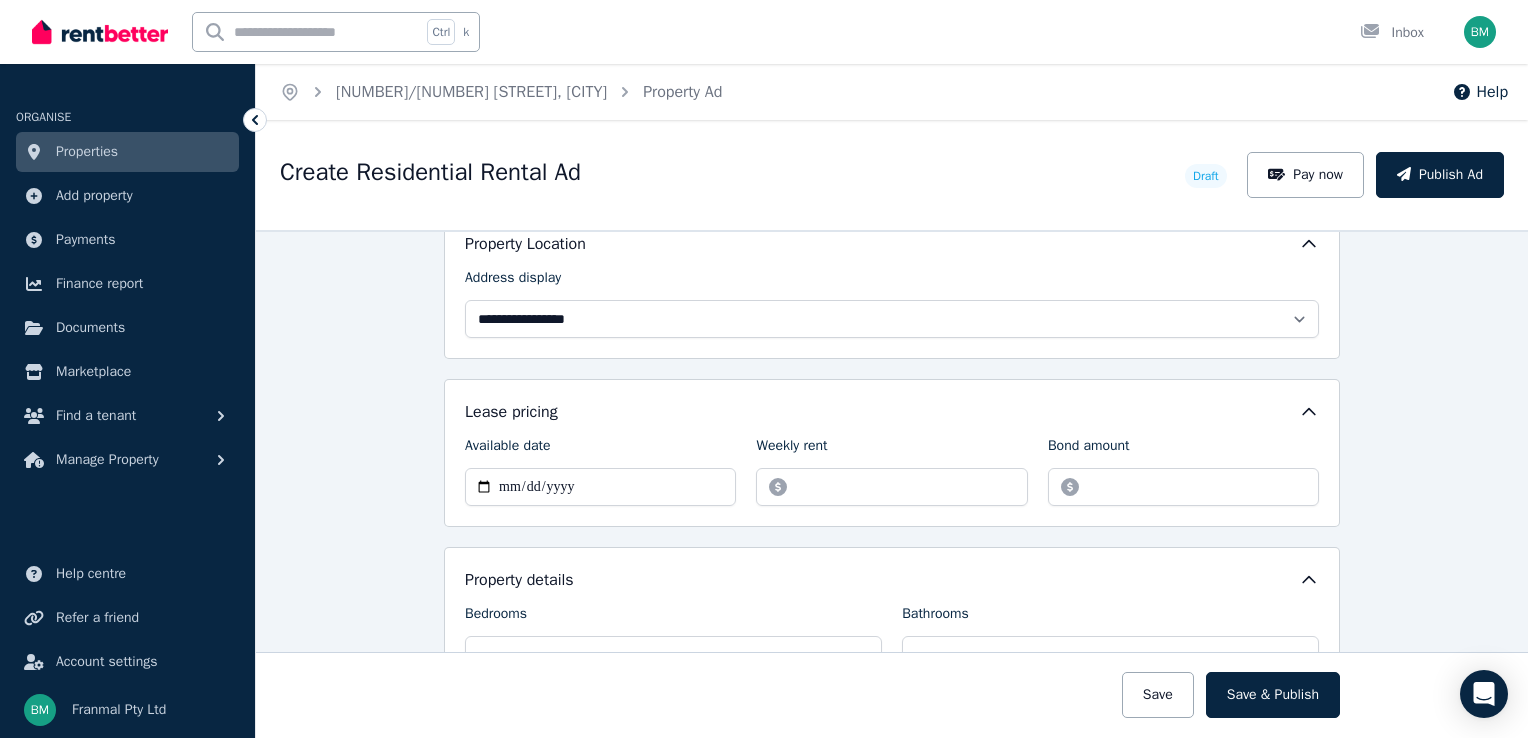 type on "**********" 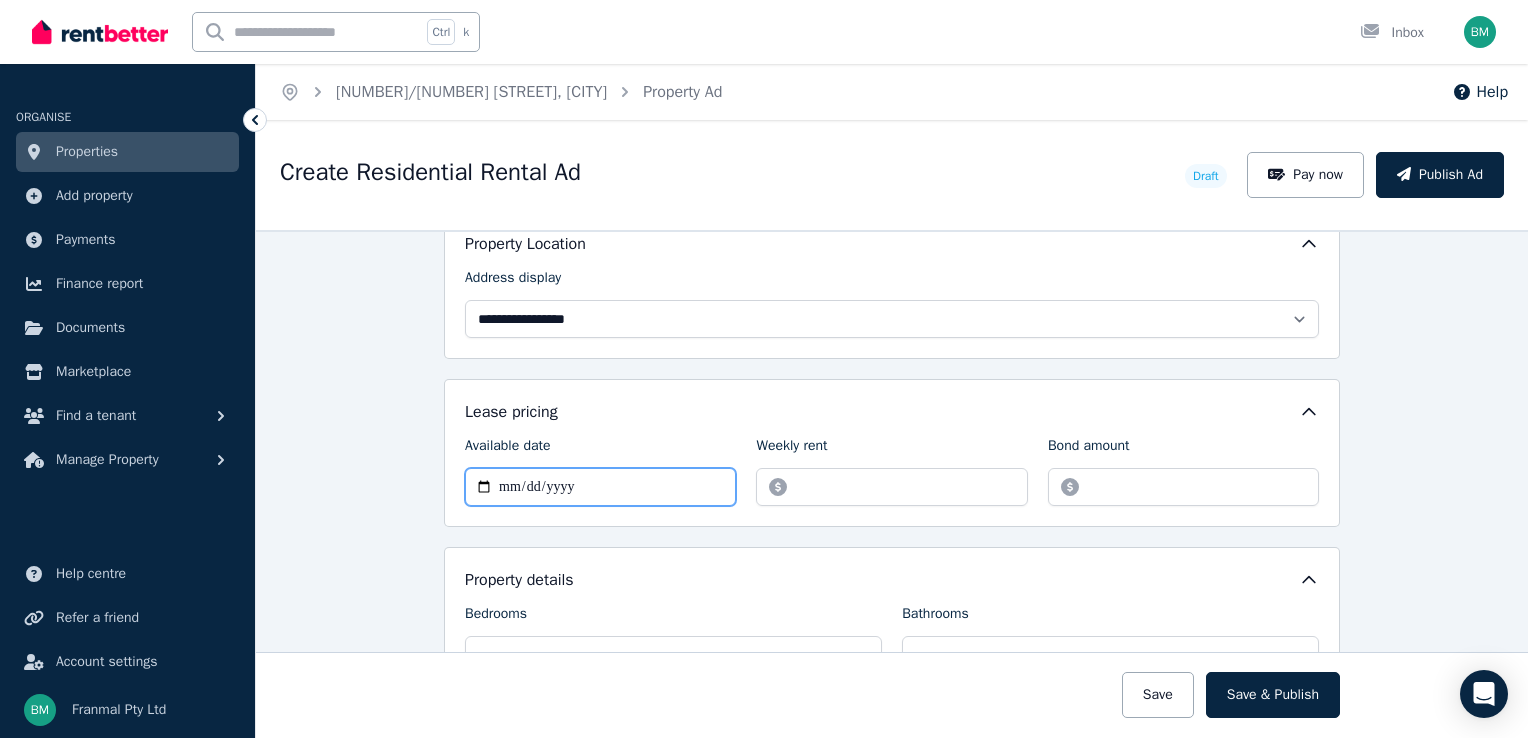 click on "Available date" at bounding box center [600, 487] 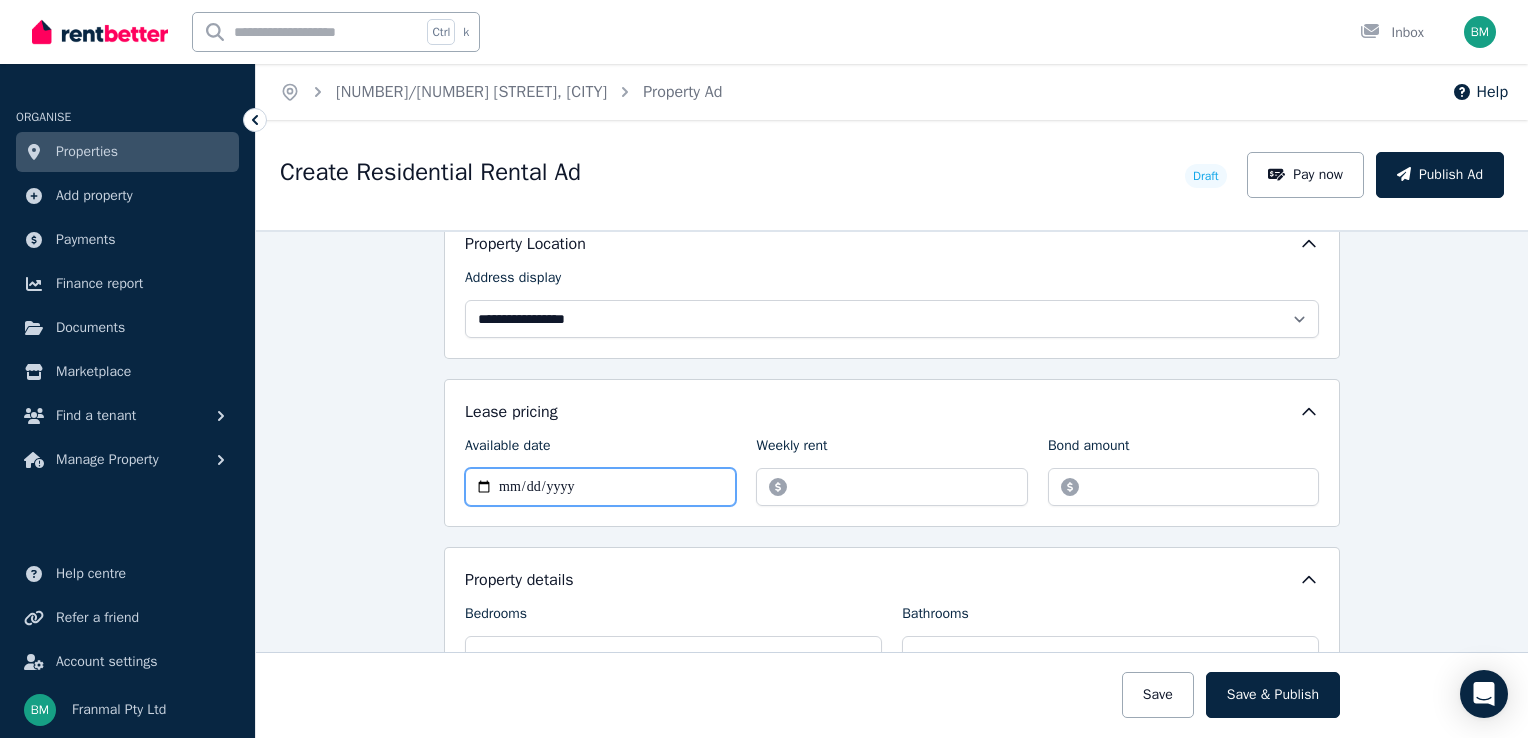 type on "**********" 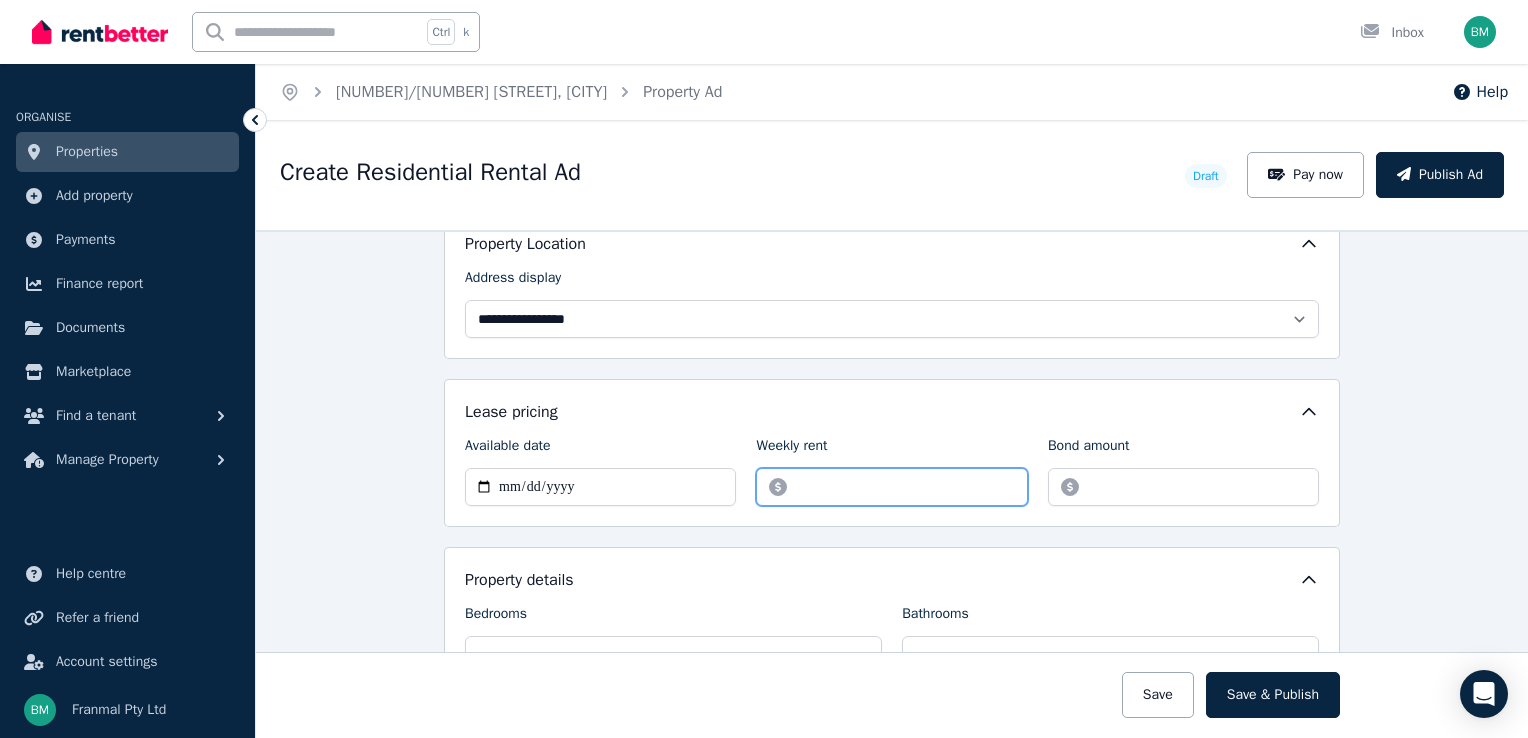 click on "Weekly rent" at bounding box center (891, 487) 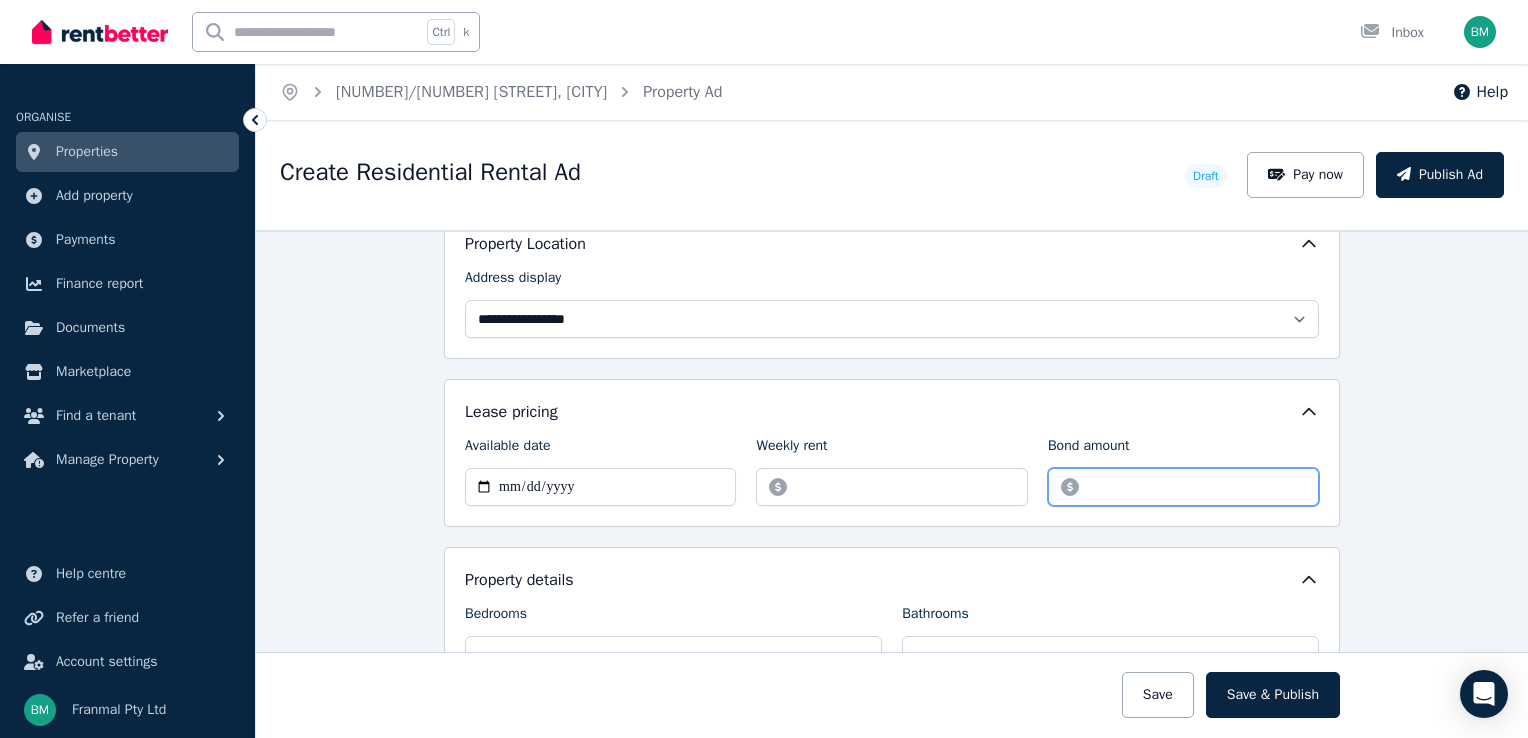 click on "Bond amount" at bounding box center [1183, 487] 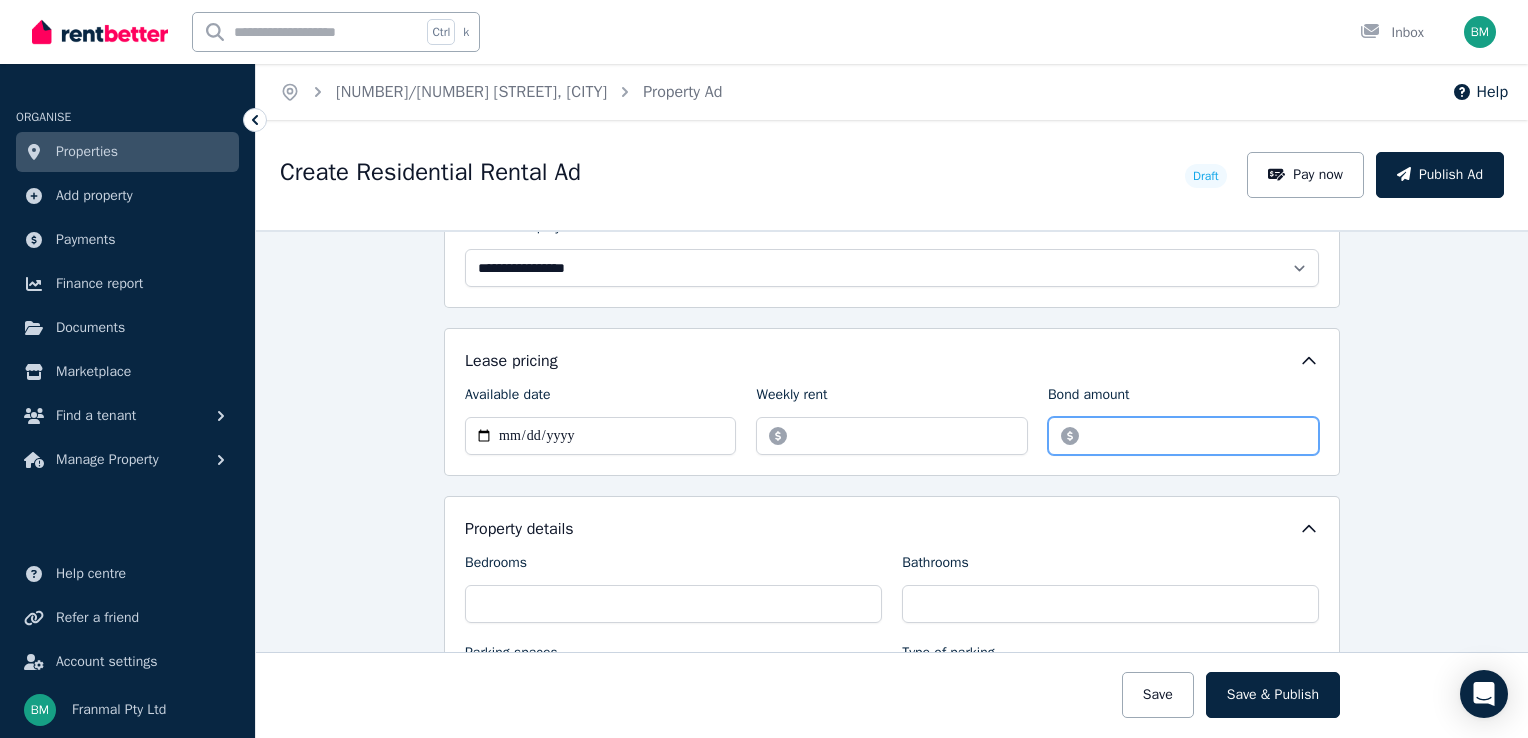 scroll, scrollTop: 600, scrollLeft: 0, axis: vertical 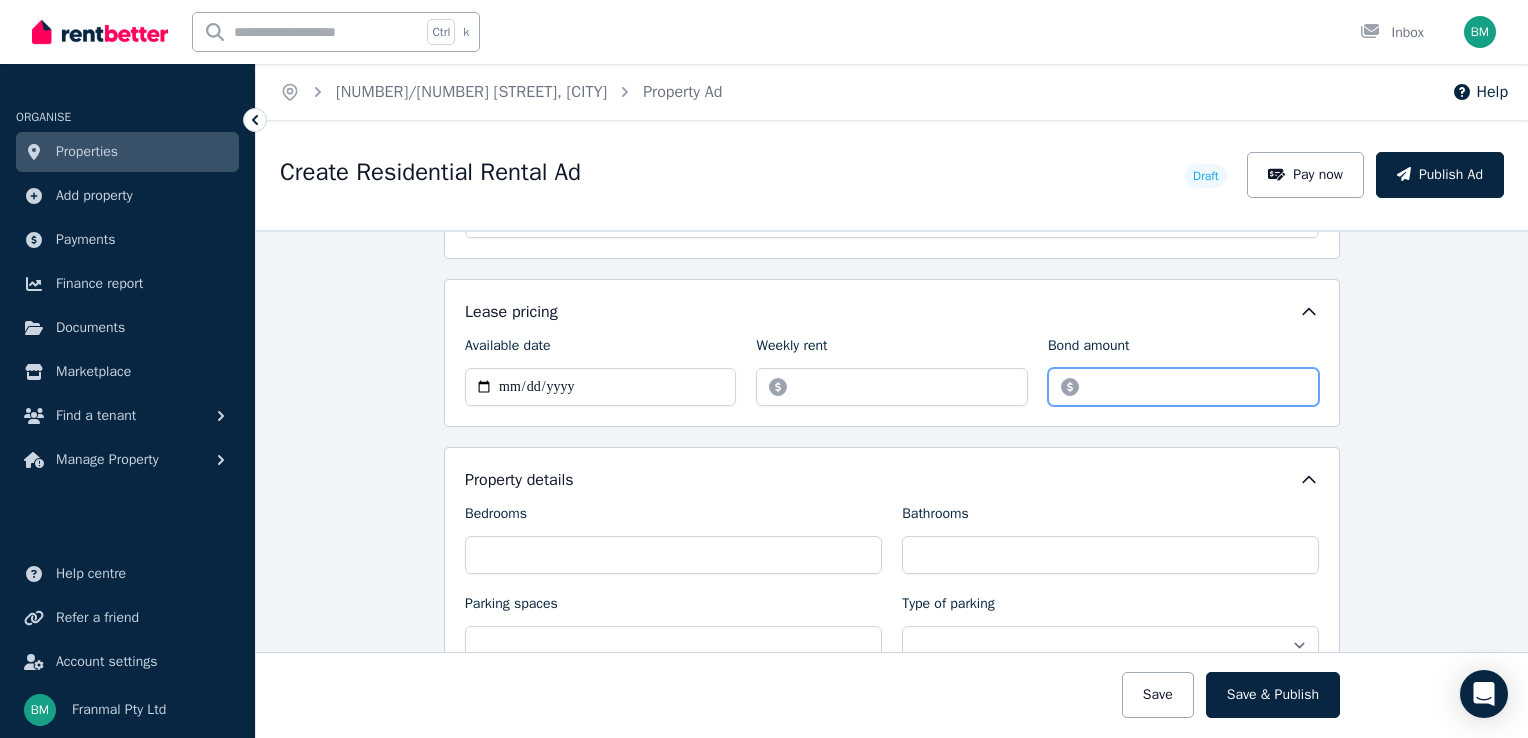 type on "*******" 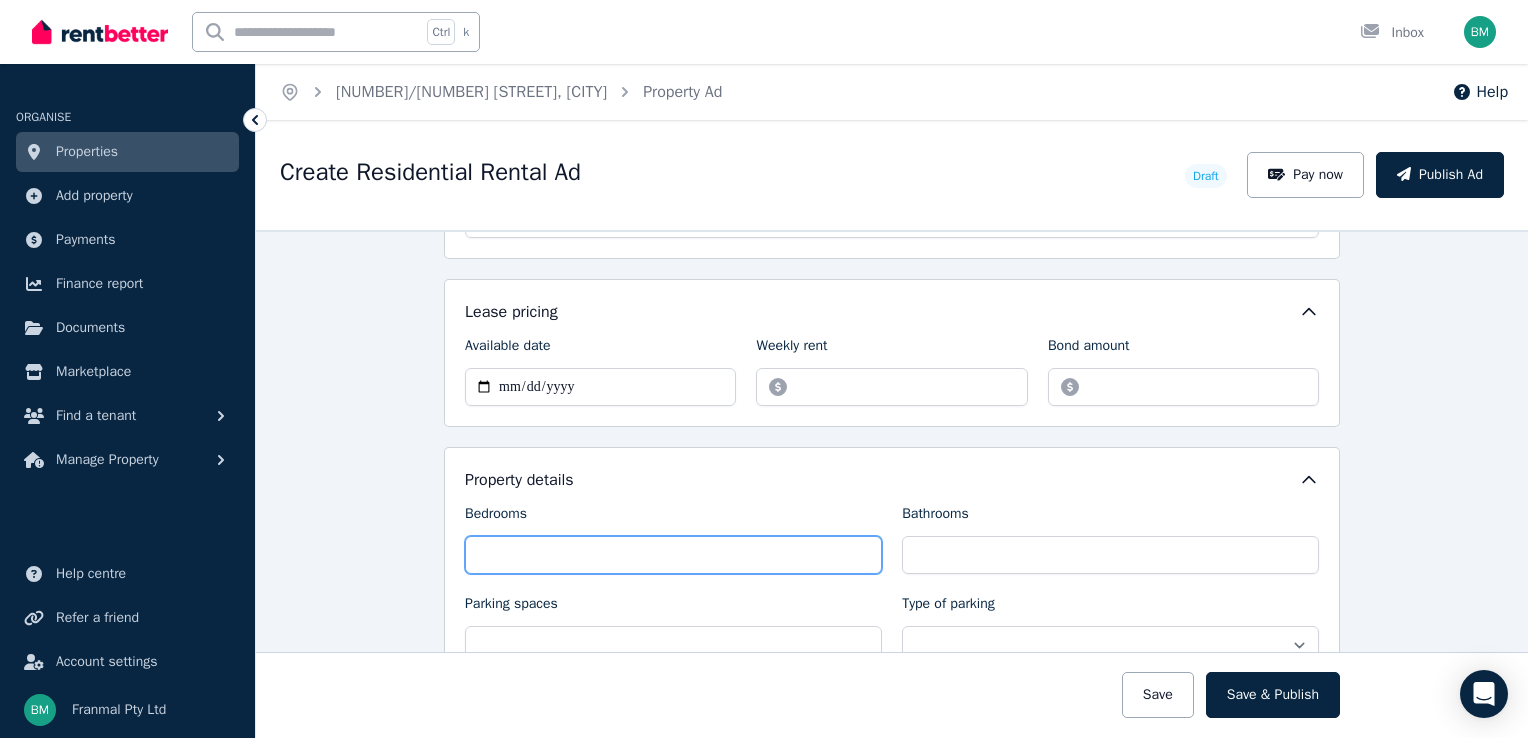 click on "Bedrooms" at bounding box center (673, 555) 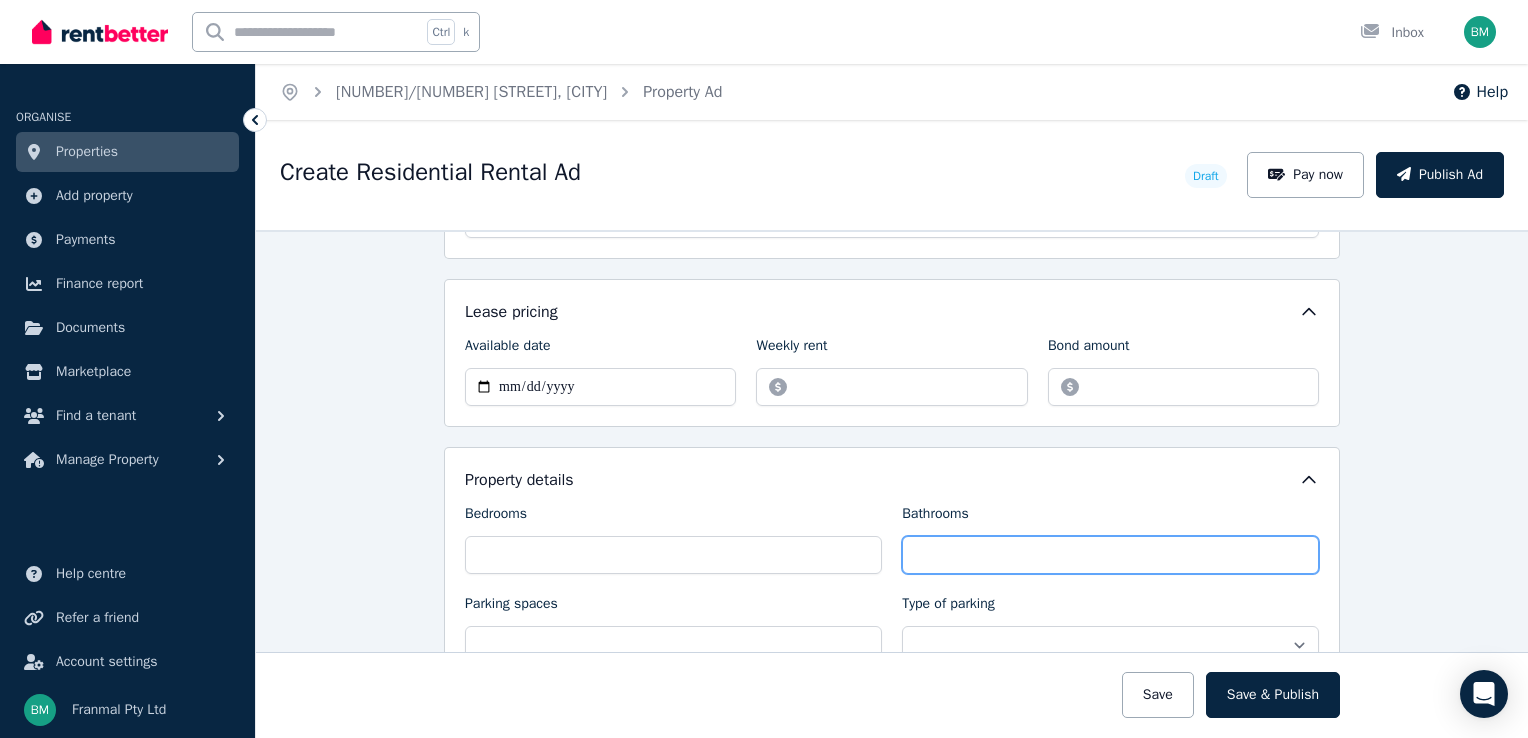 click on "Bathrooms" at bounding box center [1110, 555] 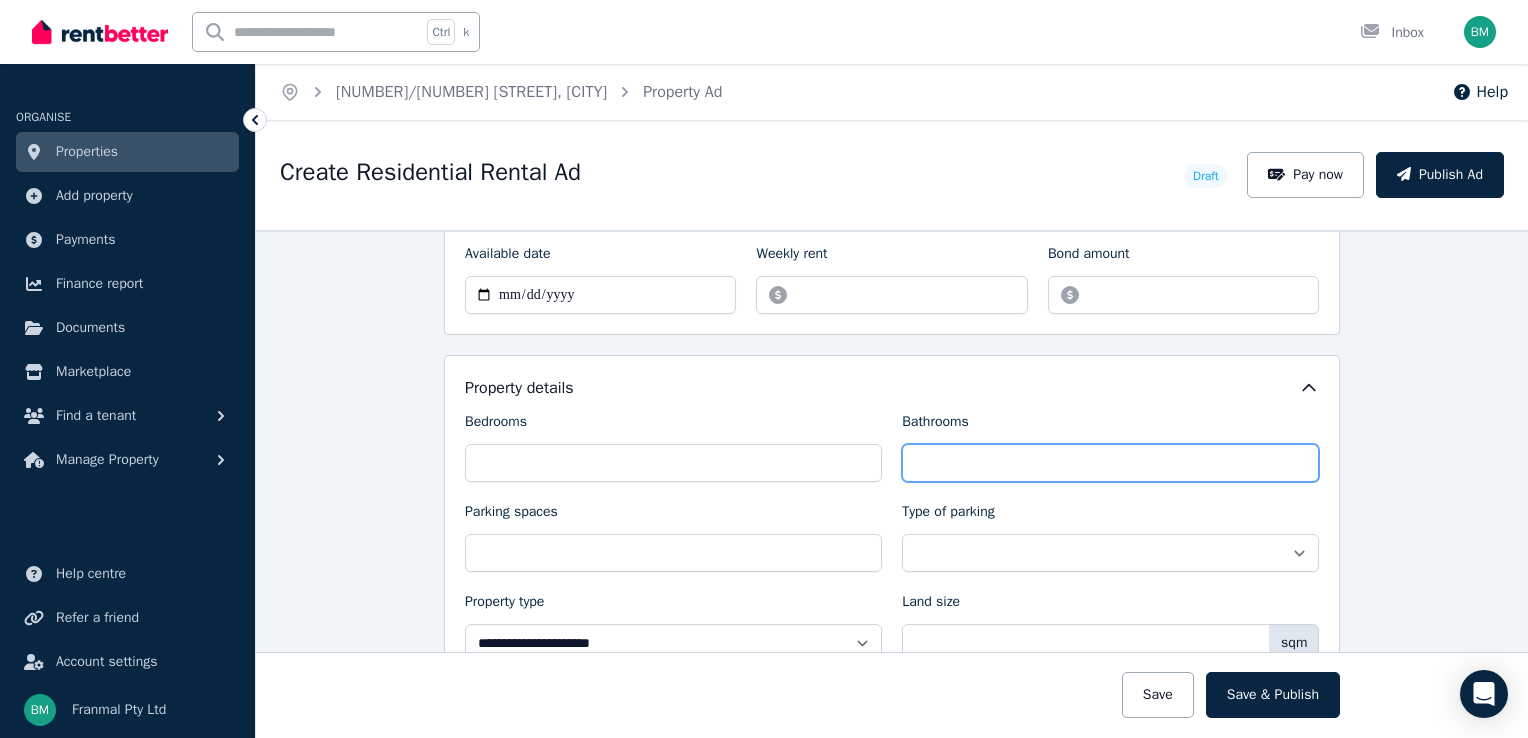 scroll, scrollTop: 700, scrollLeft: 0, axis: vertical 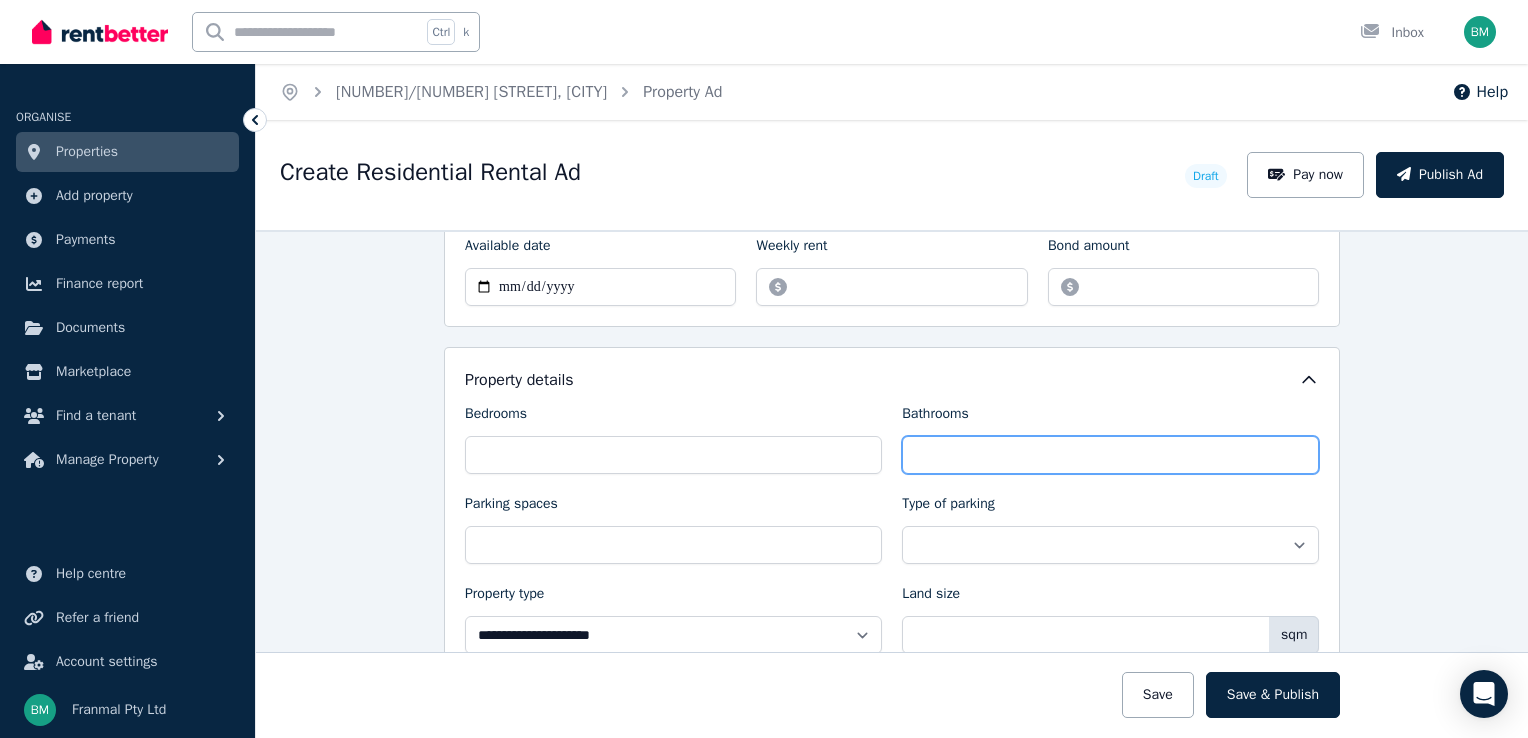 type on "*" 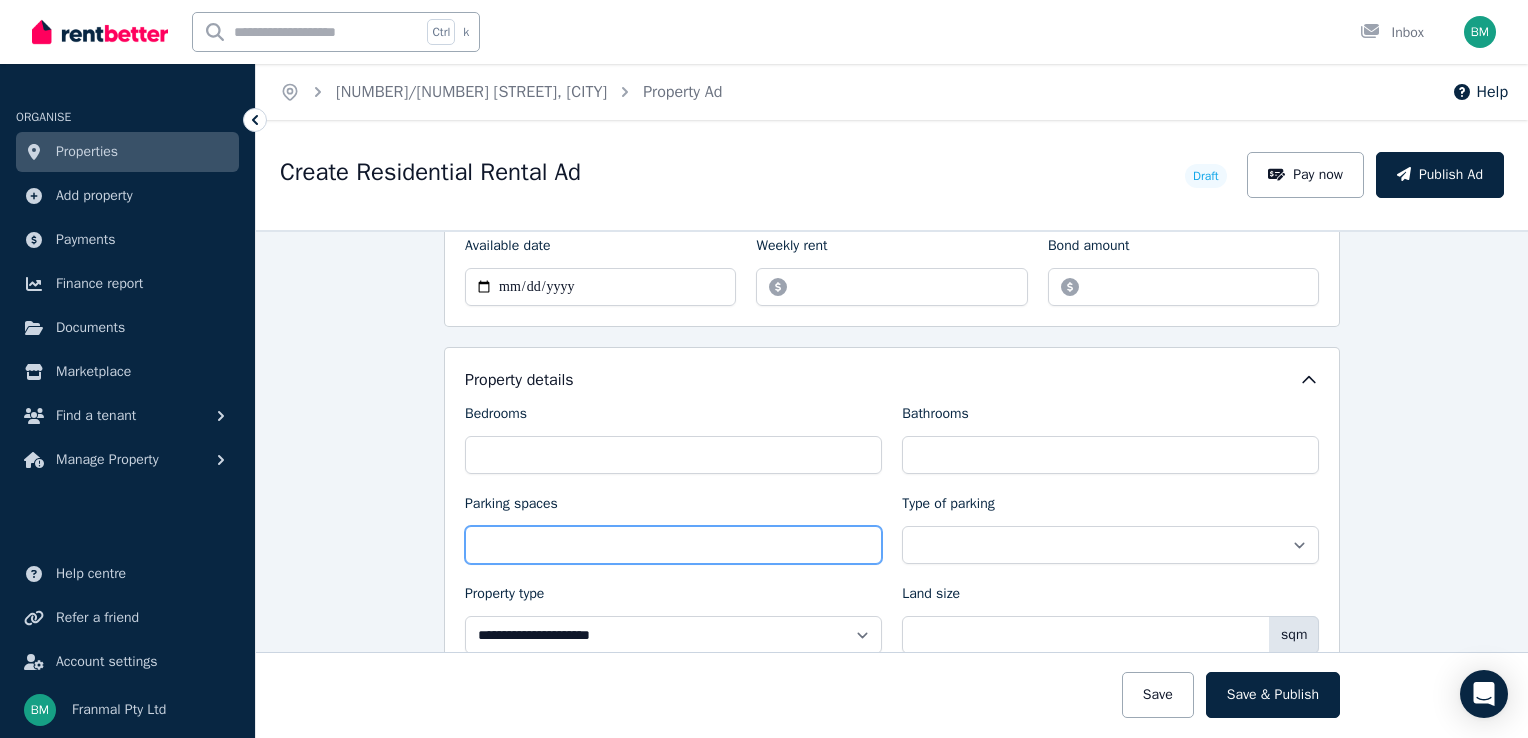 click on "Parking spaces" at bounding box center [673, 545] 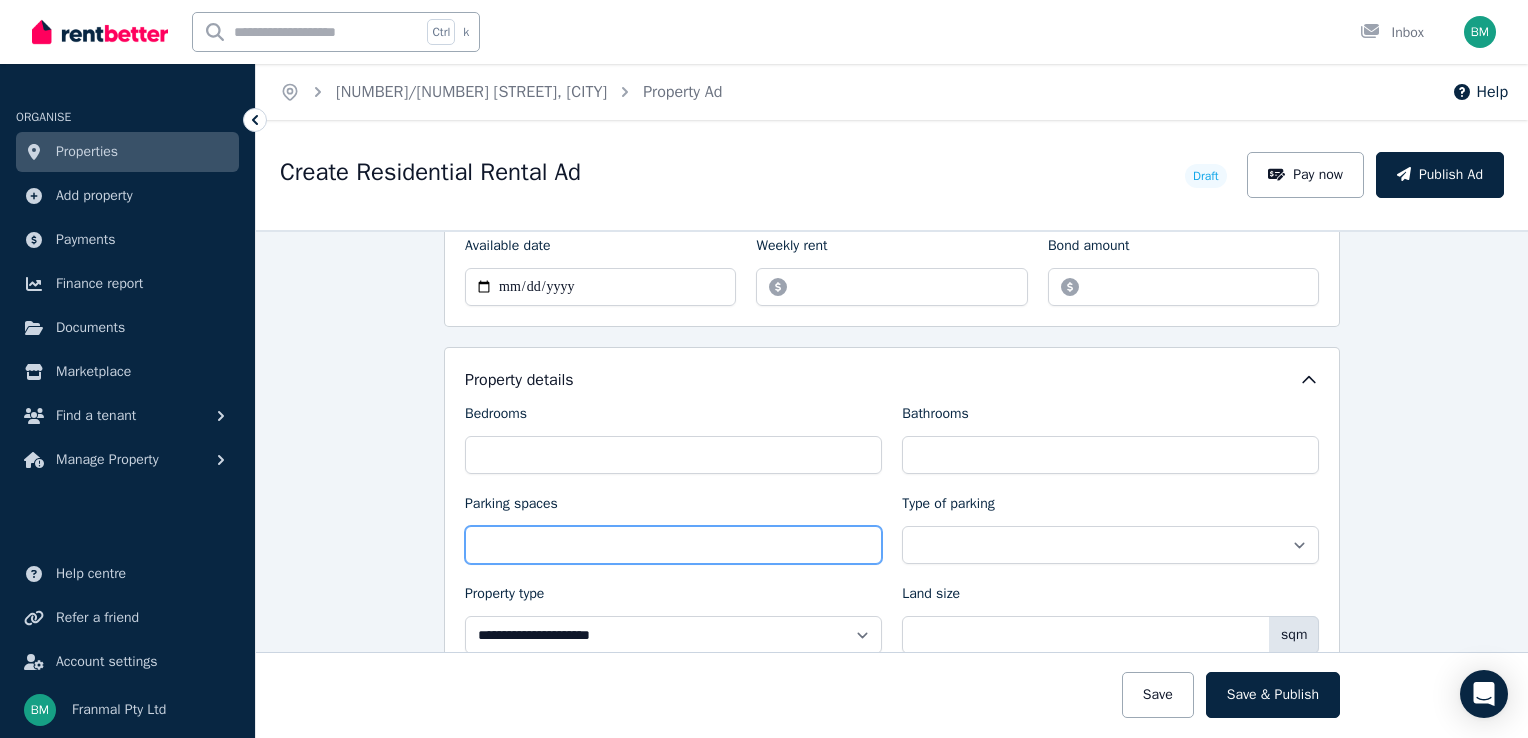 type on "*" 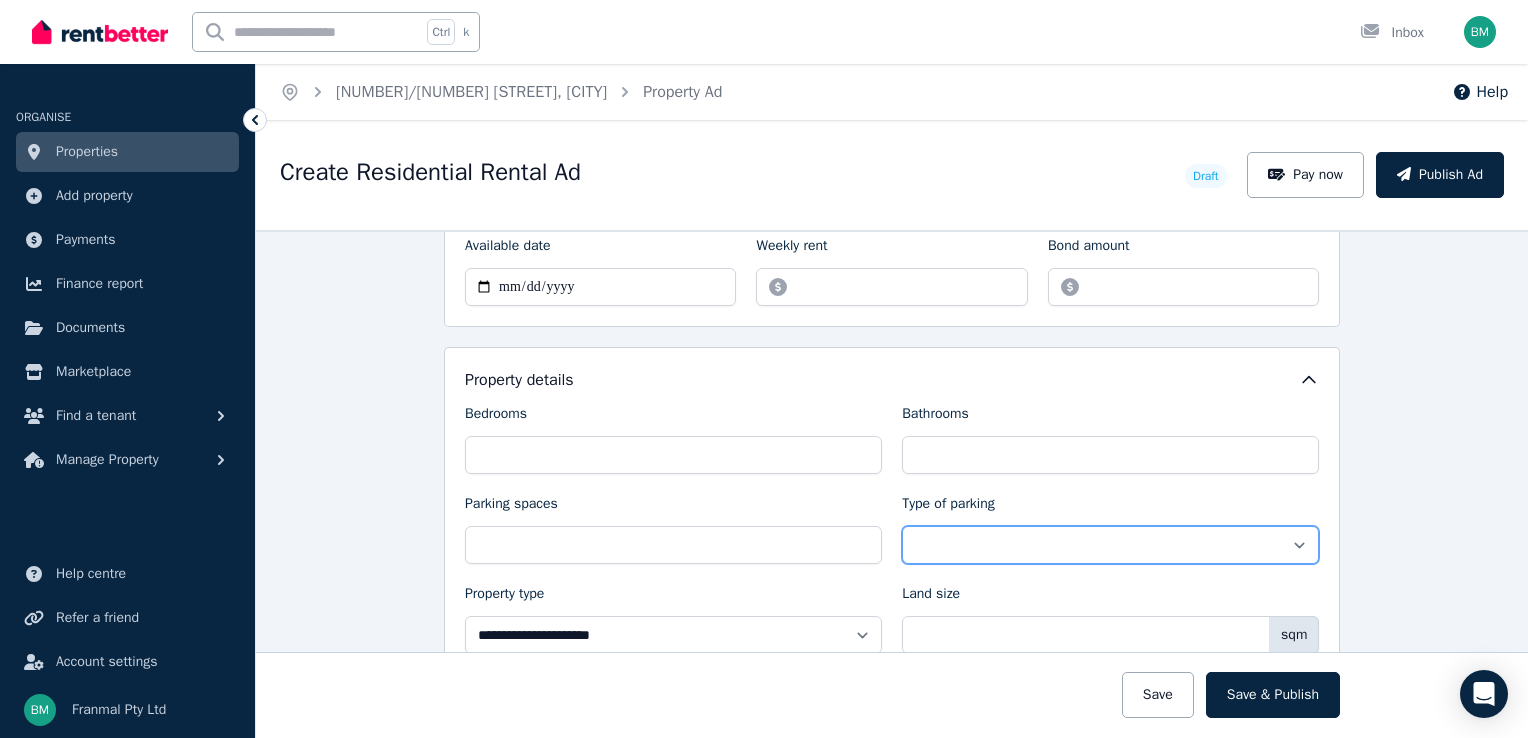 click on "**********" at bounding box center (1110, 545) 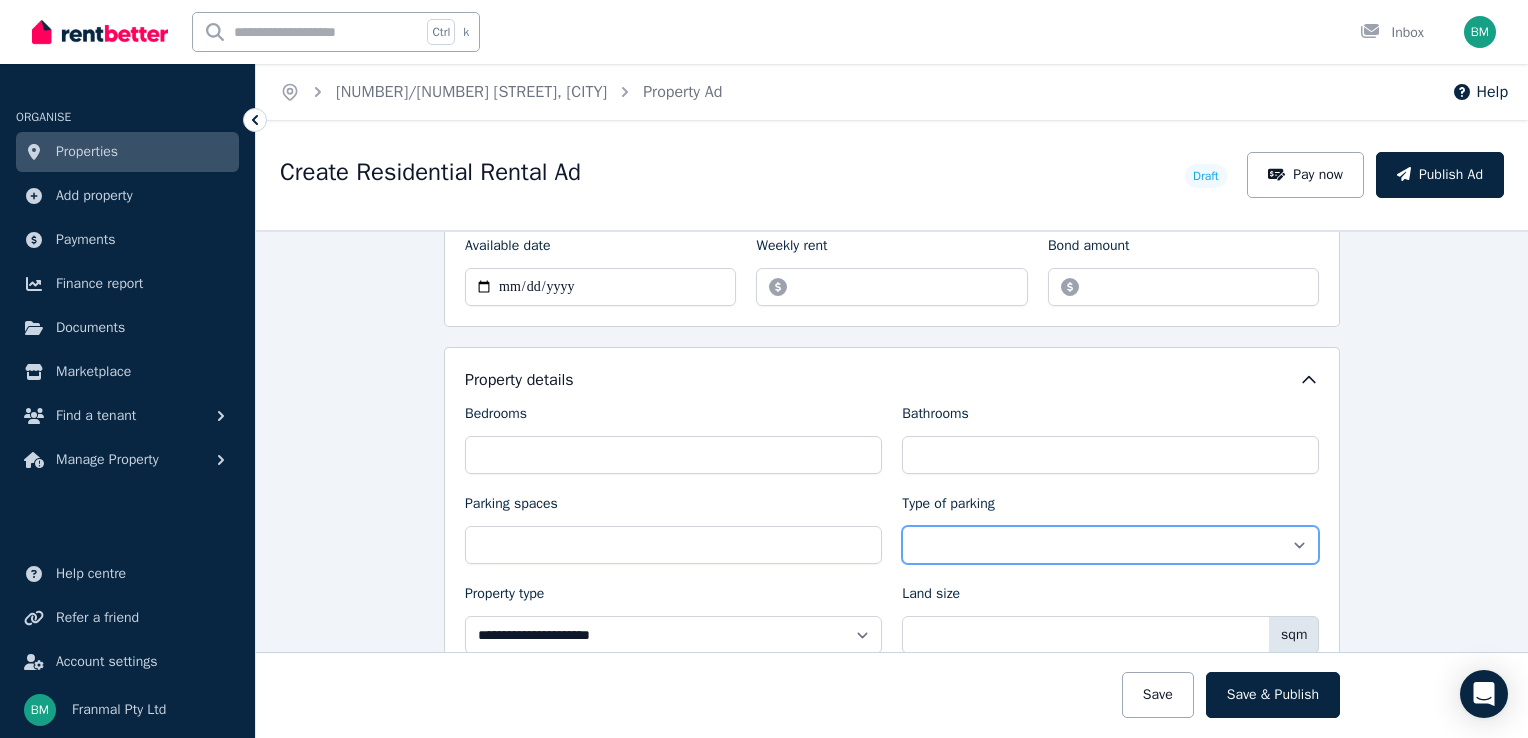 select on "**********" 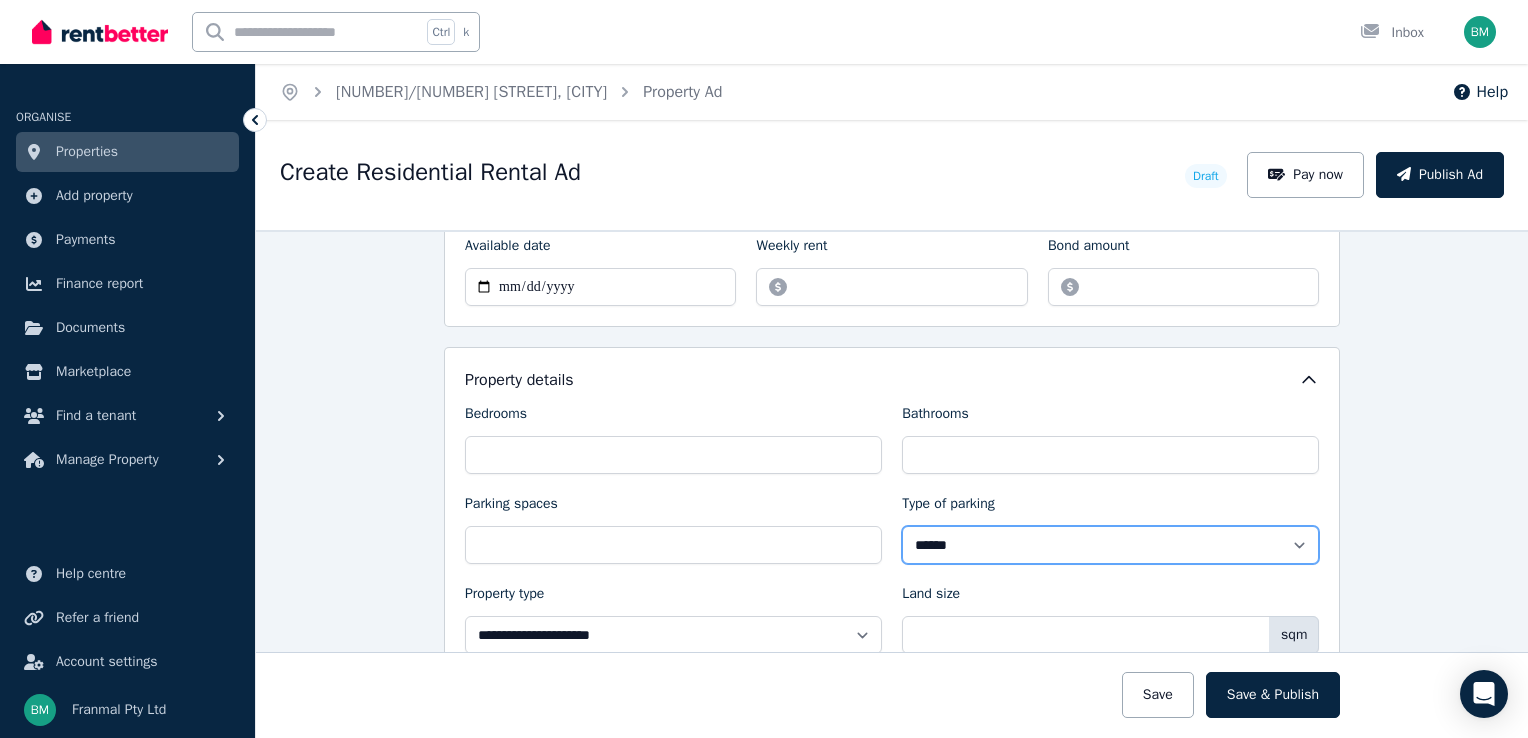 click on "**********" at bounding box center (1110, 545) 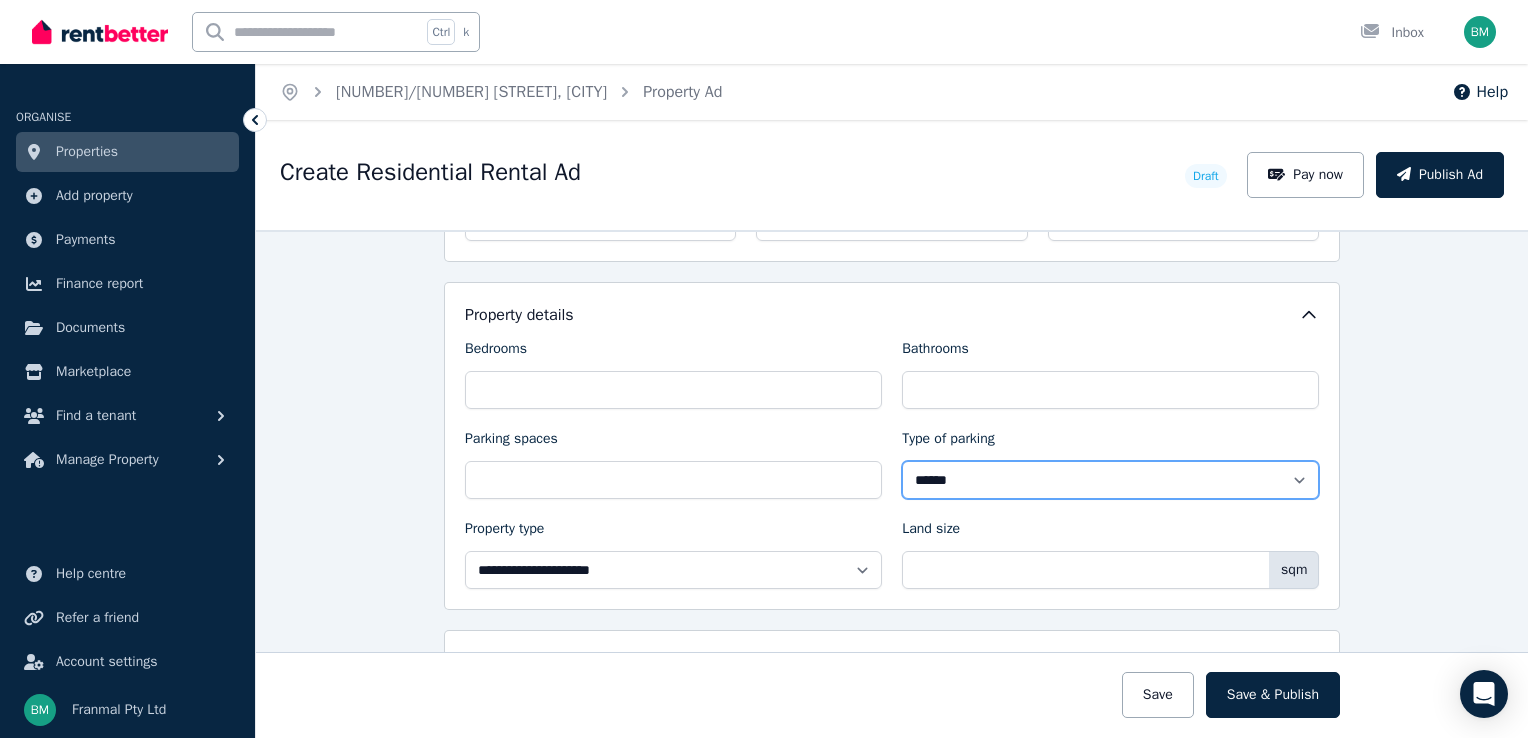 scroll, scrollTop: 800, scrollLeft: 0, axis: vertical 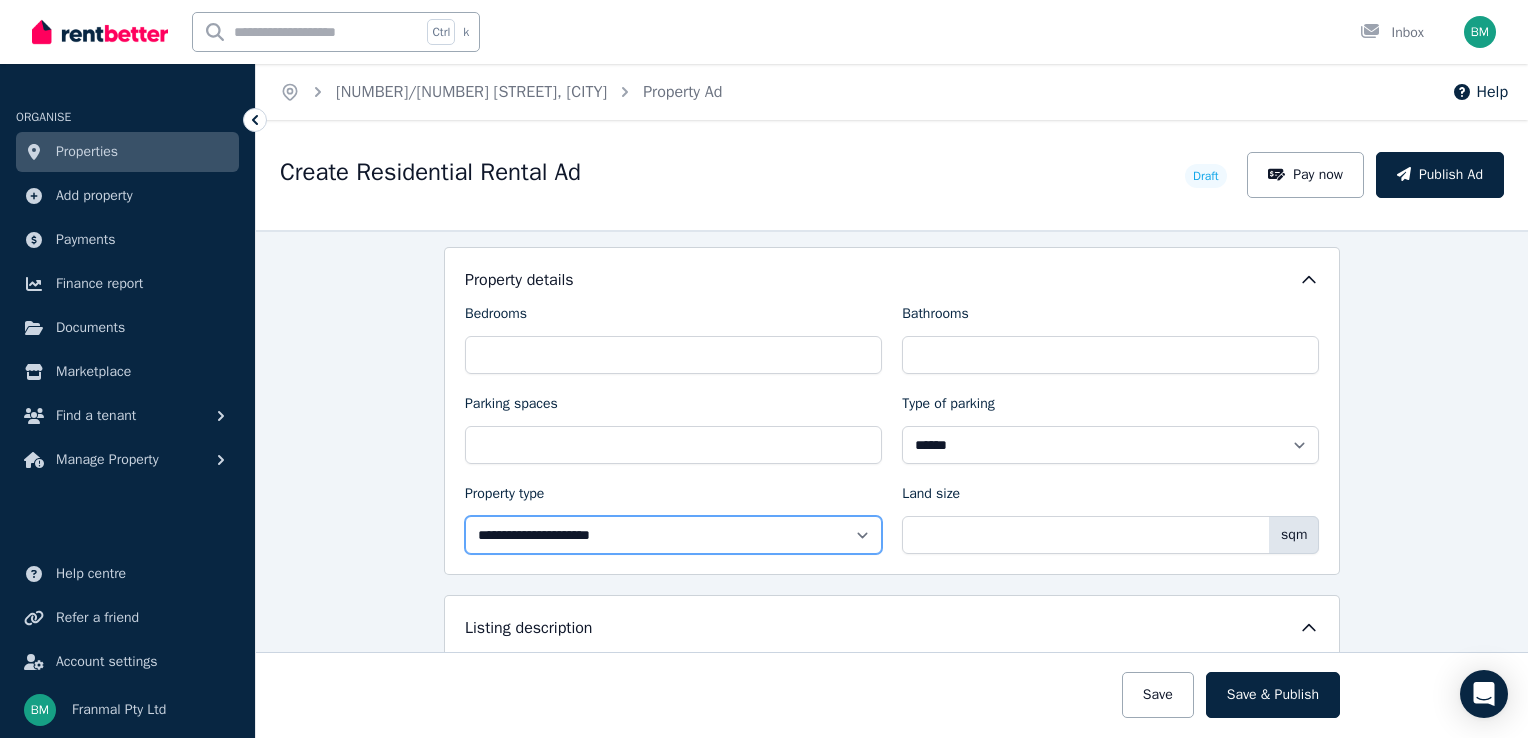 click on "**********" at bounding box center [673, 535] 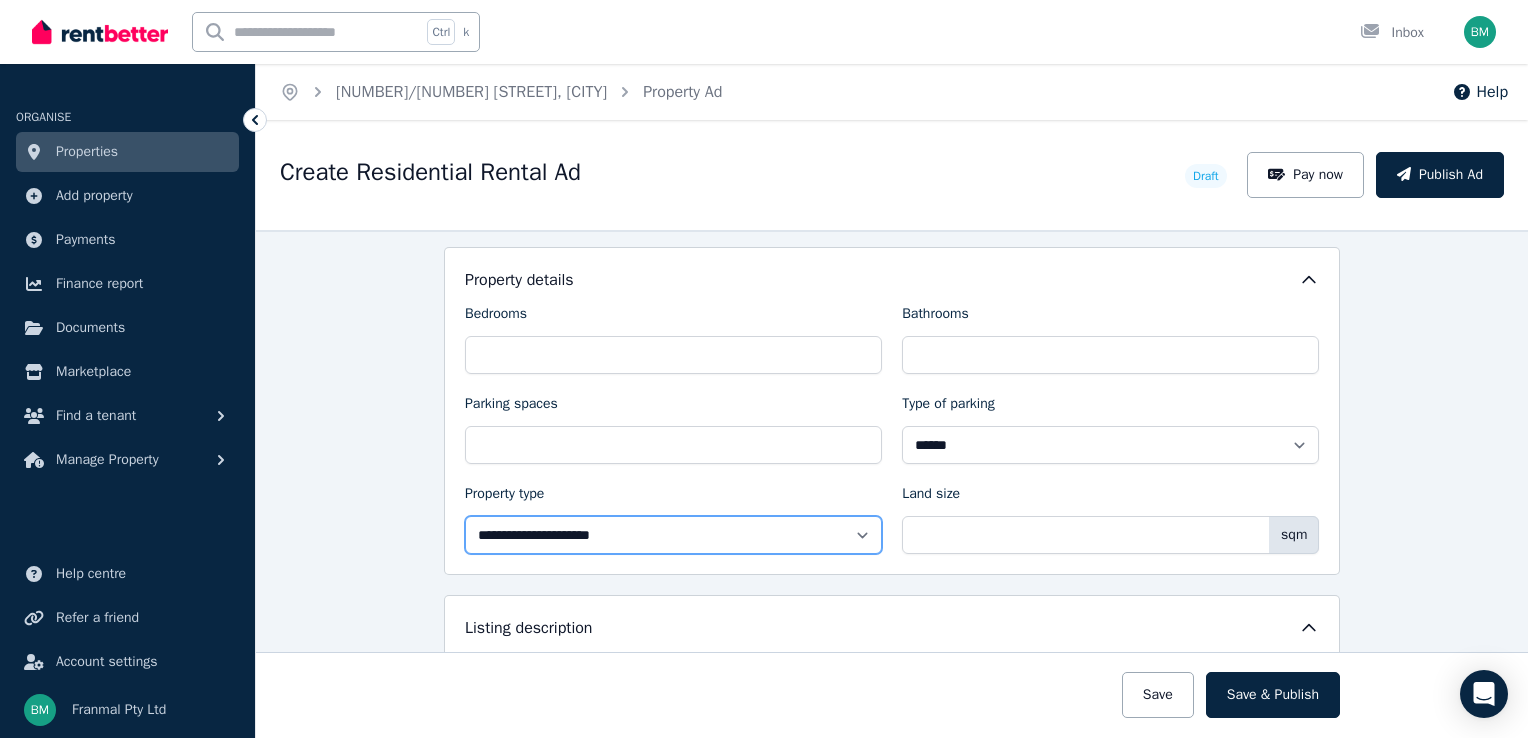 select on "**********" 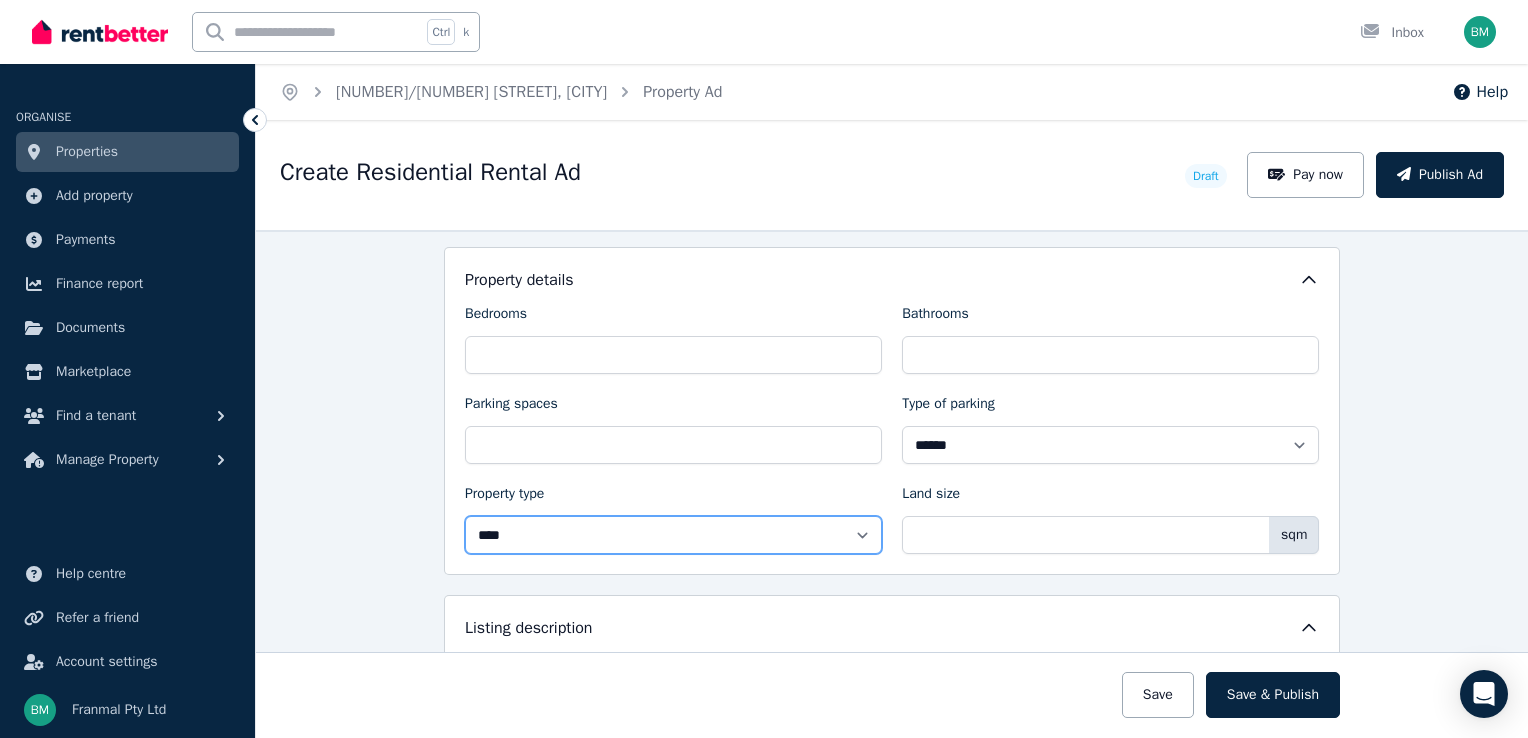 click on "**********" at bounding box center [673, 535] 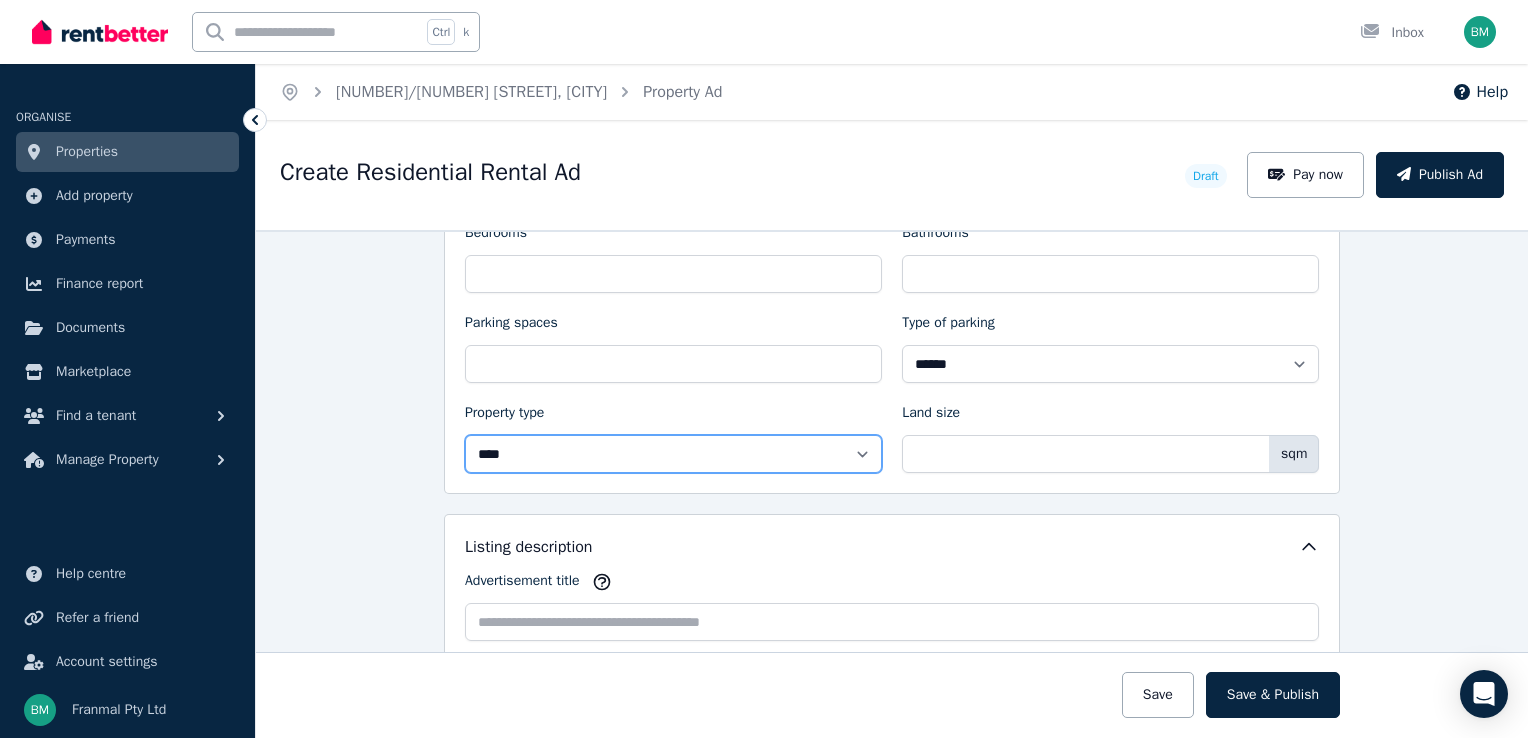 scroll, scrollTop: 1000, scrollLeft: 0, axis: vertical 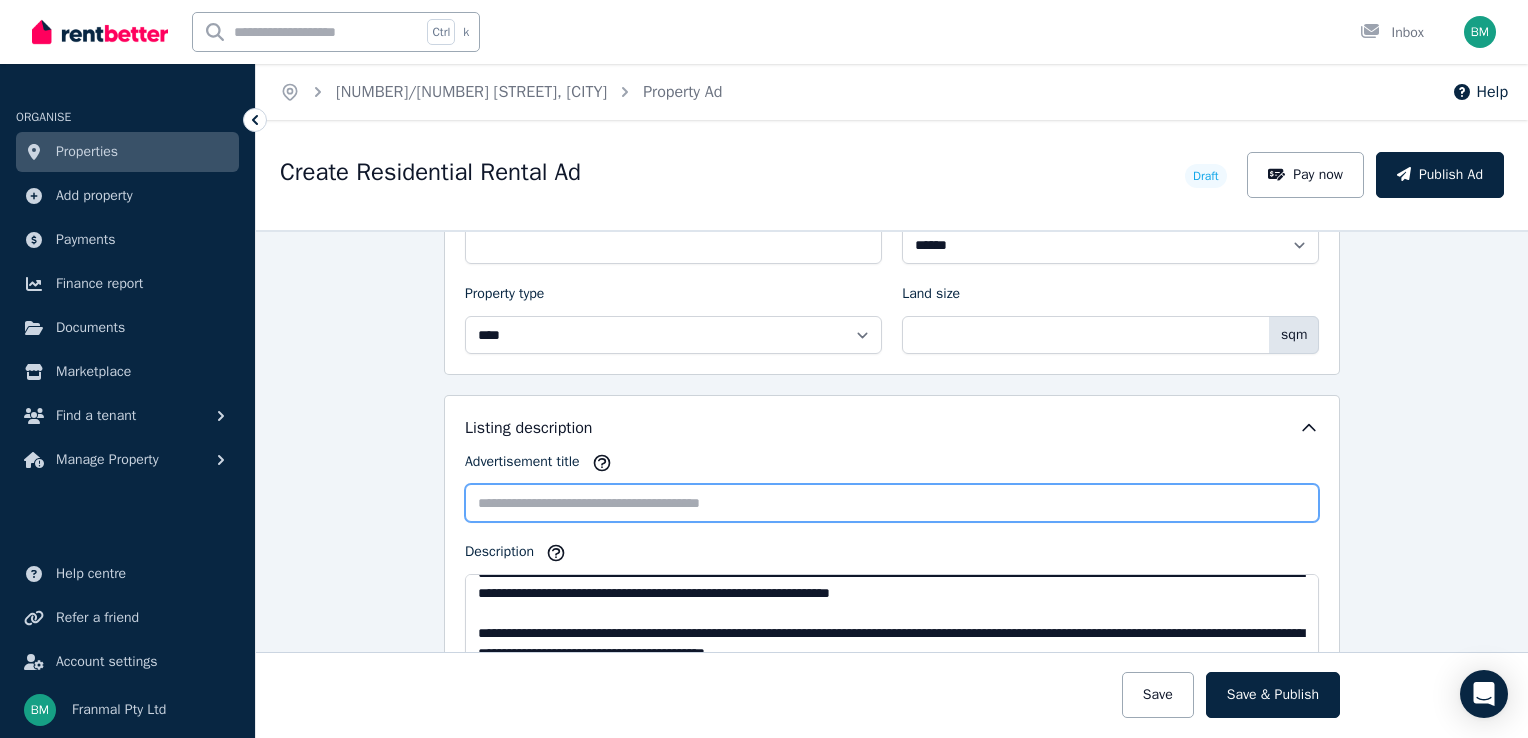 click on "Advertisement title" at bounding box center (892, 503) 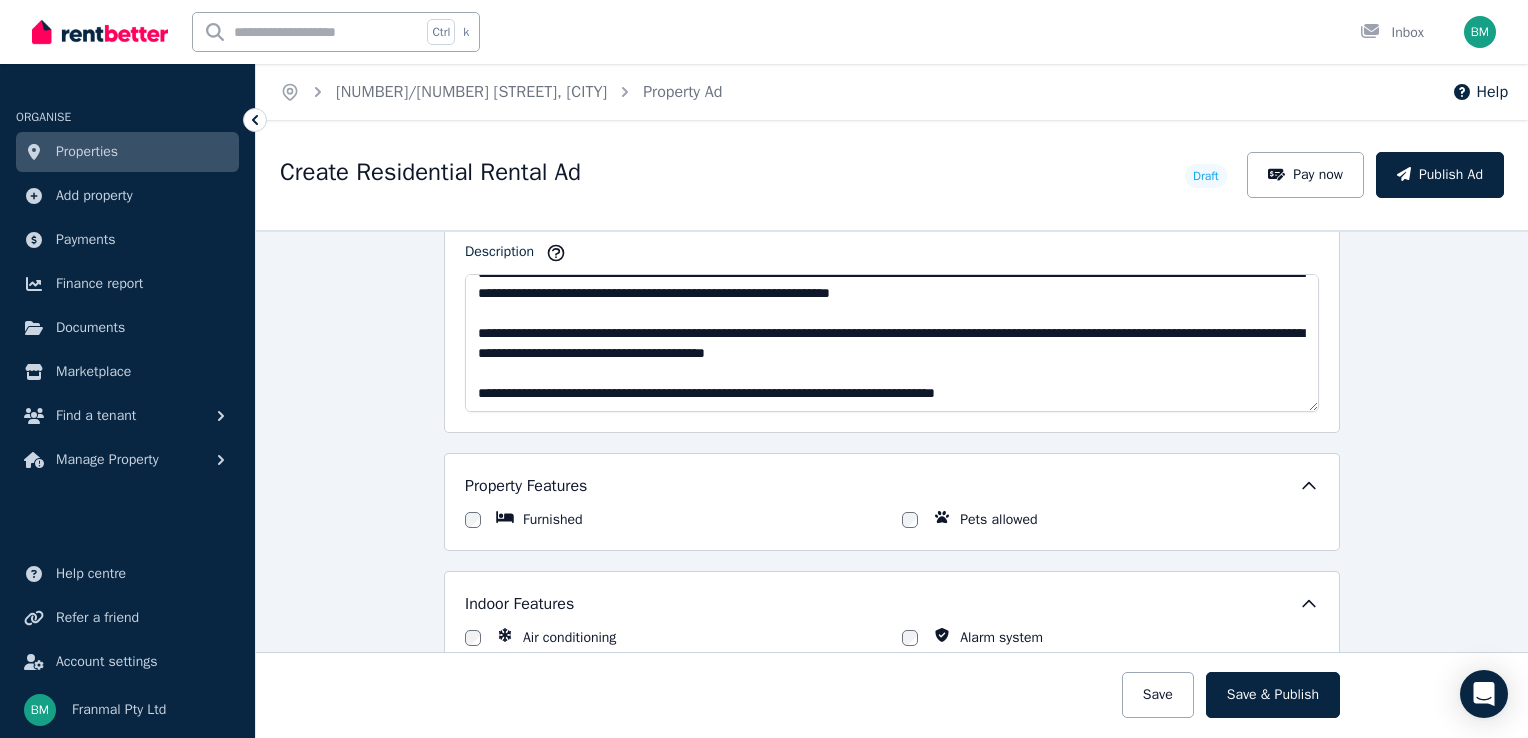 scroll, scrollTop: 1100, scrollLeft: 0, axis: vertical 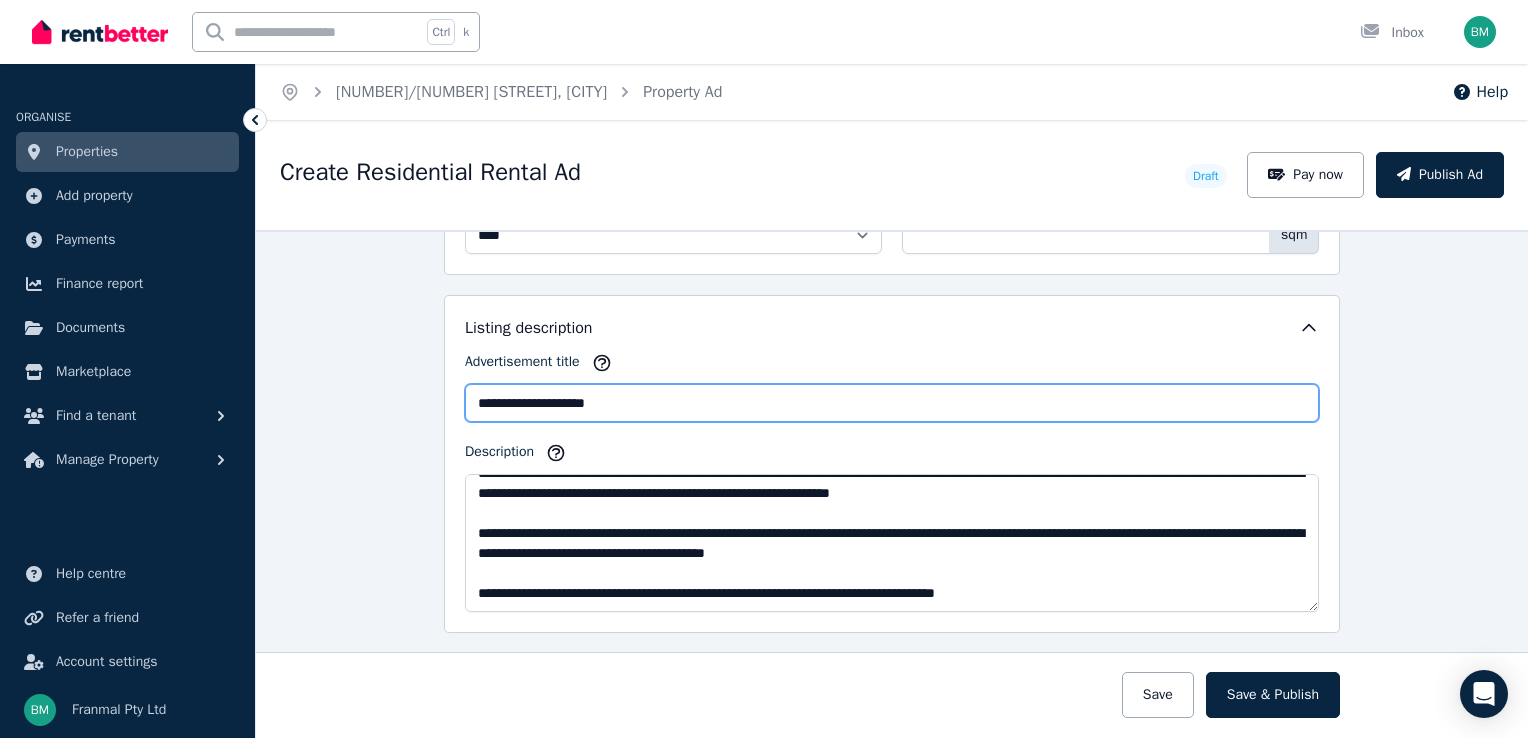 type on "**********" 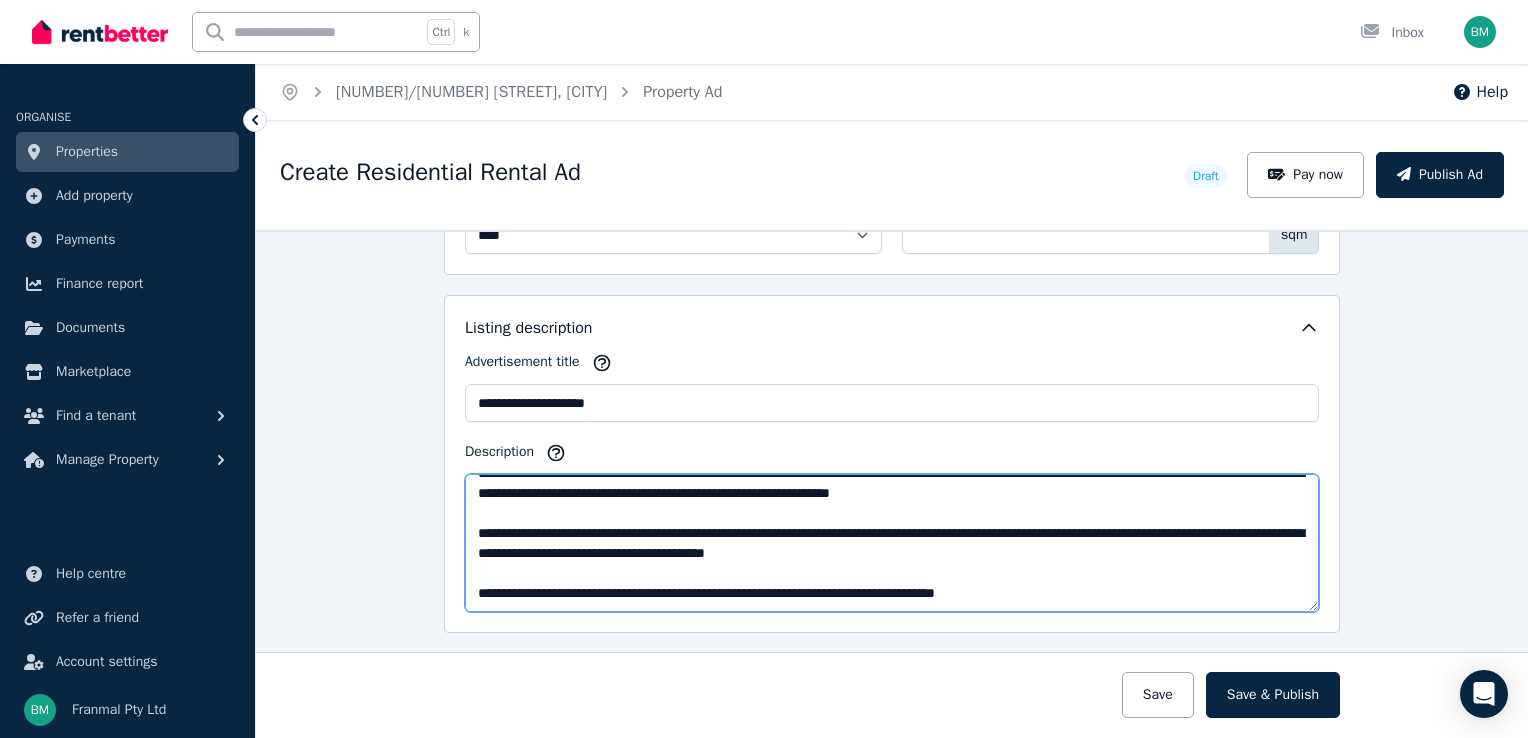 click on "**********" at bounding box center [892, 543] 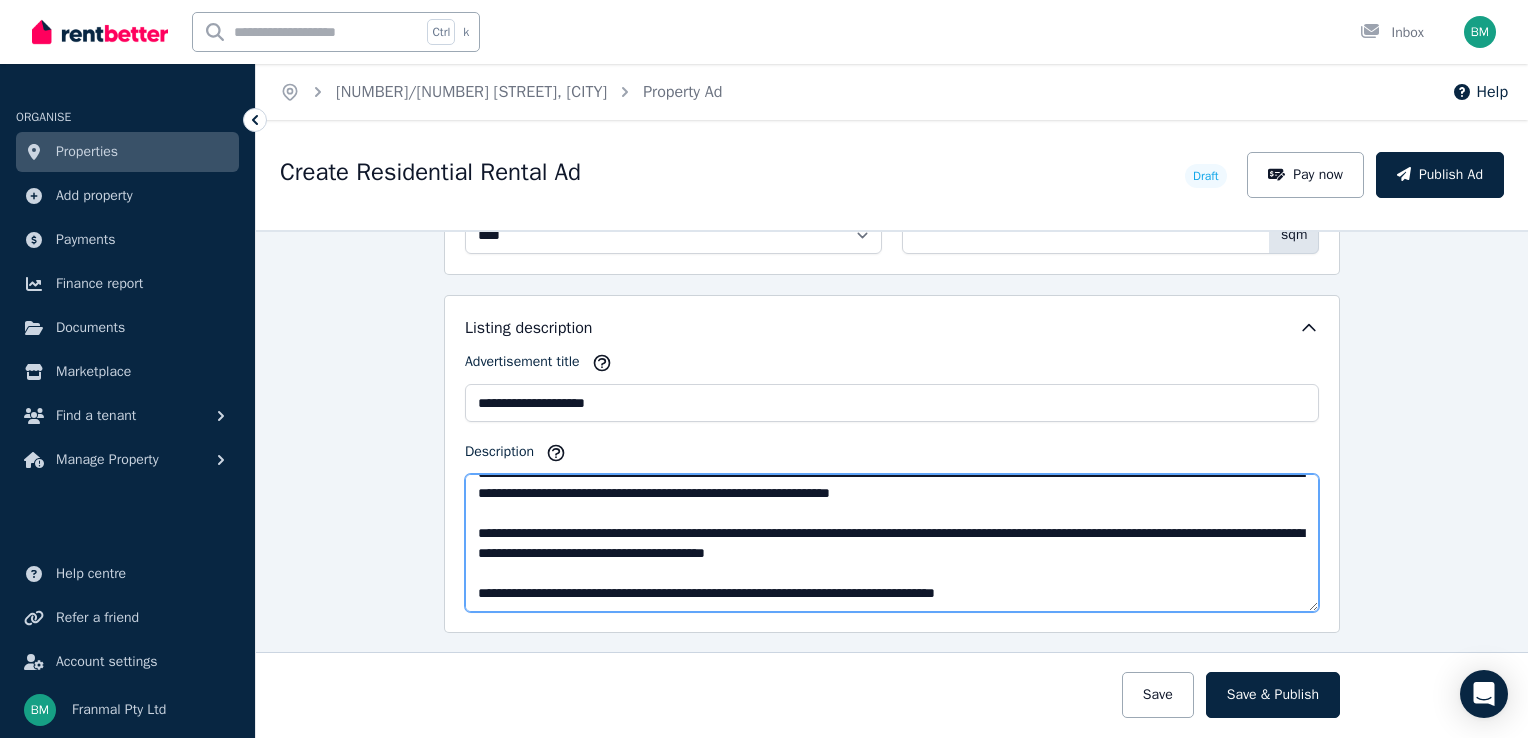 scroll, scrollTop: 0, scrollLeft: 0, axis: both 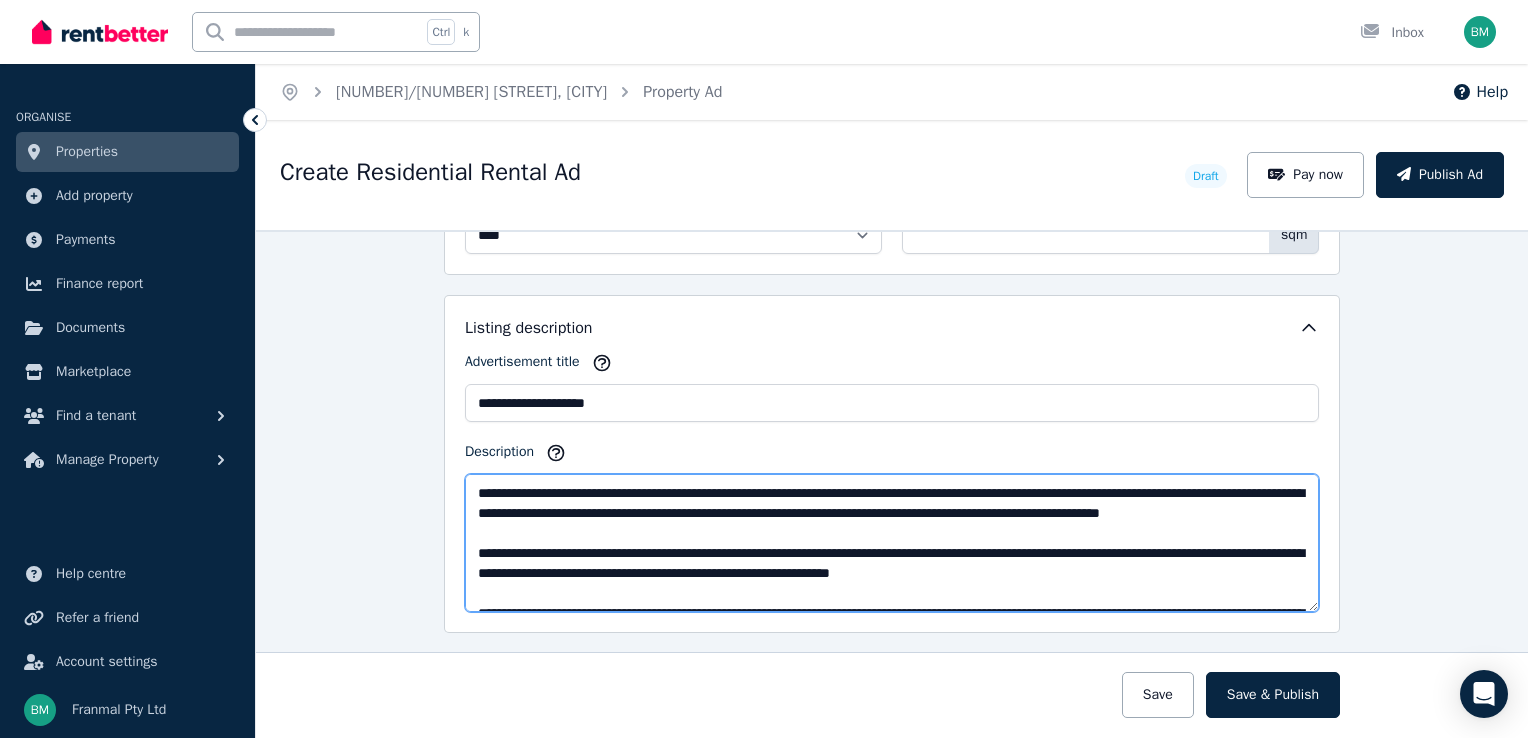 drag, startPoint x: 1077, startPoint y: 566, endPoint x: 470, endPoint y: 563, distance: 607.0074 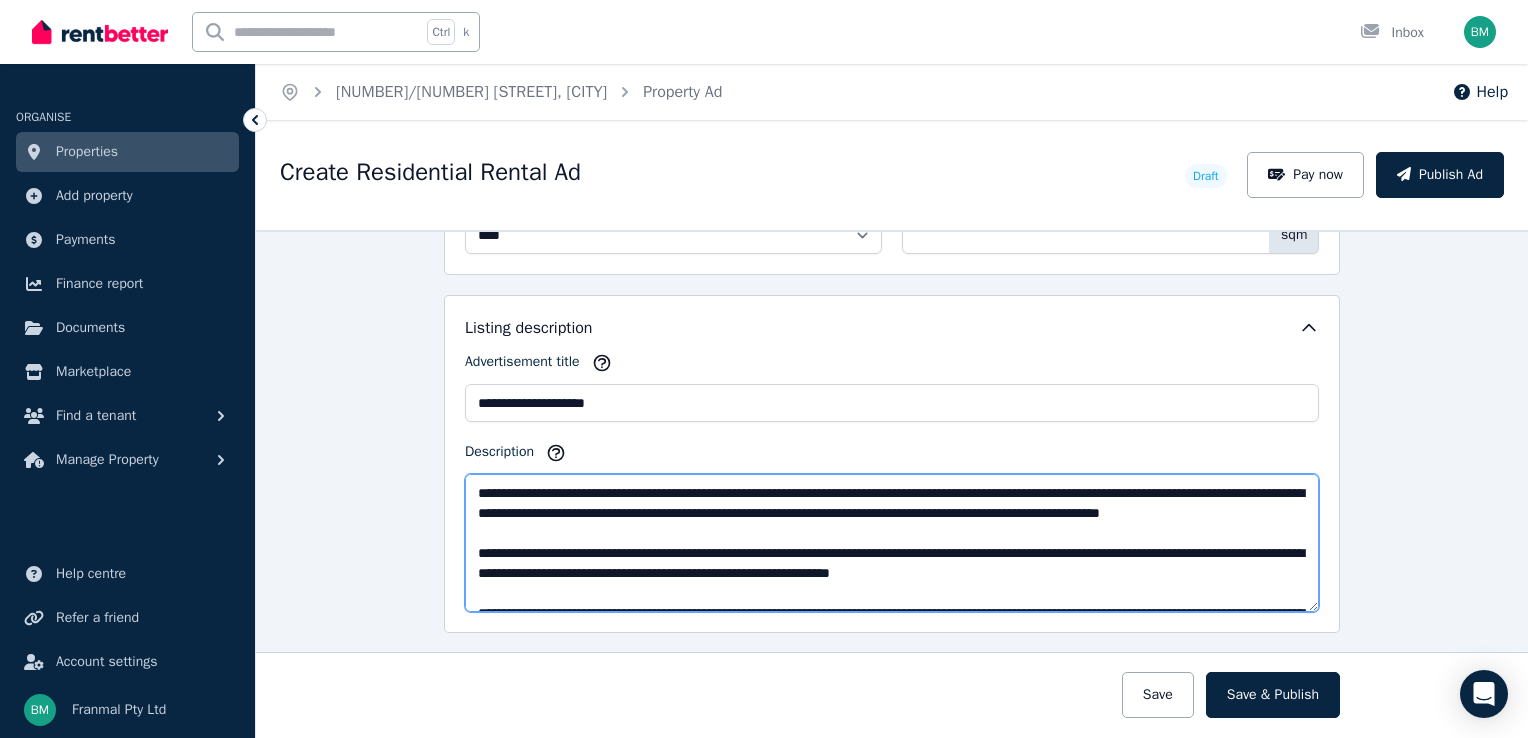 click on "**********" at bounding box center [892, 543] 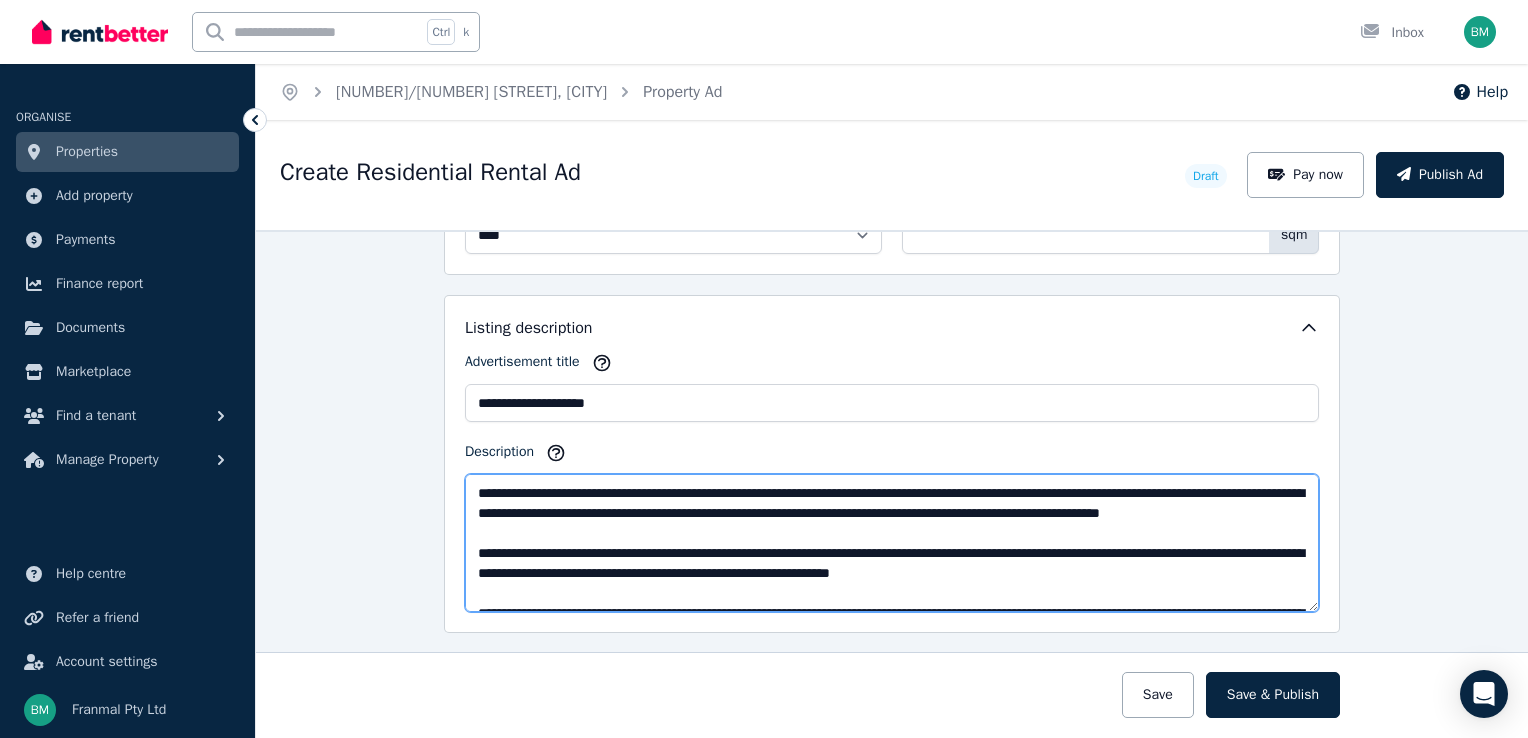 scroll, scrollTop: 0, scrollLeft: 0, axis: both 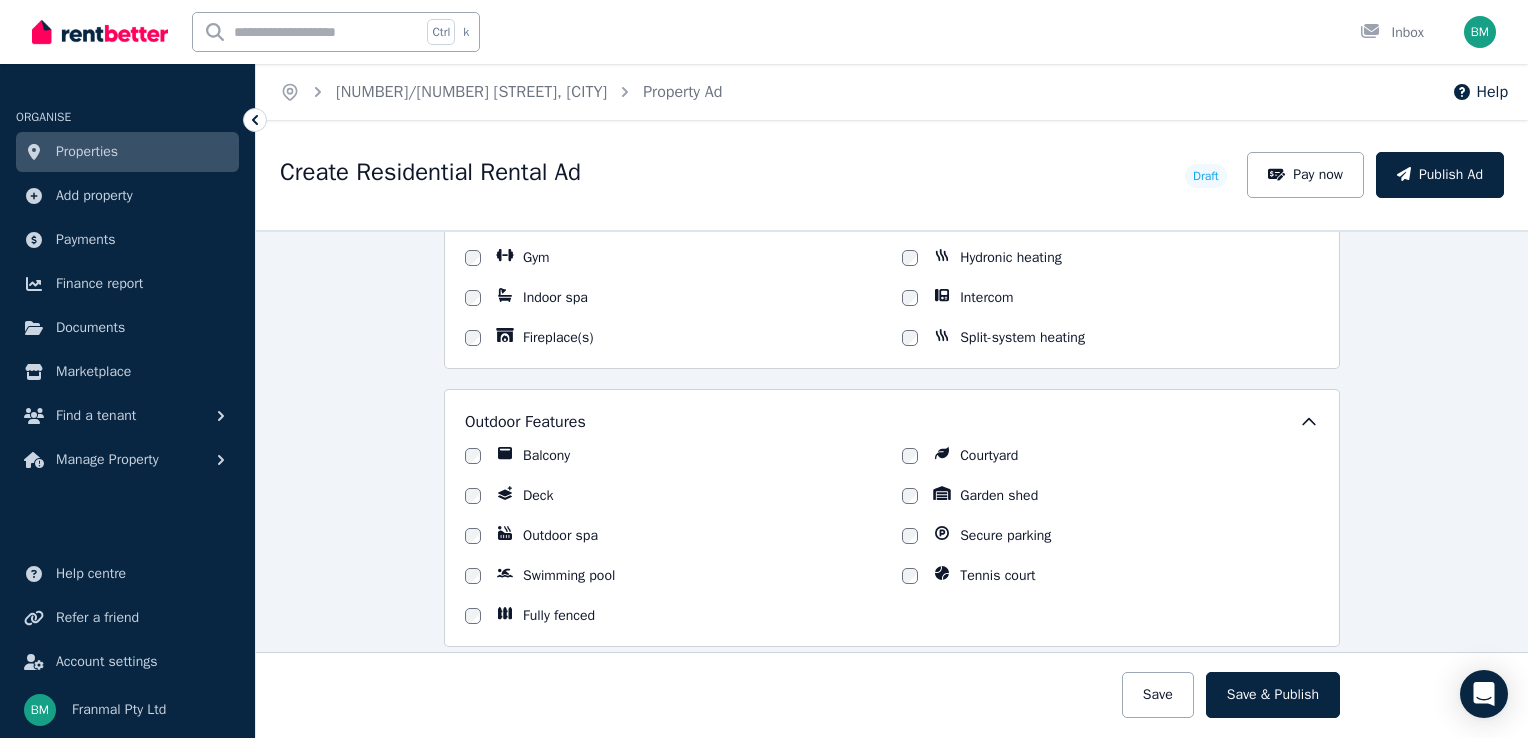 click on "Balcony Courtyard Deck Garden shed Outdoor spa Secure parking Swimming pool Tennis court Fully fenced" at bounding box center (892, 536) 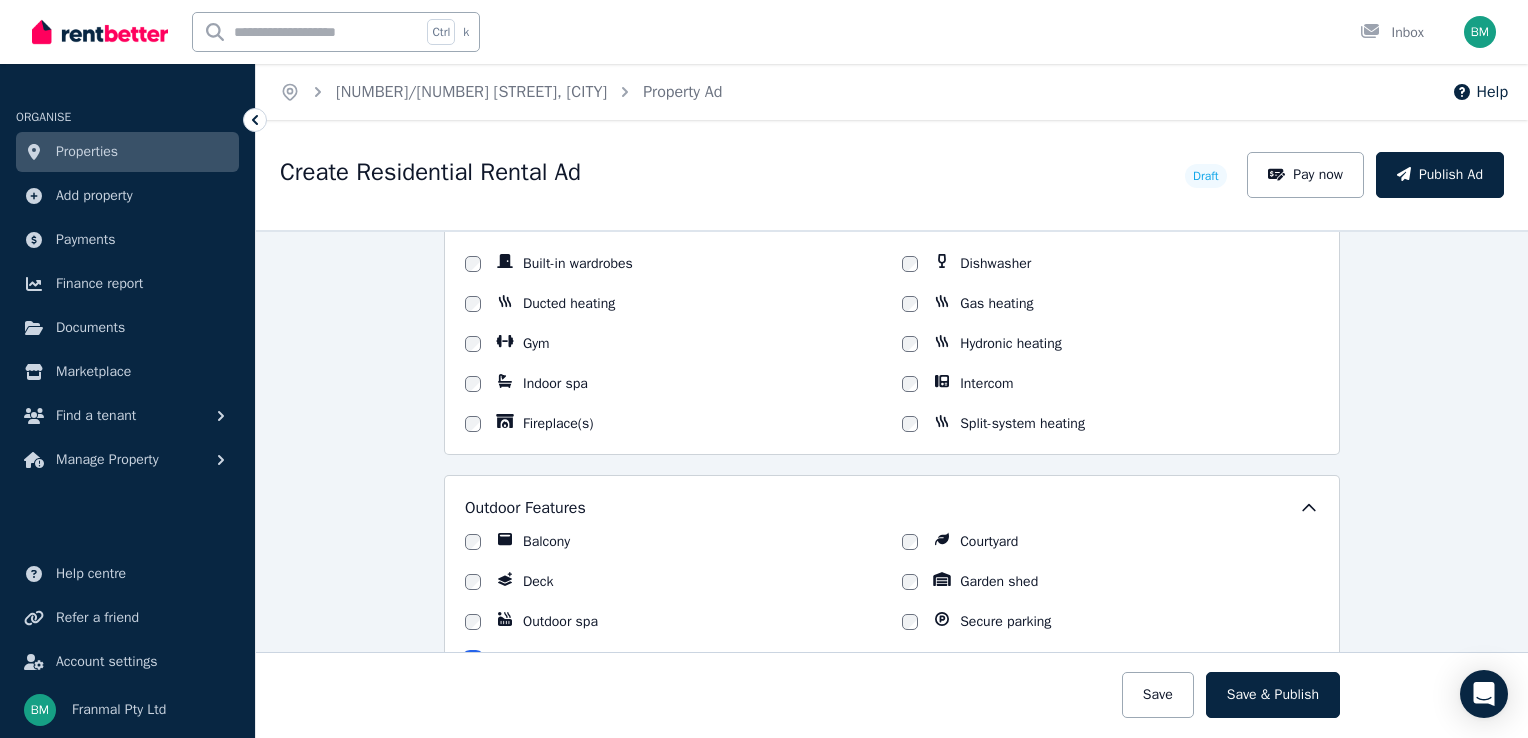 scroll, scrollTop: 1600, scrollLeft: 0, axis: vertical 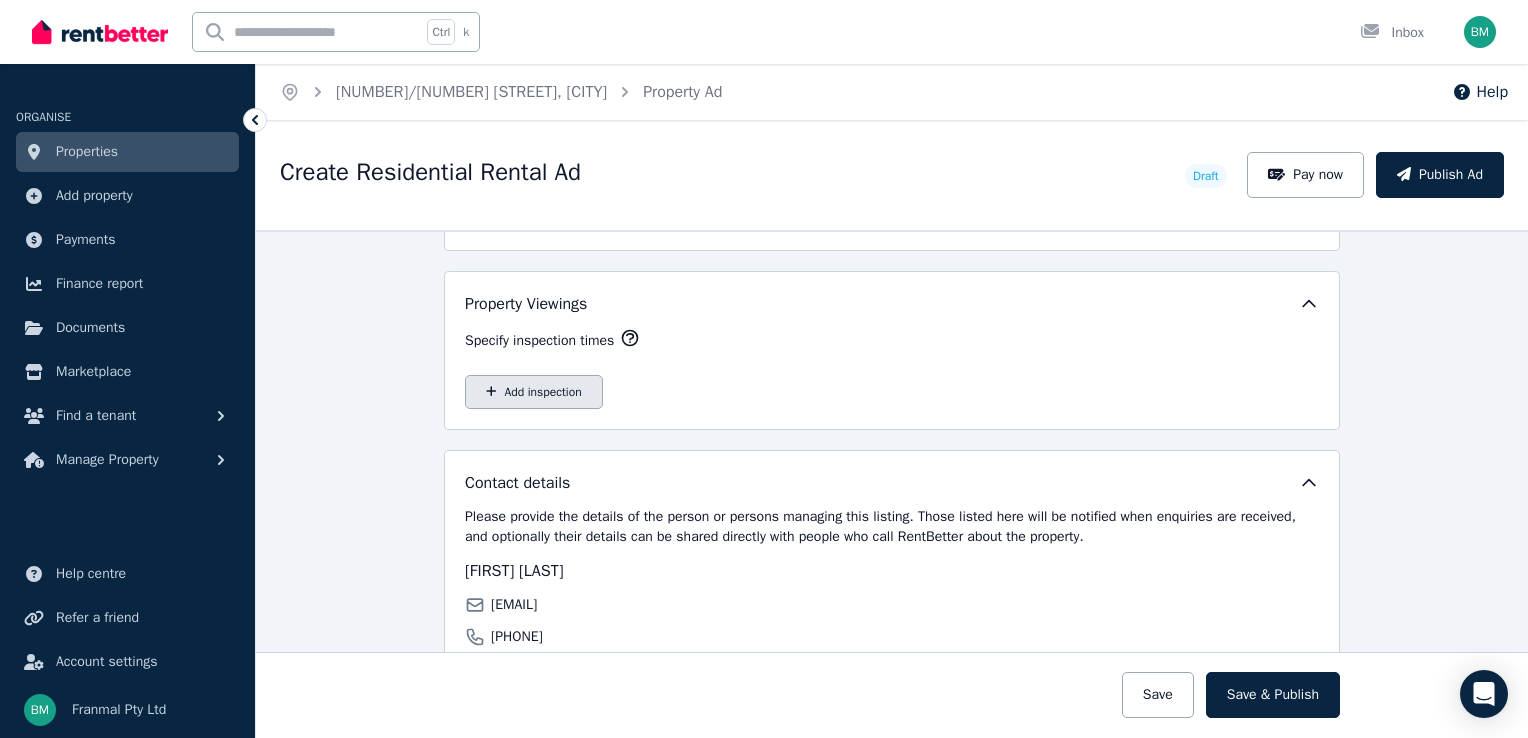 click on "Add inspection" at bounding box center (534, 392) 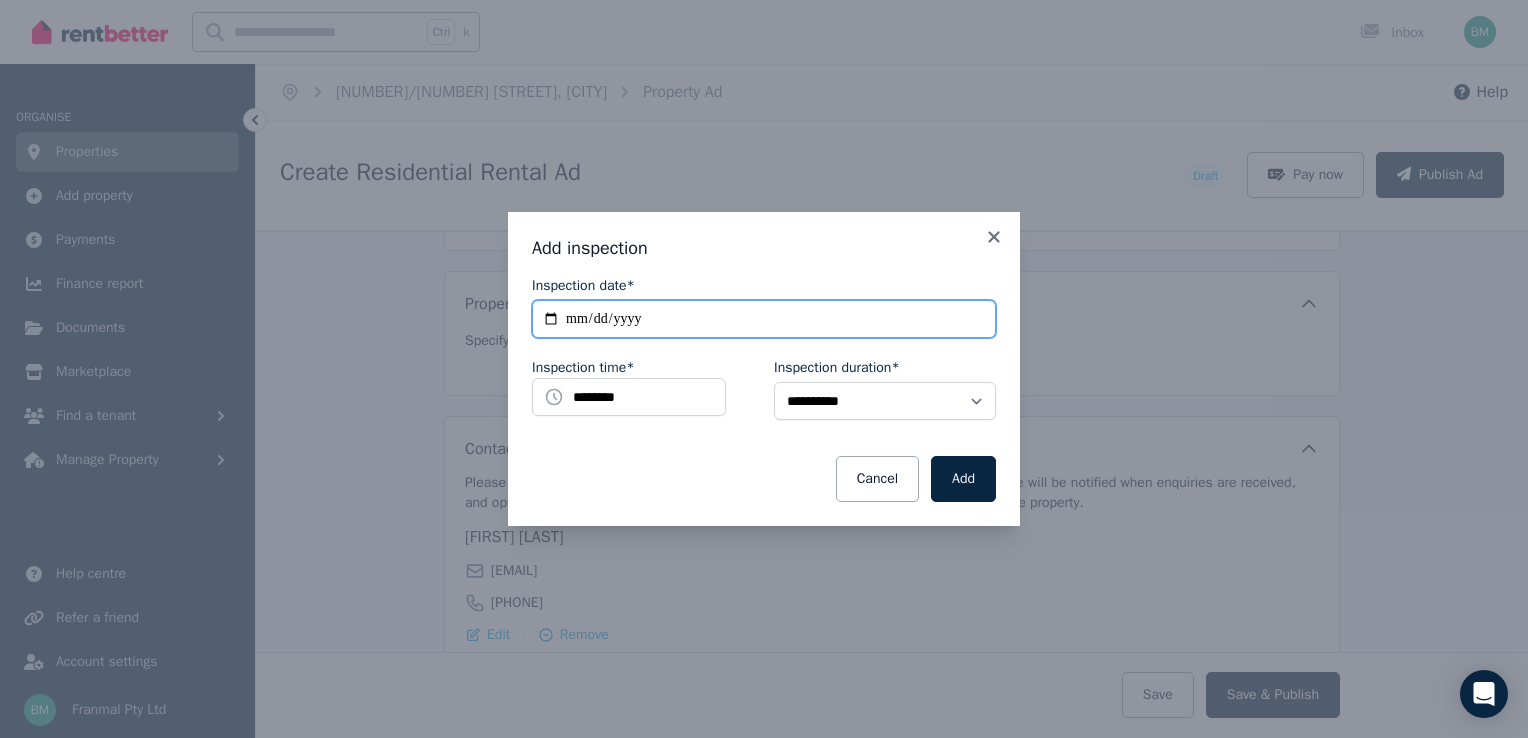 click on "**********" at bounding box center [764, 319] 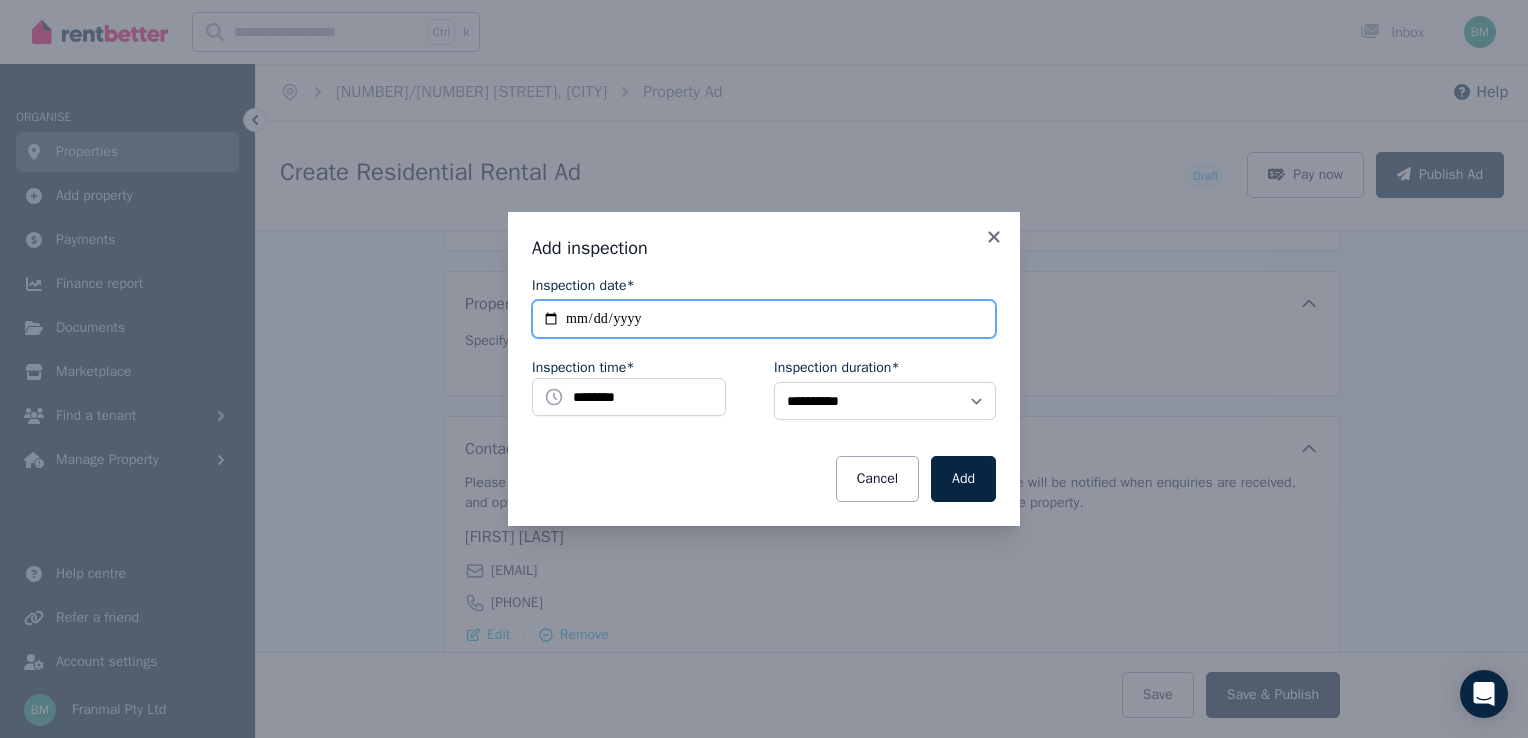 click on "**********" at bounding box center [764, 319] 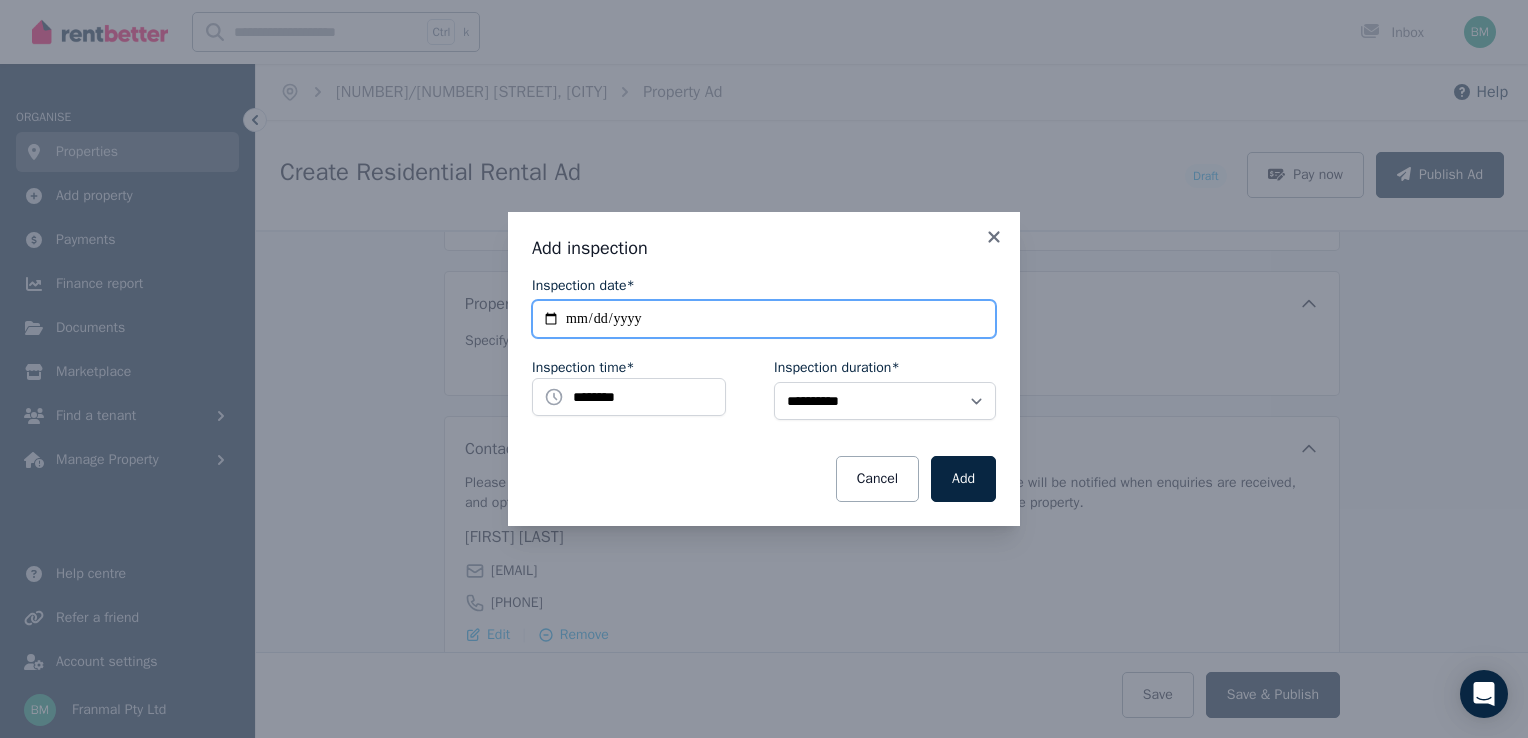type on "**********" 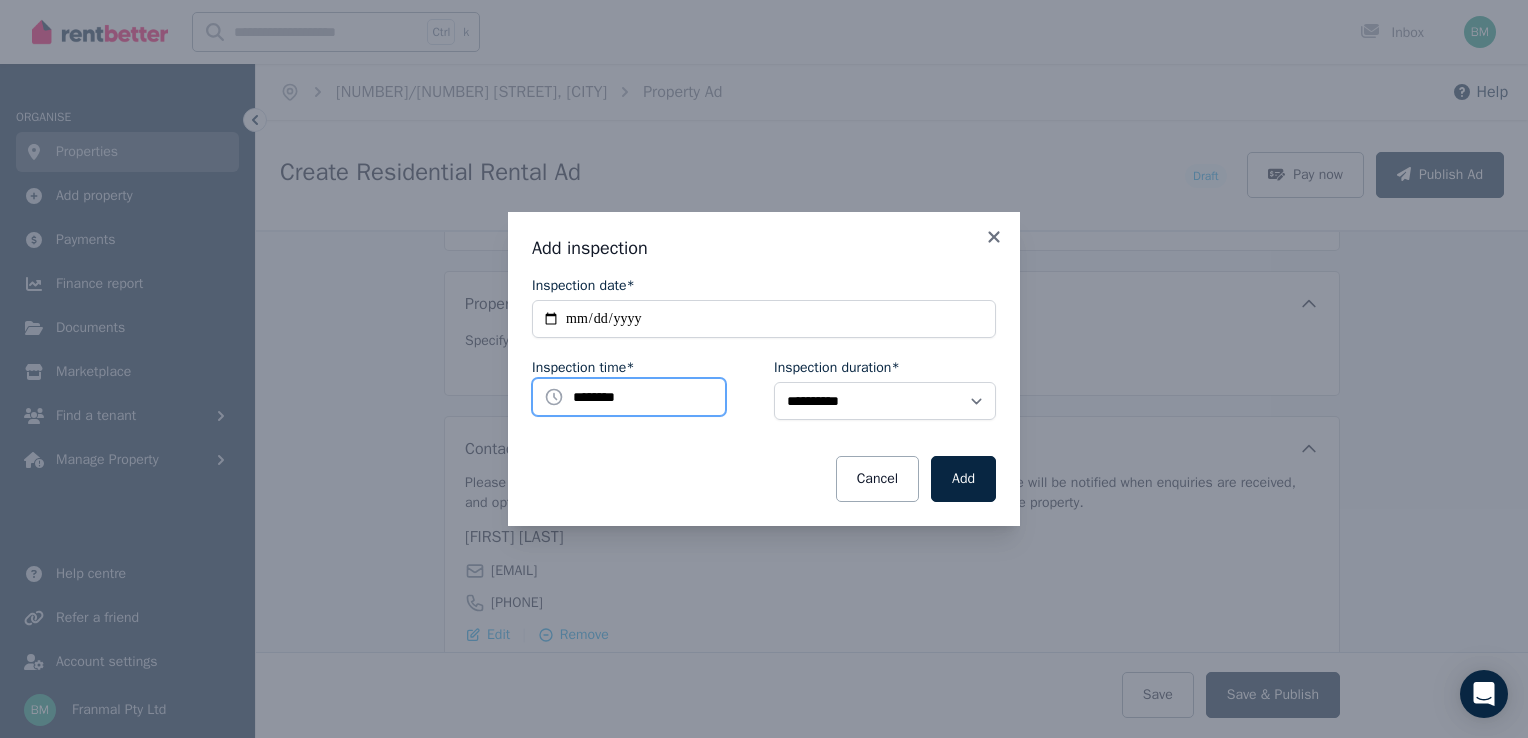 click on "********" at bounding box center [629, 397] 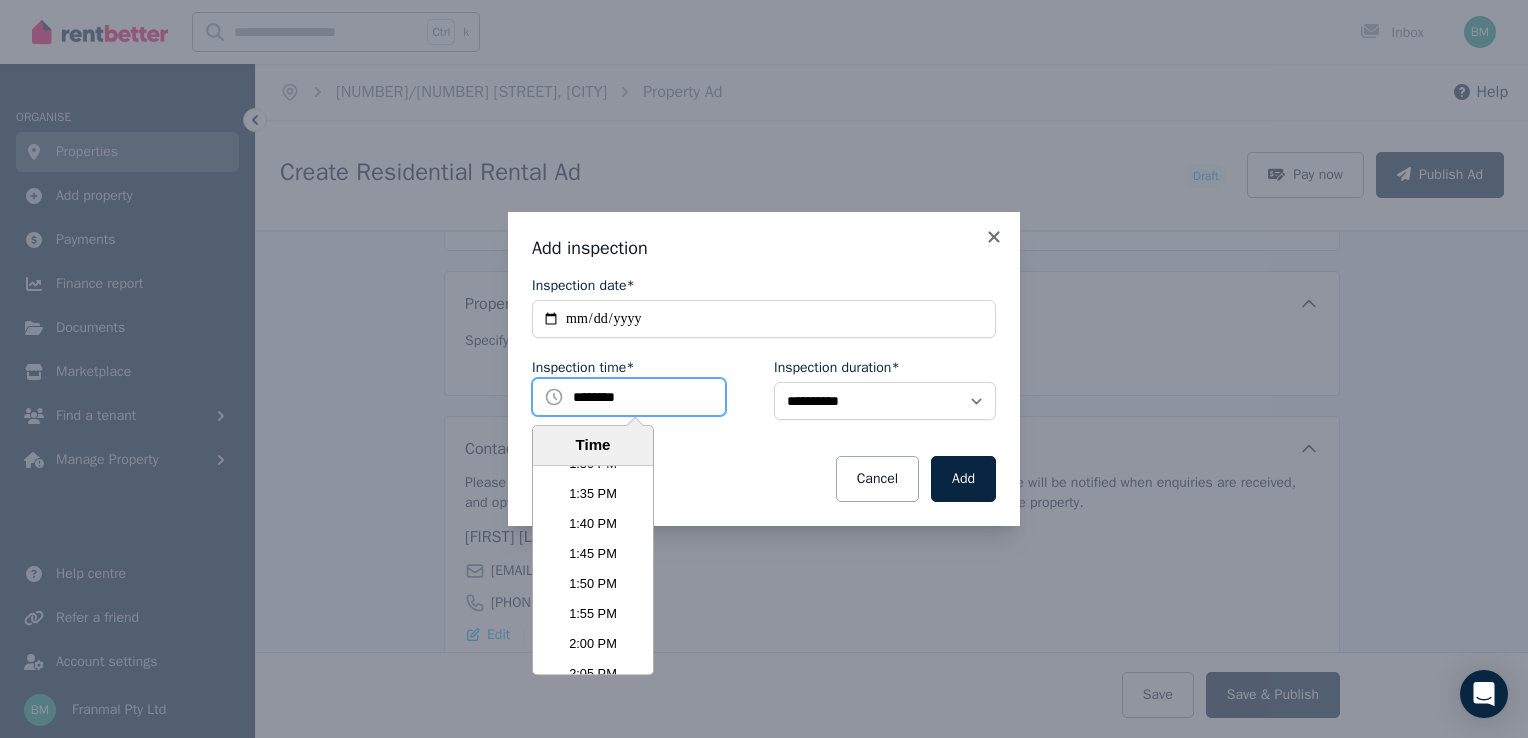 scroll, scrollTop: 4890, scrollLeft: 0, axis: vertical 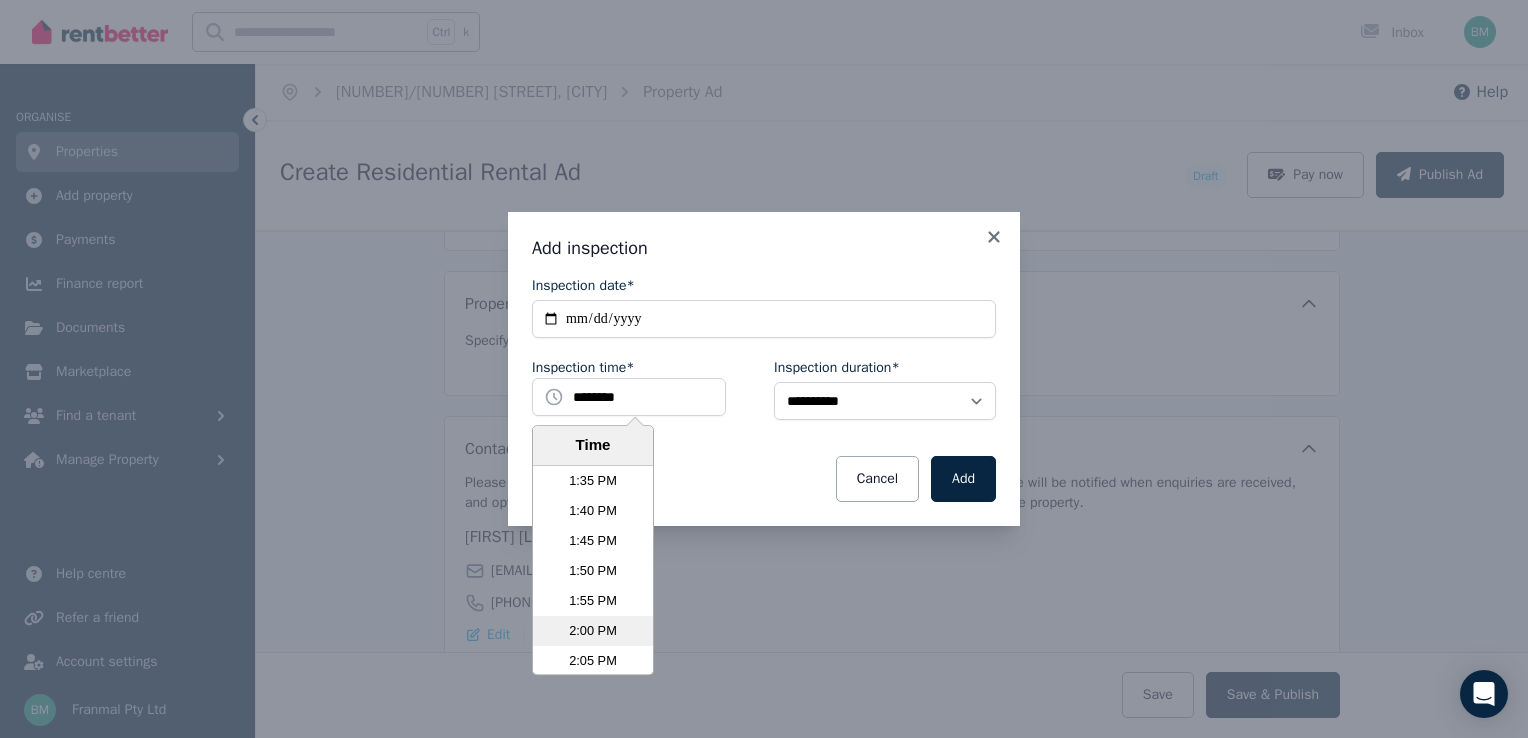 click on "2:00 PM" at bounding box center [593, 631] 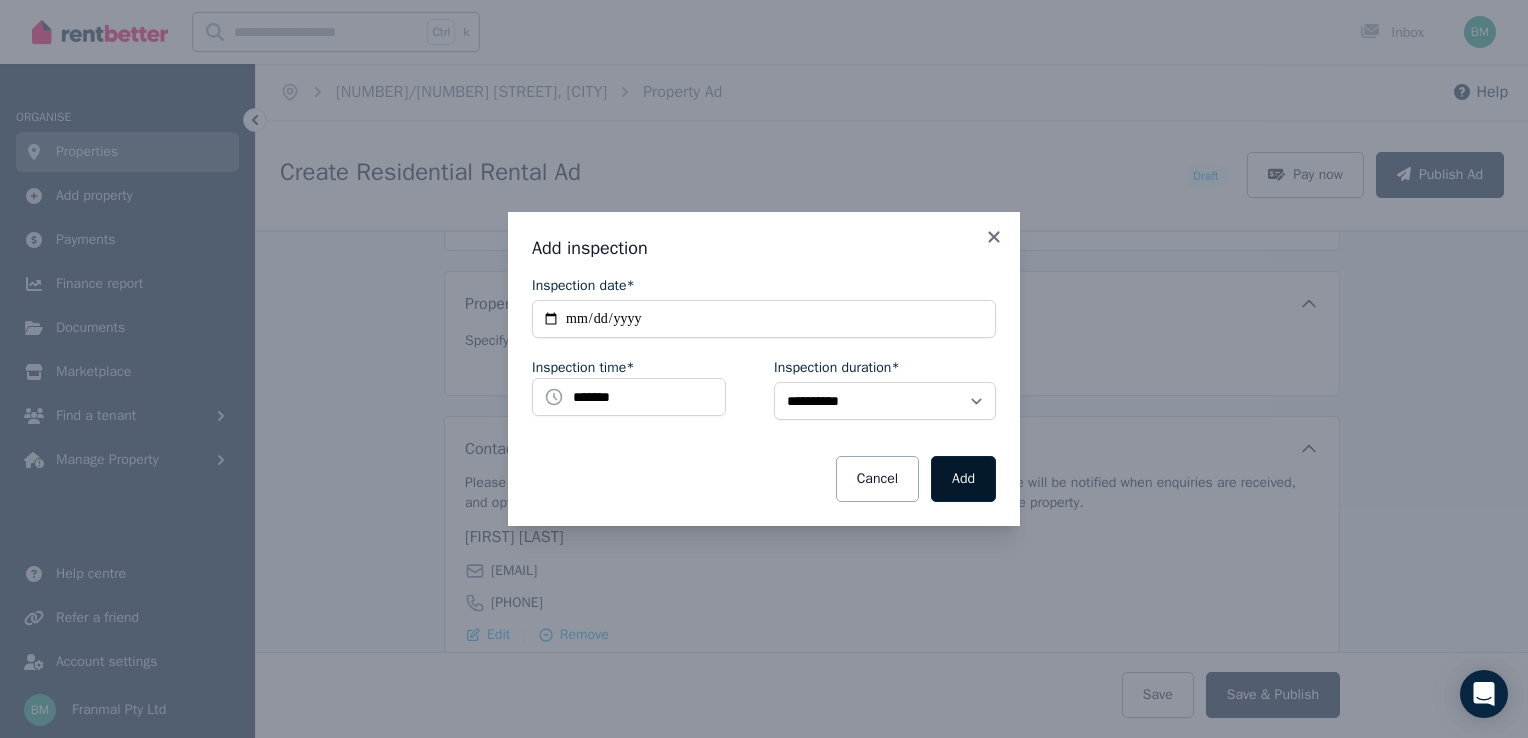 click on "Add" at bounding box center [963, 479] 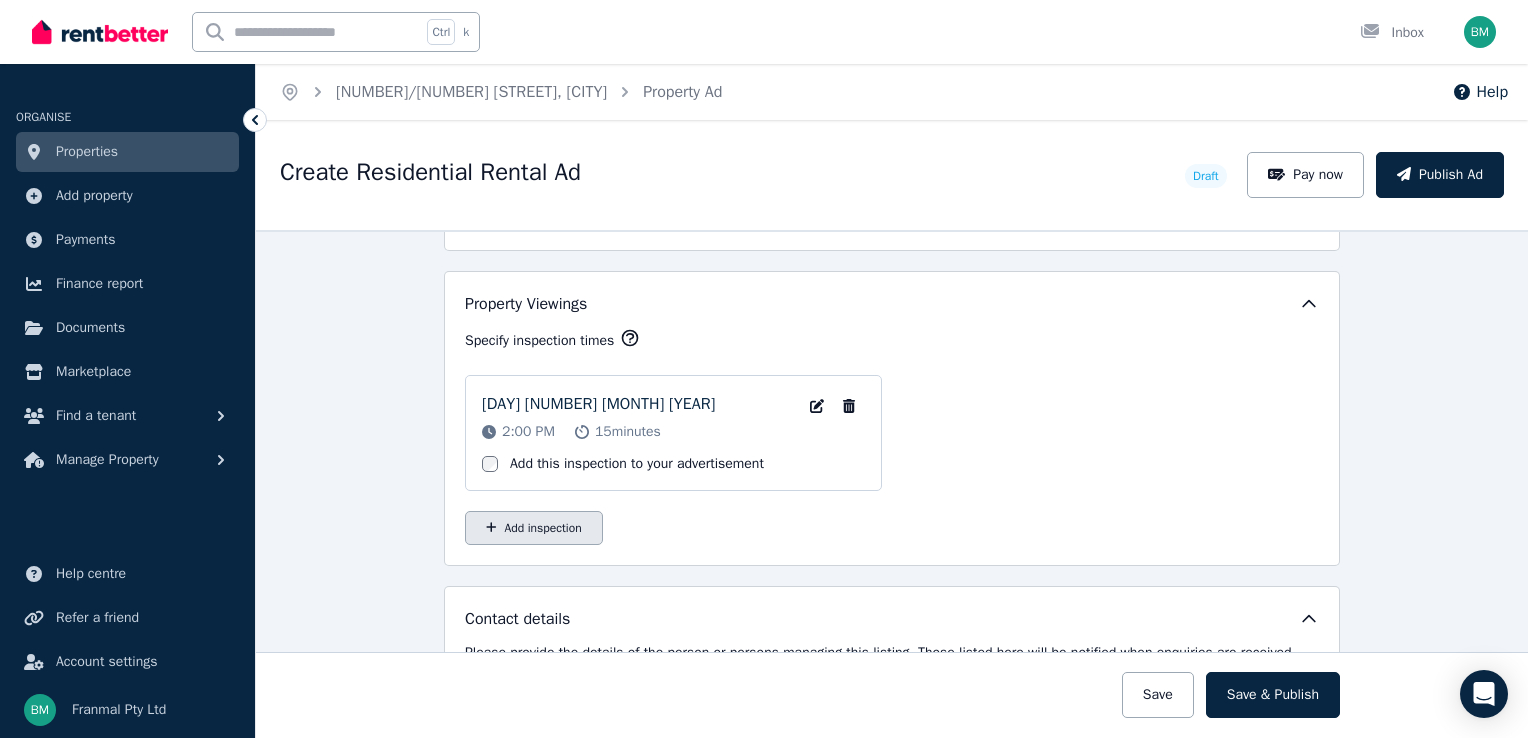 click on "Add inspection" at bounding box center [534, 528] 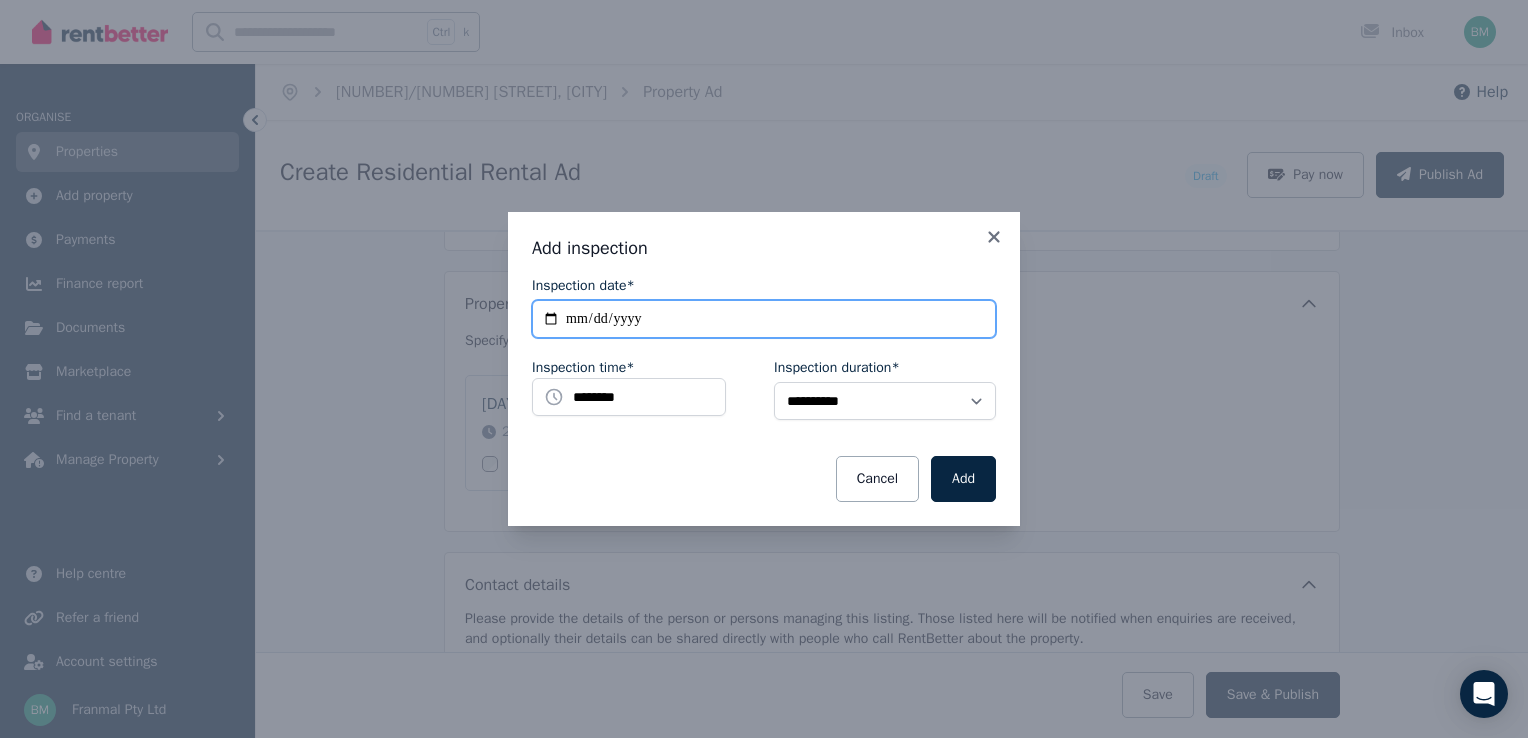 click on "**********" at bounding box center [764, 319] 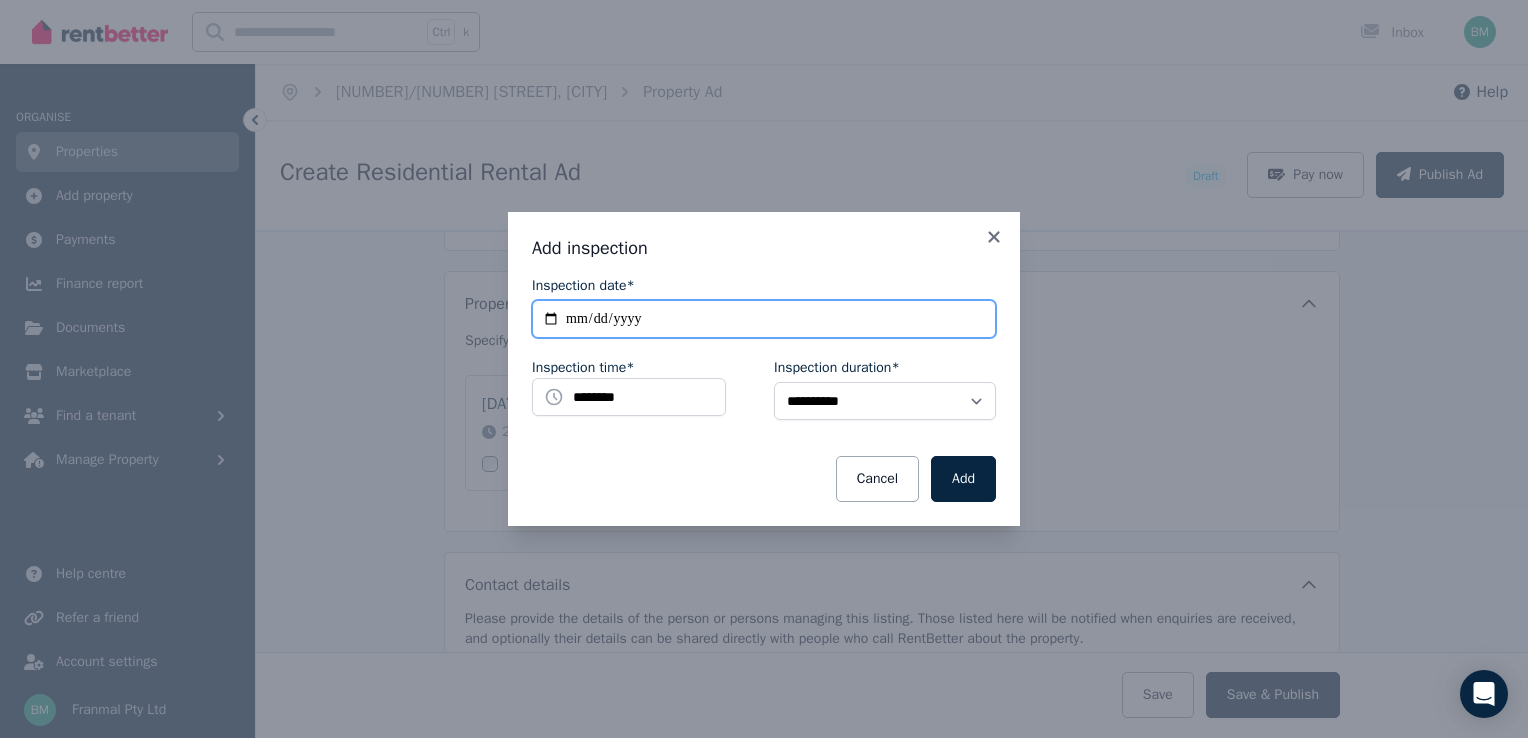 type on "**********" 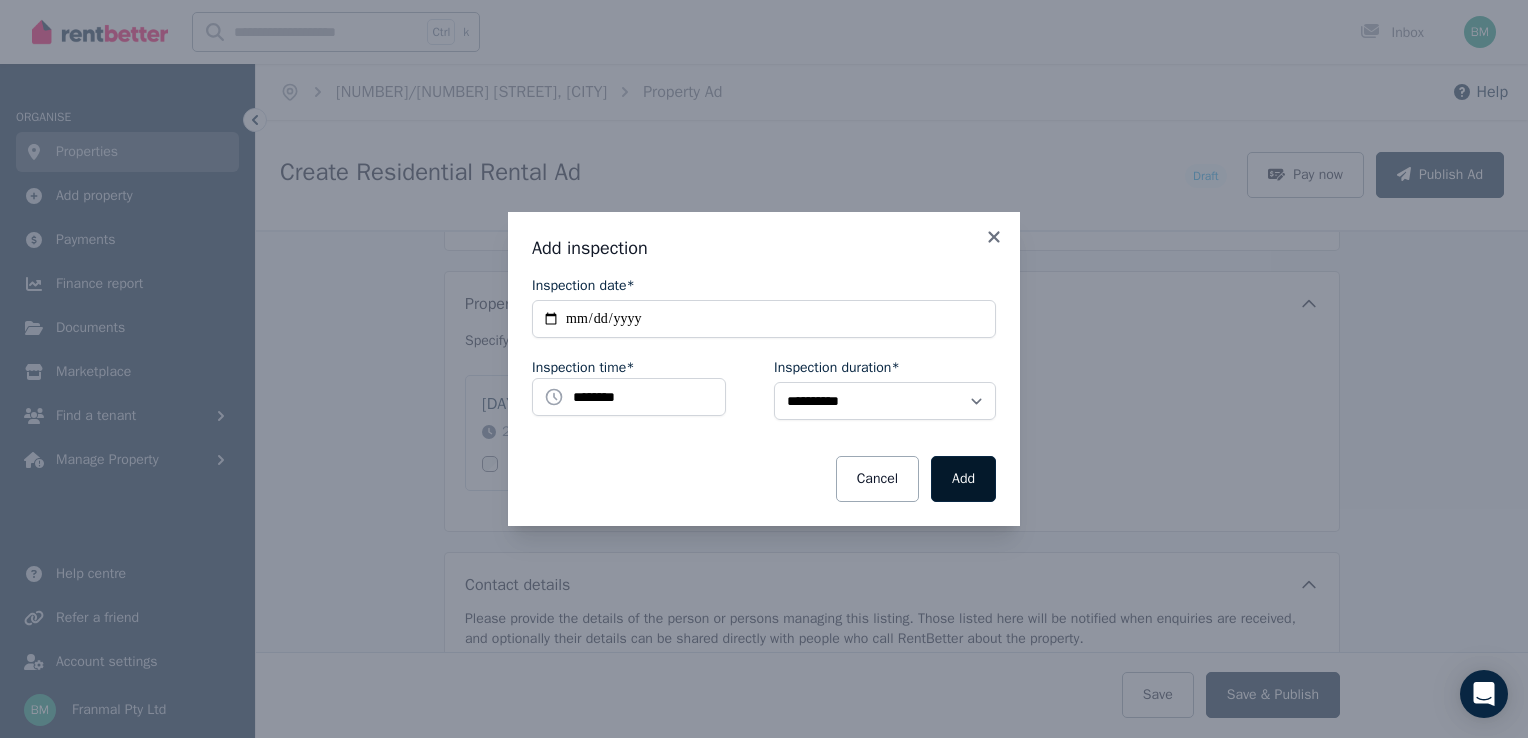 click on "Add" at bounding box center (963, 479) 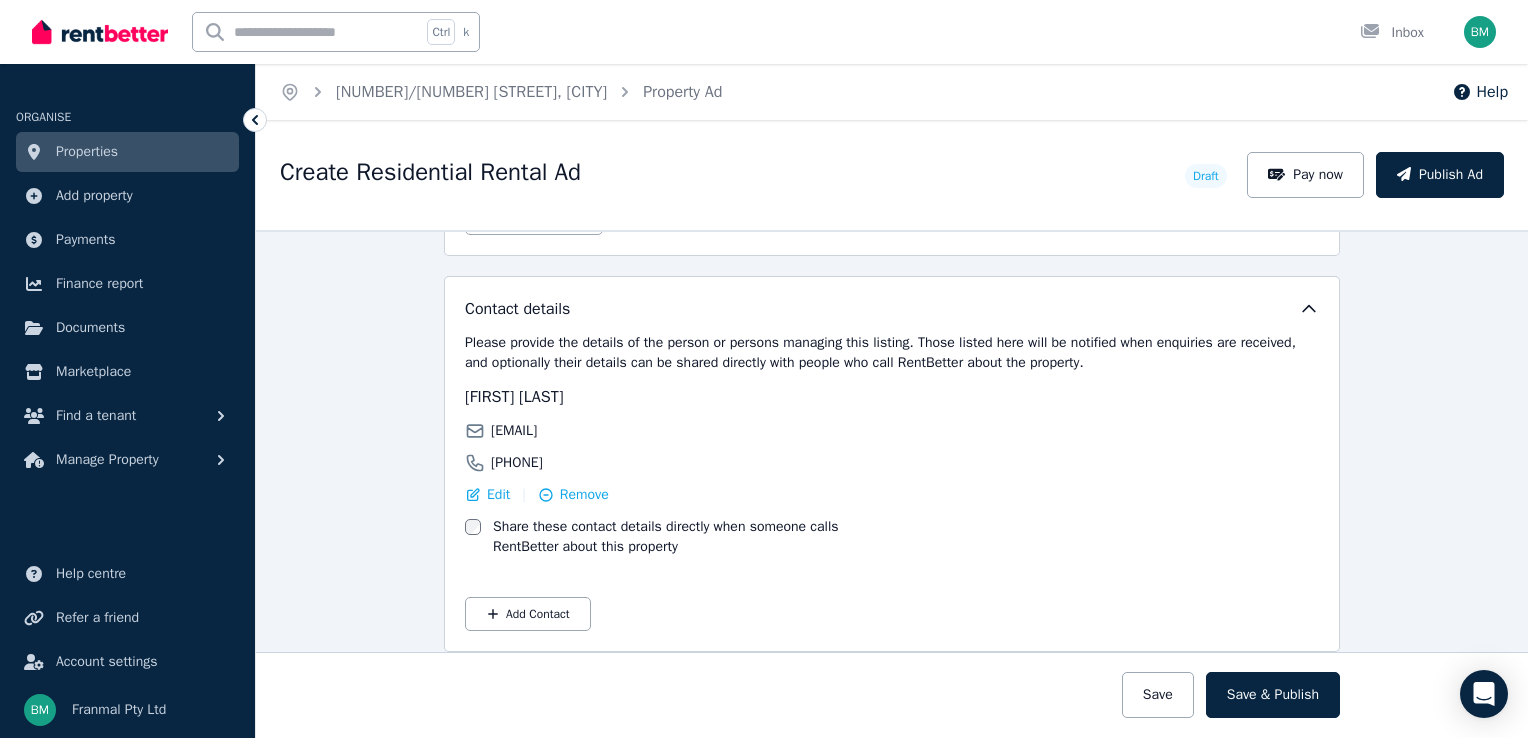 scroll, scrollTop: 3114, scrollLeft: 0, axis: vertical 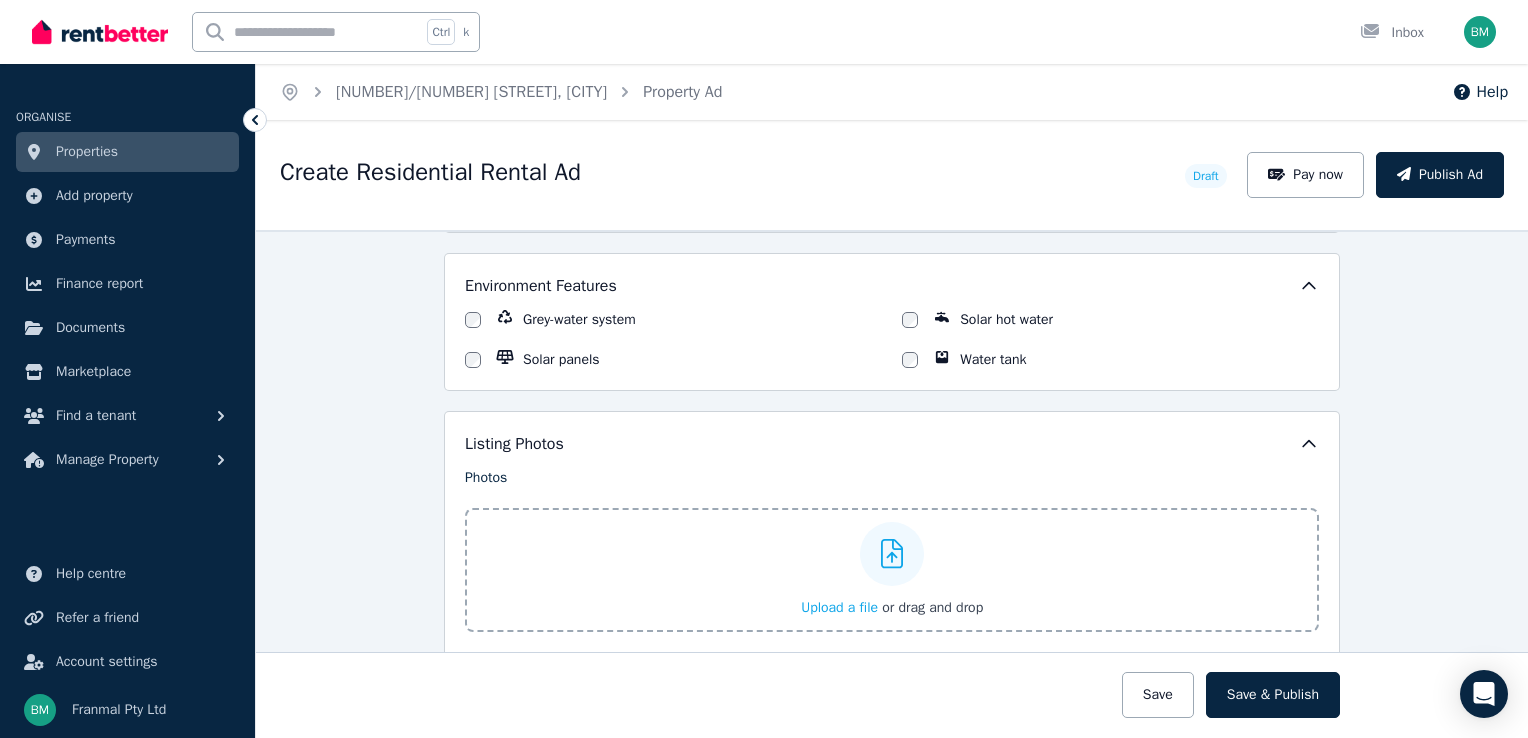 click on "Upload a file" at bounding box center (839, 607) 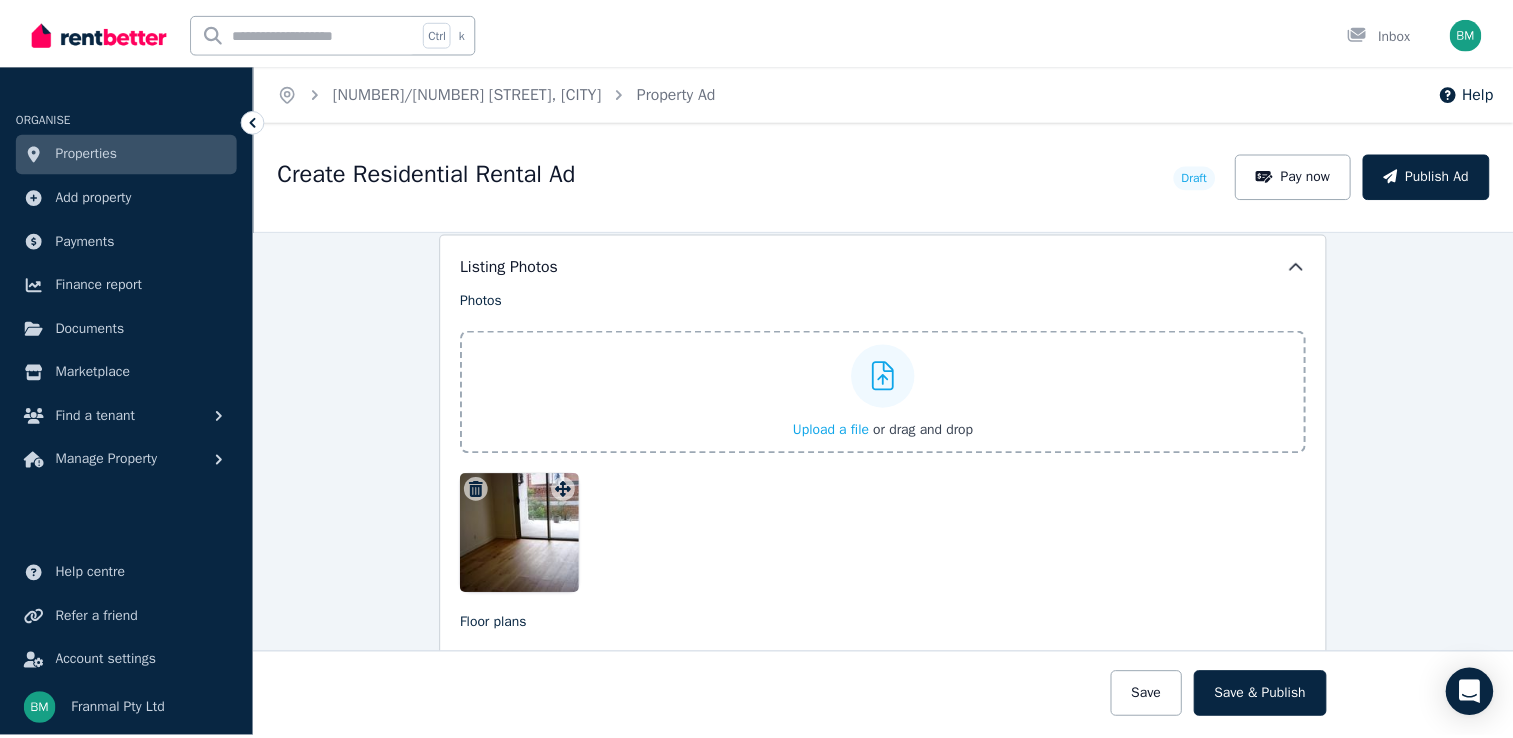 scroll, scrollTop: 2414, scrollLeft: 0, axis: vertical 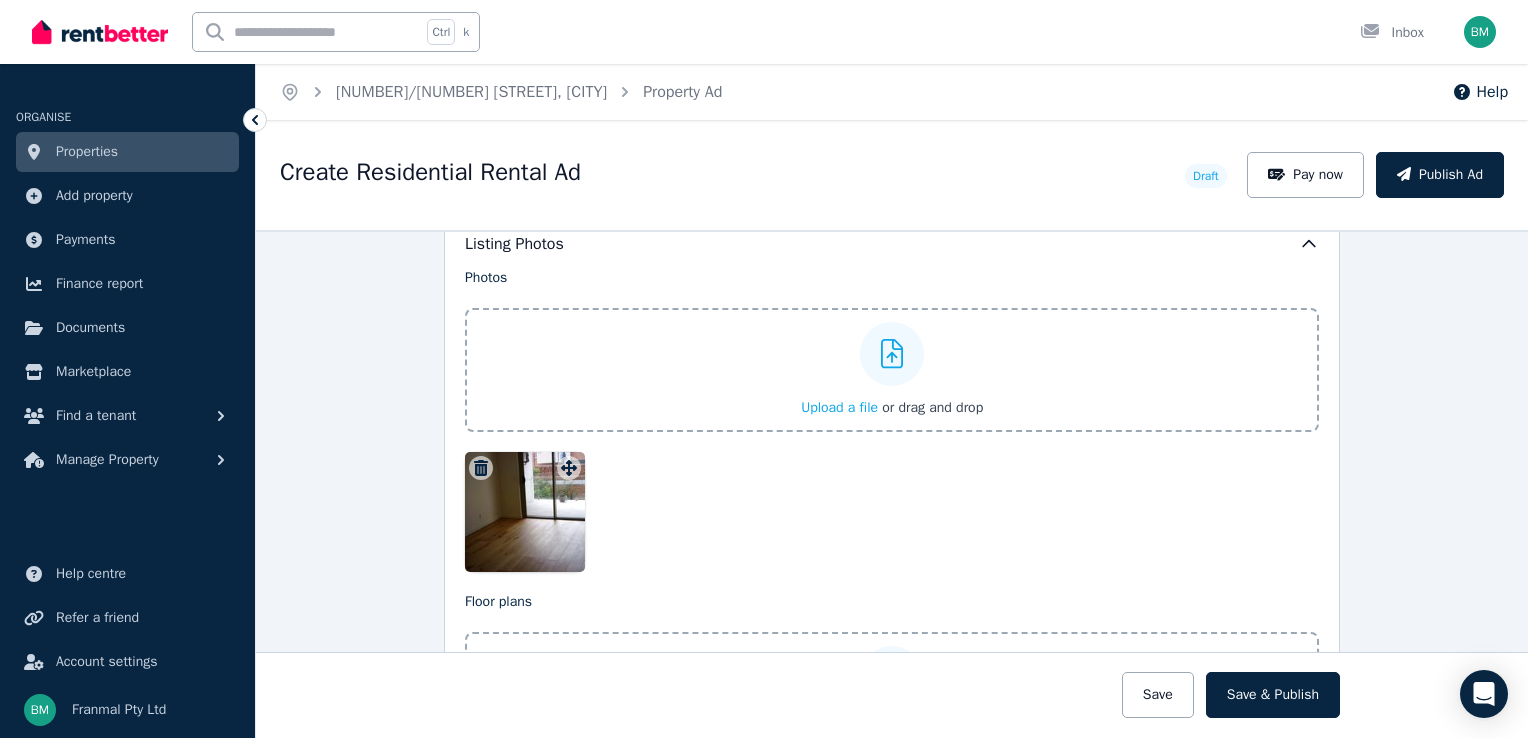 click on "Upload a file" at bounding box center [839, 407] 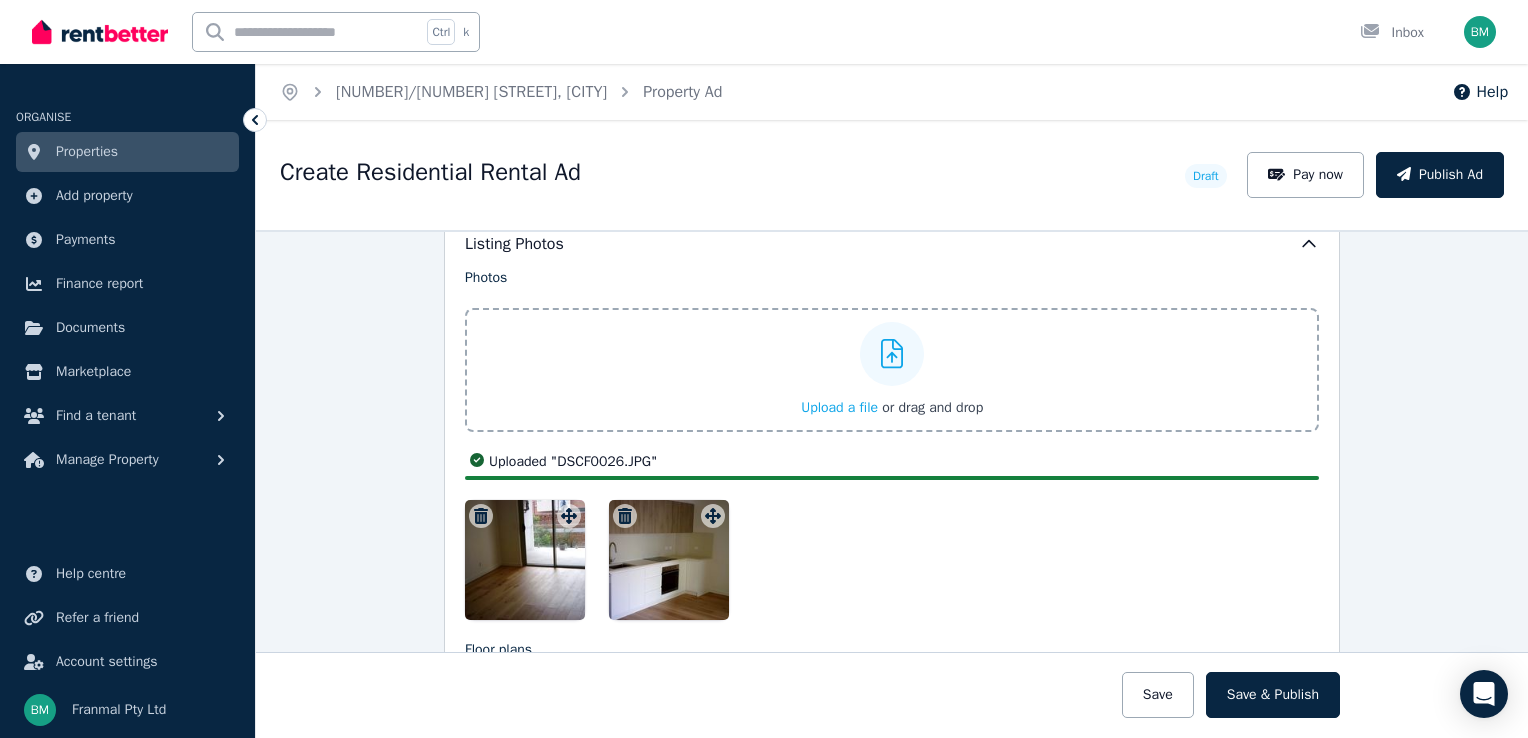 click on "Upload a file" at bounding box center (839, 407) 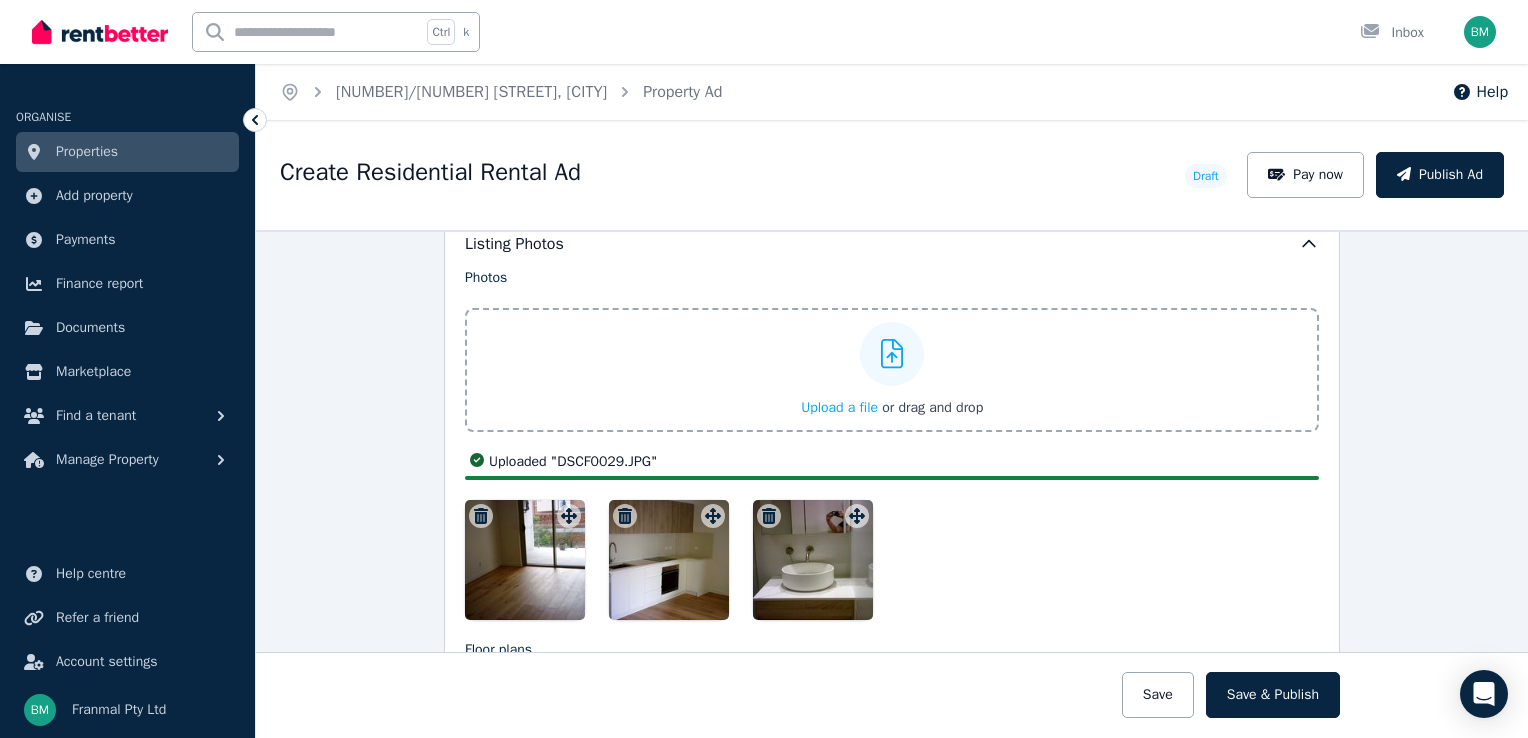click on "Upload a file" at bounding box center (839, 407) 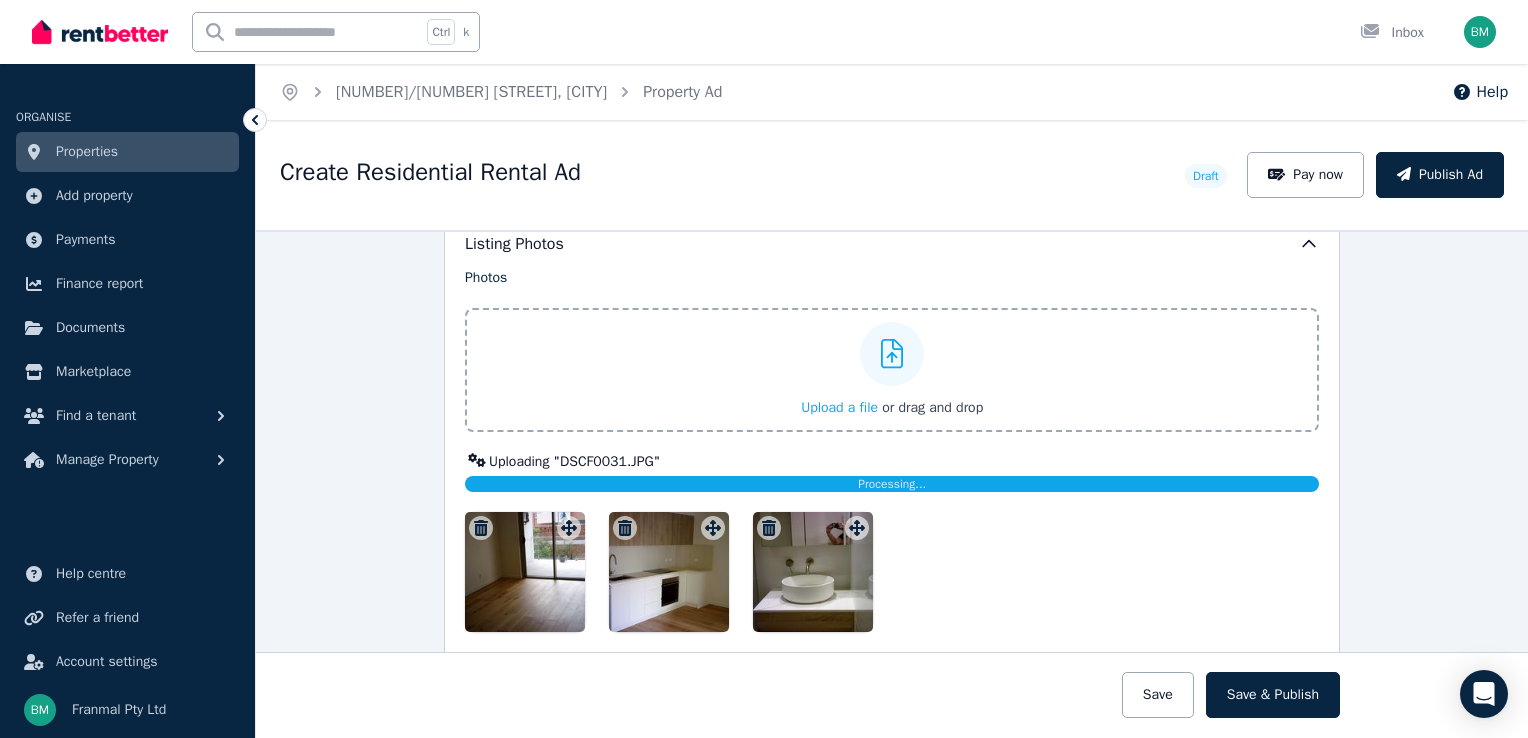 click on "Upload a file" at bounding box center [839, 407] 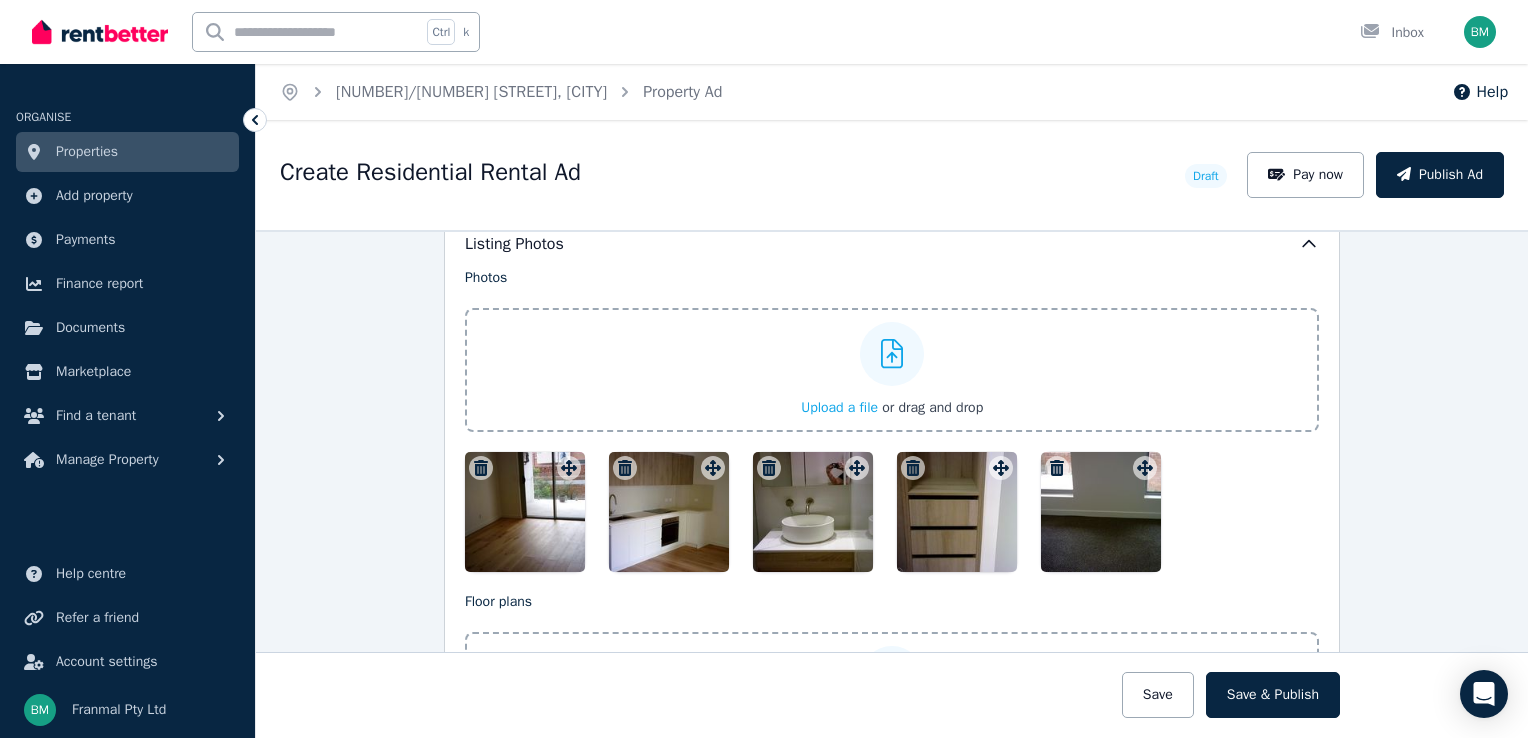 click on "Upload a file" at bounding box center (839, 407) 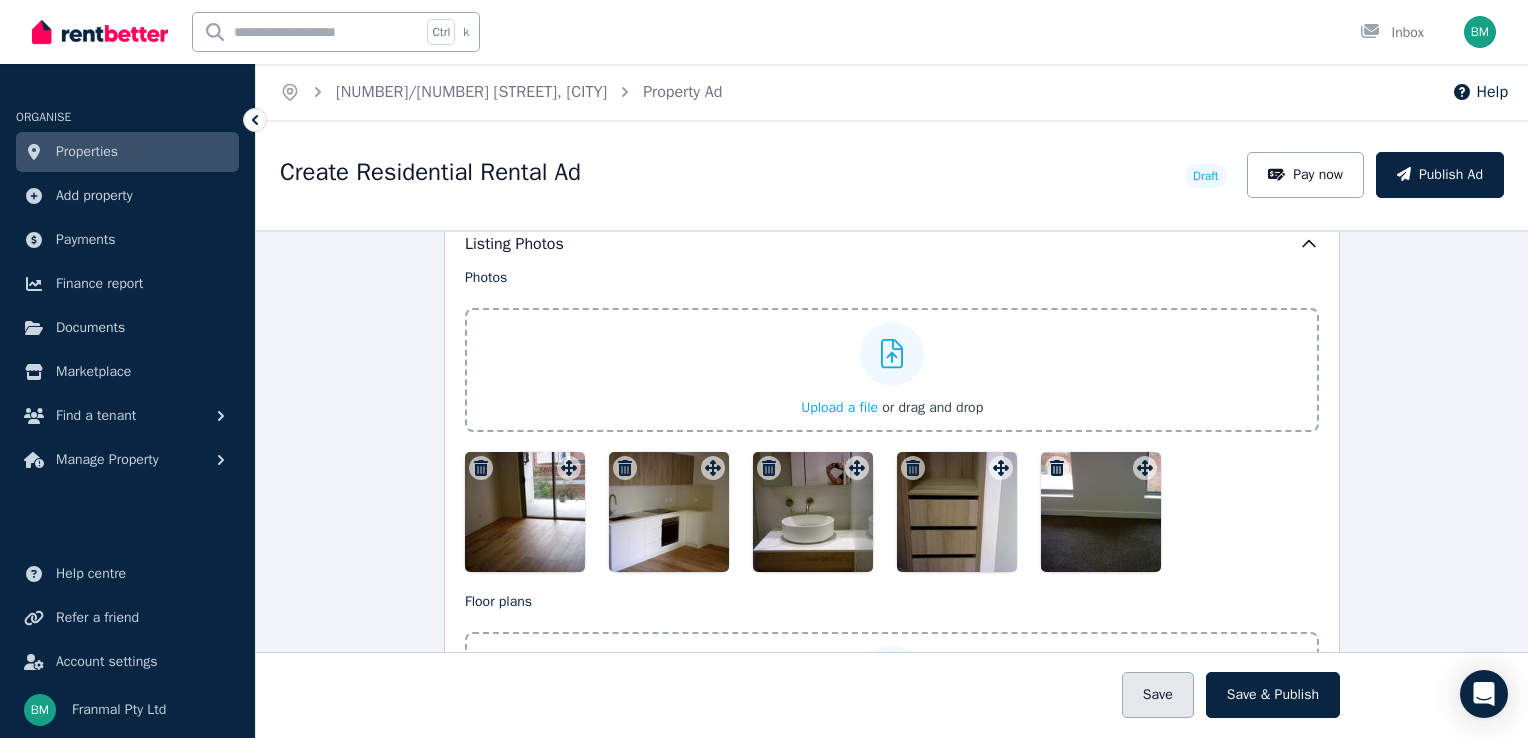 click on "Save" at bounding box center [1158, 695] 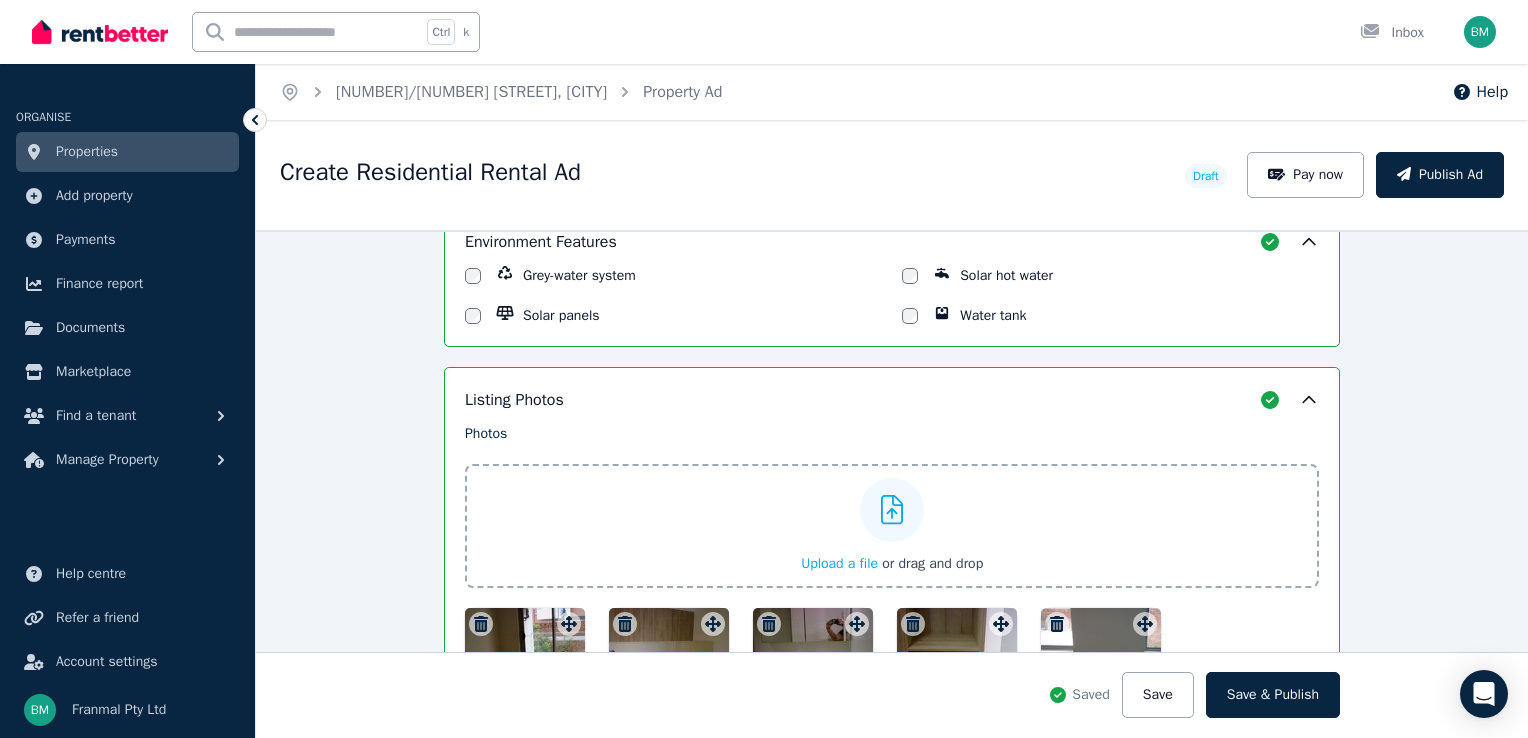 click on "Properties" at bounding box center [87, 152] 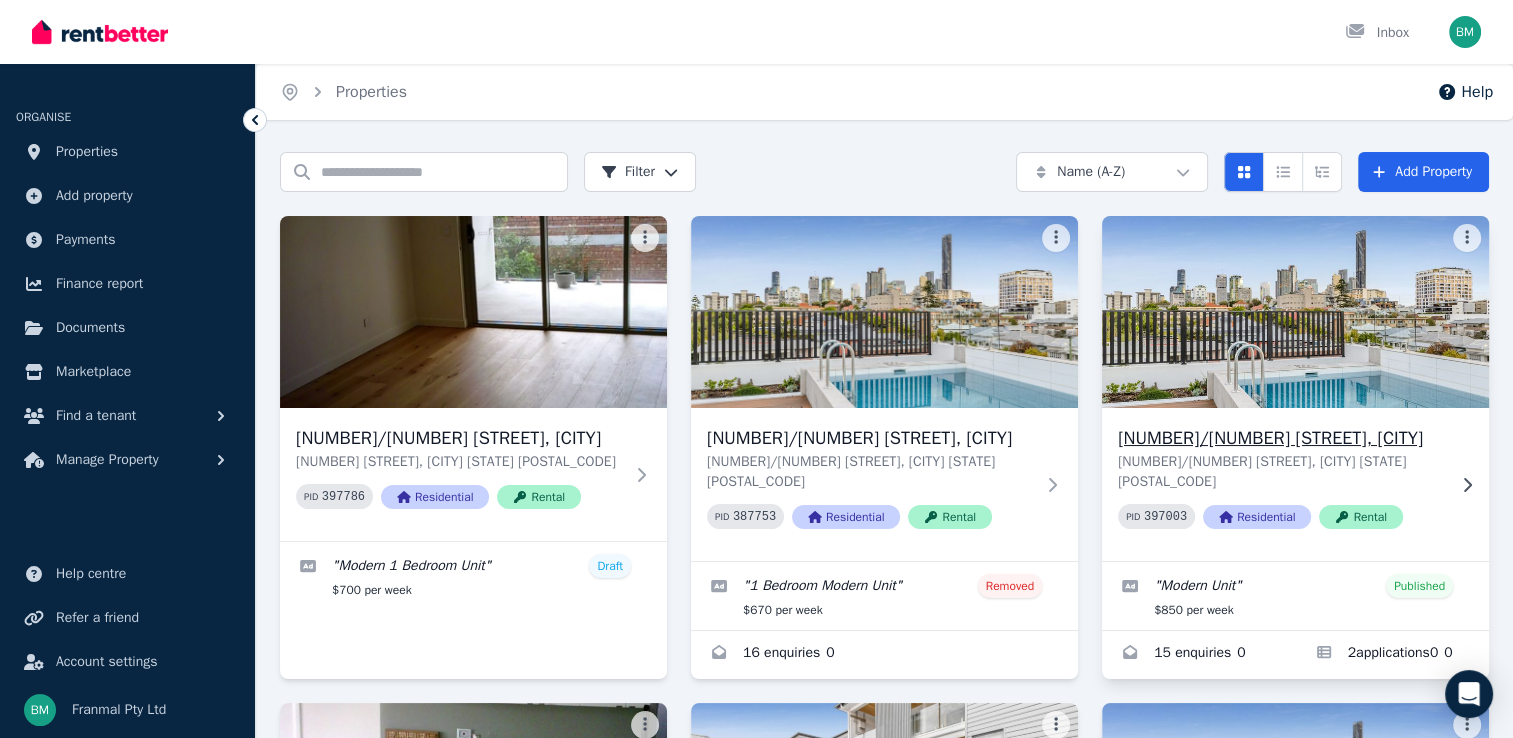 click at bounding box center (1295, 312) 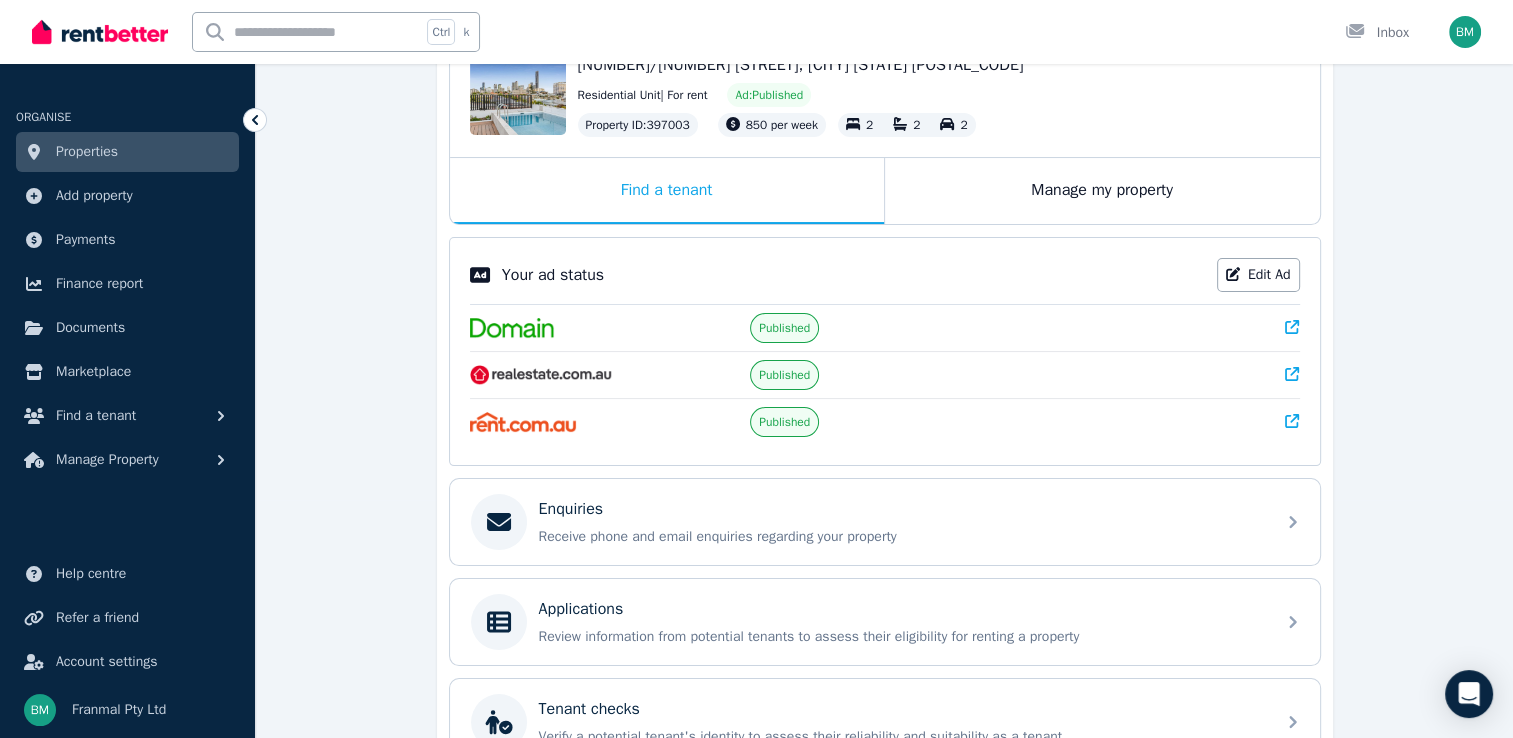 scroll, scrollTop: 147, scrollLeft: 0, axis: vertical 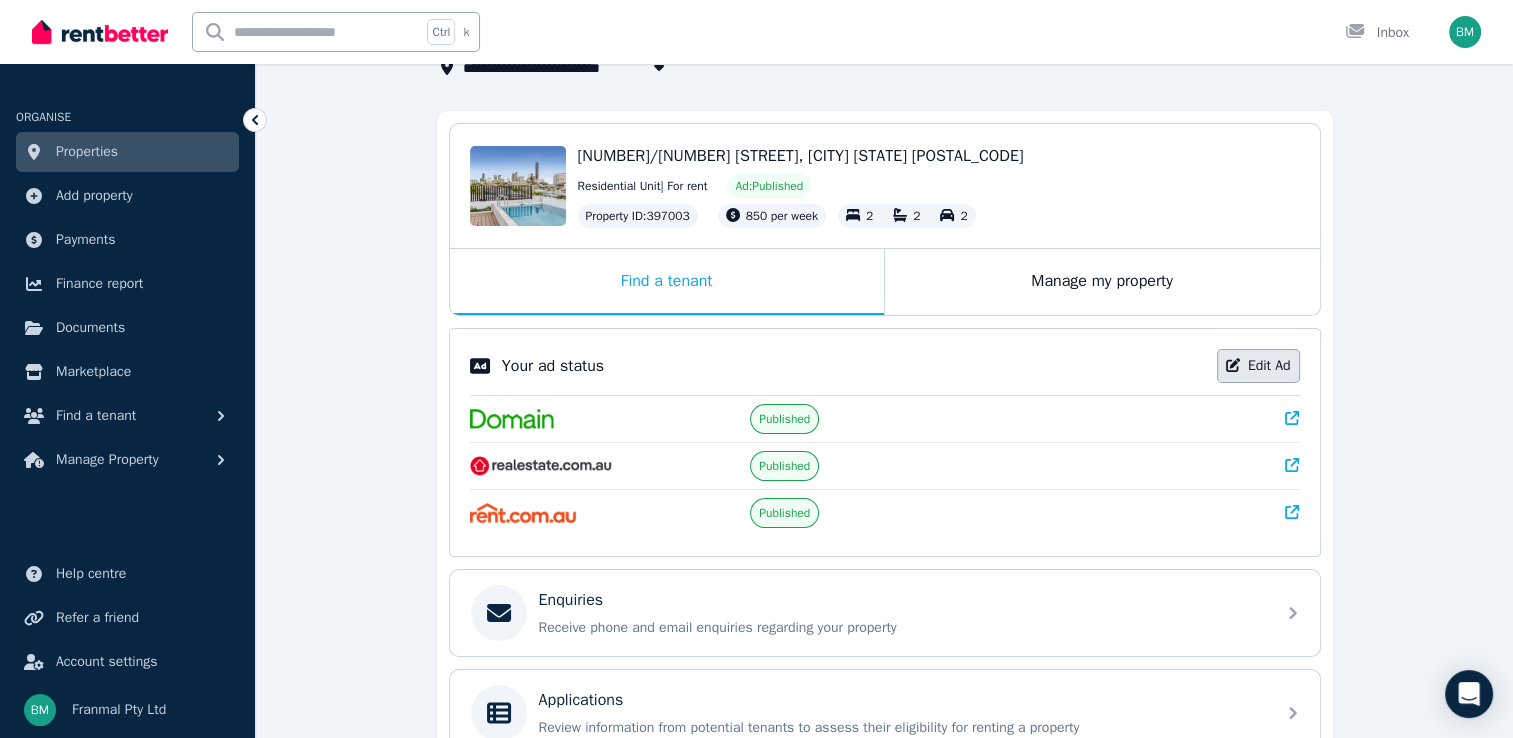 click on "Edit Ad" at bounding box center (1258, 366) 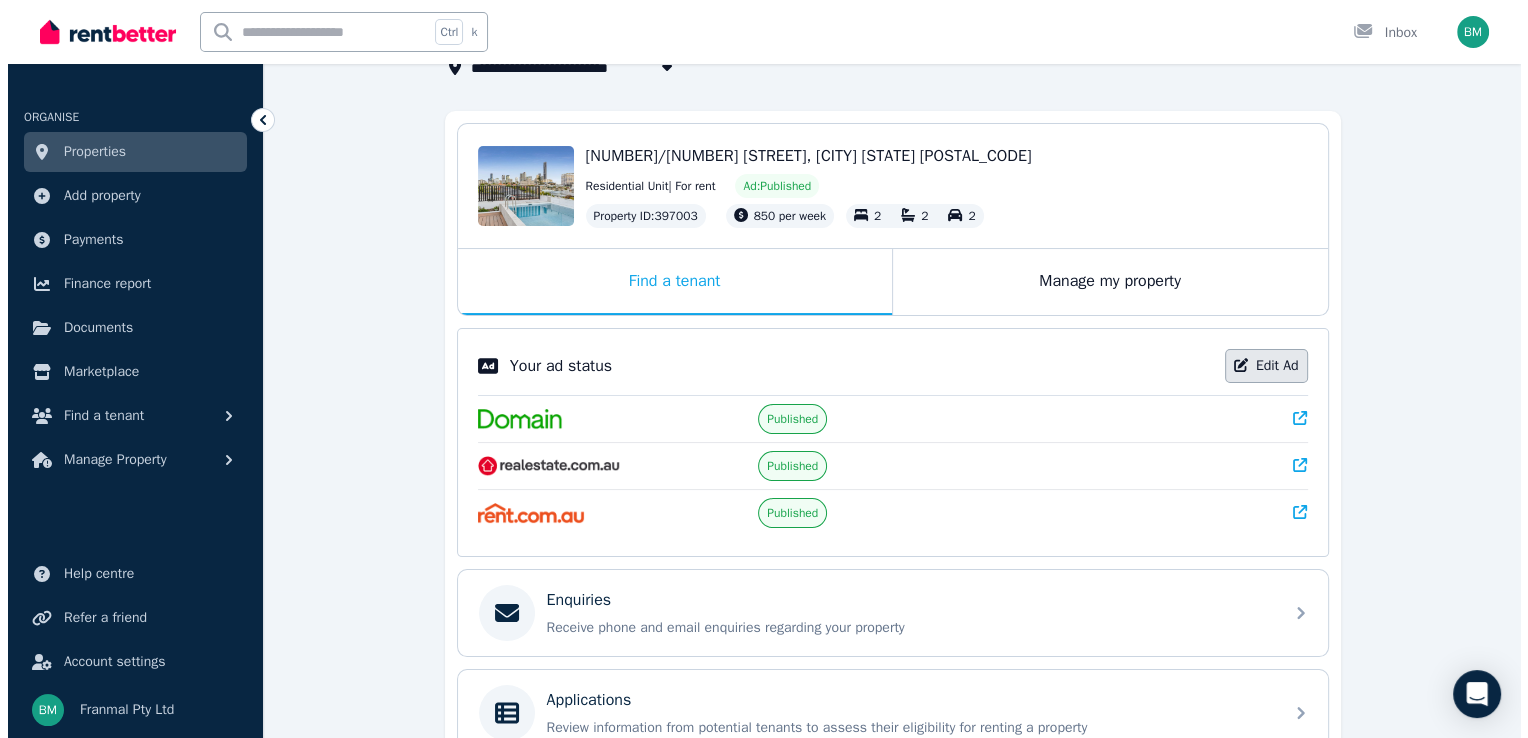 scroll, scrollTop: 0, scrollLeft: 0, axis: both 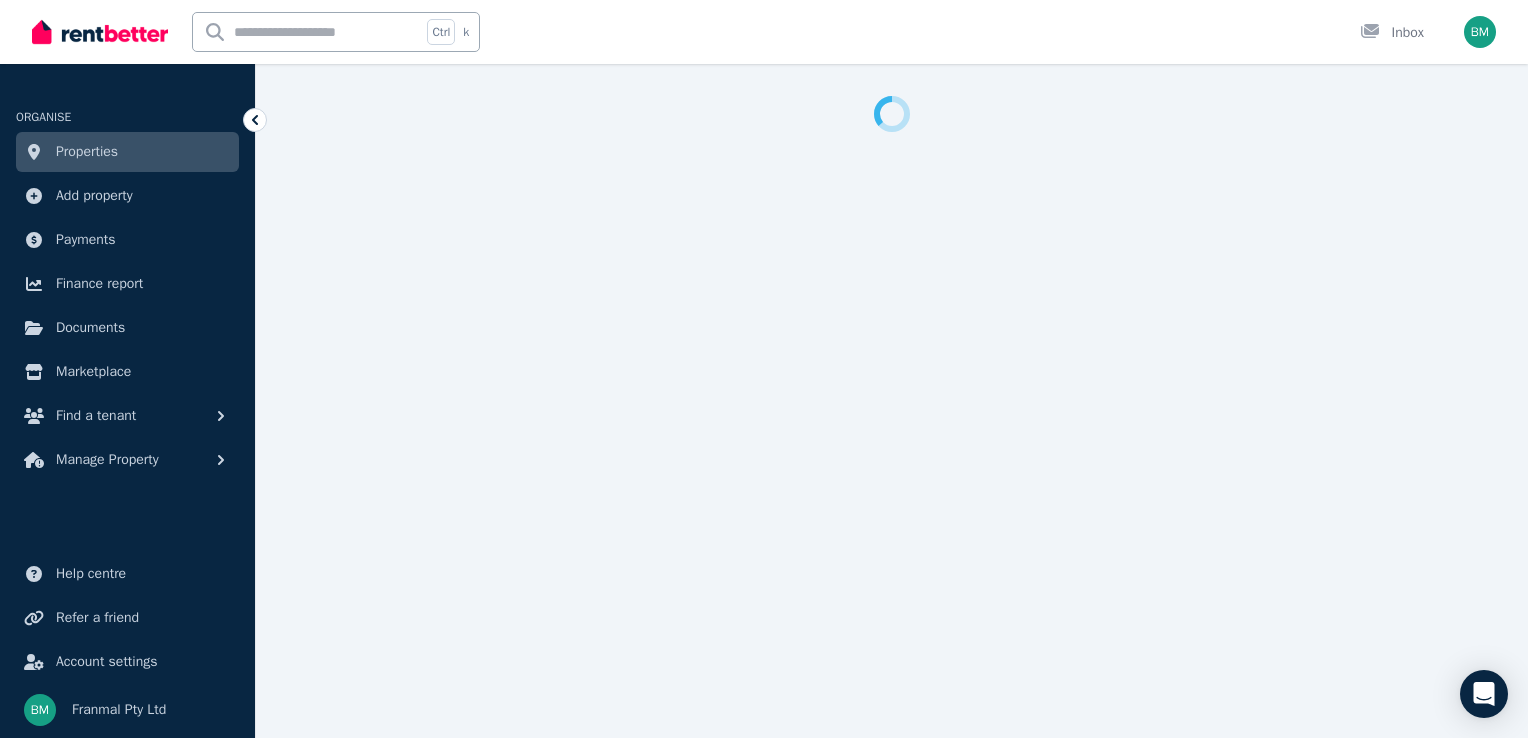 select on "**********" 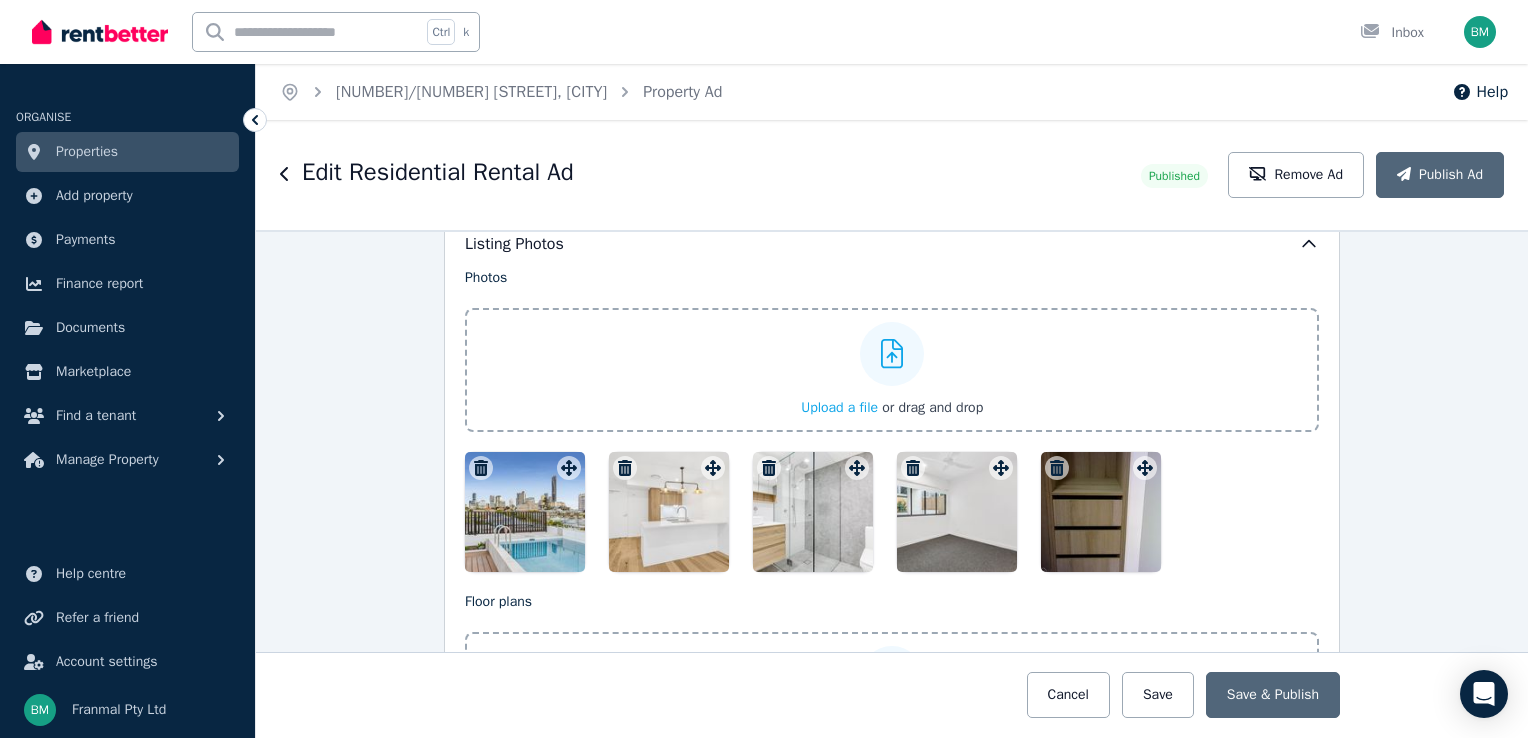 scroll, scrollTop: 2400, scrollLeft: 0, axis: vertical 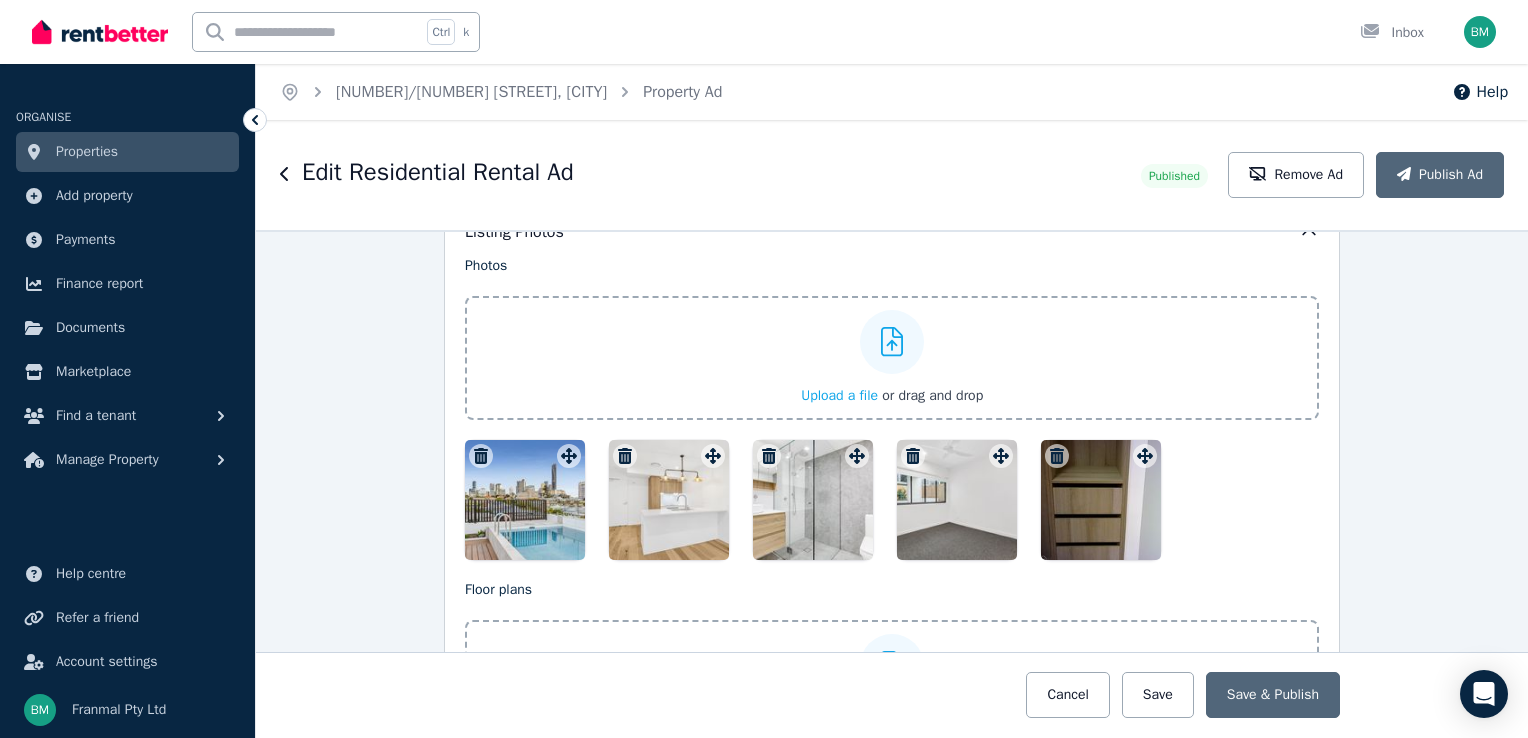 click at bounding box center (525, 500) 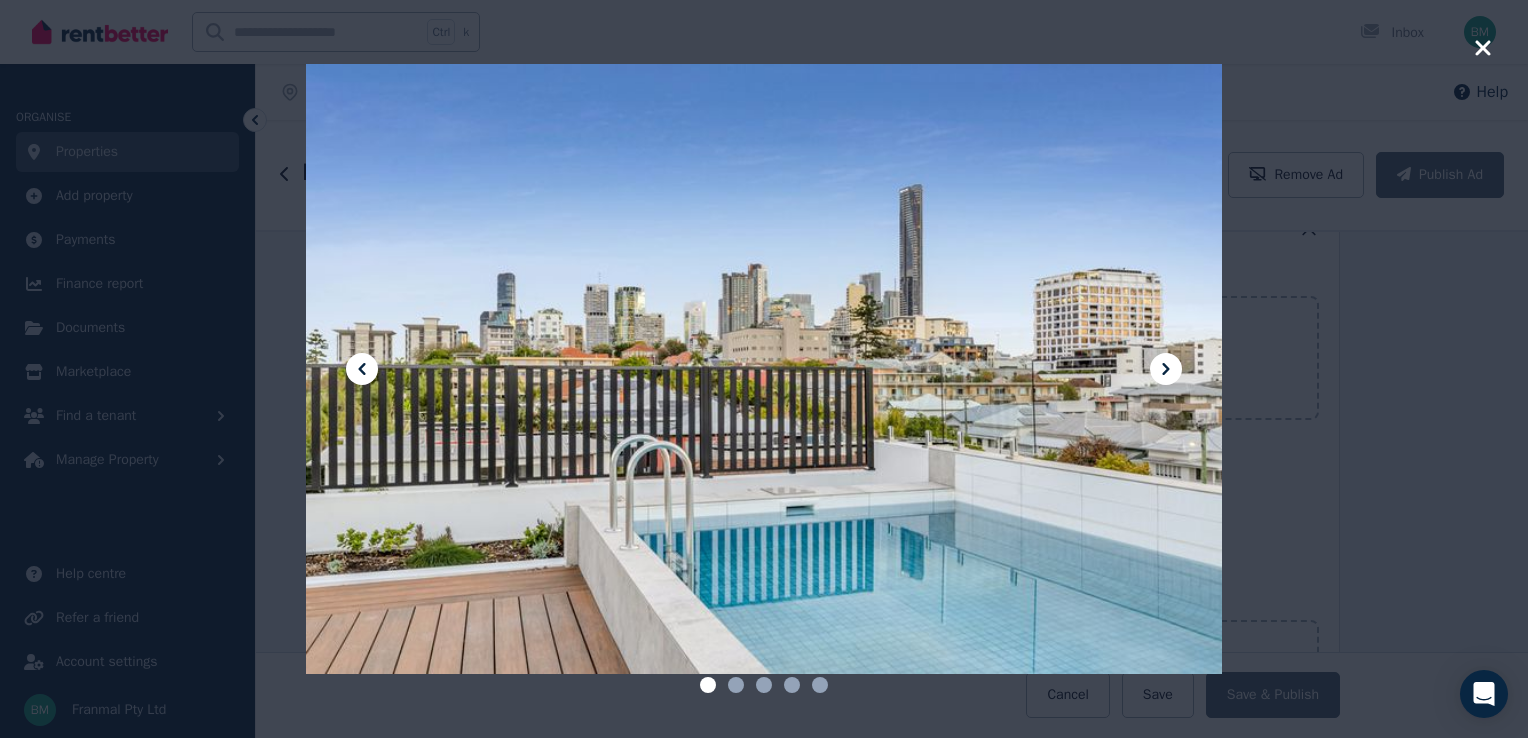 click 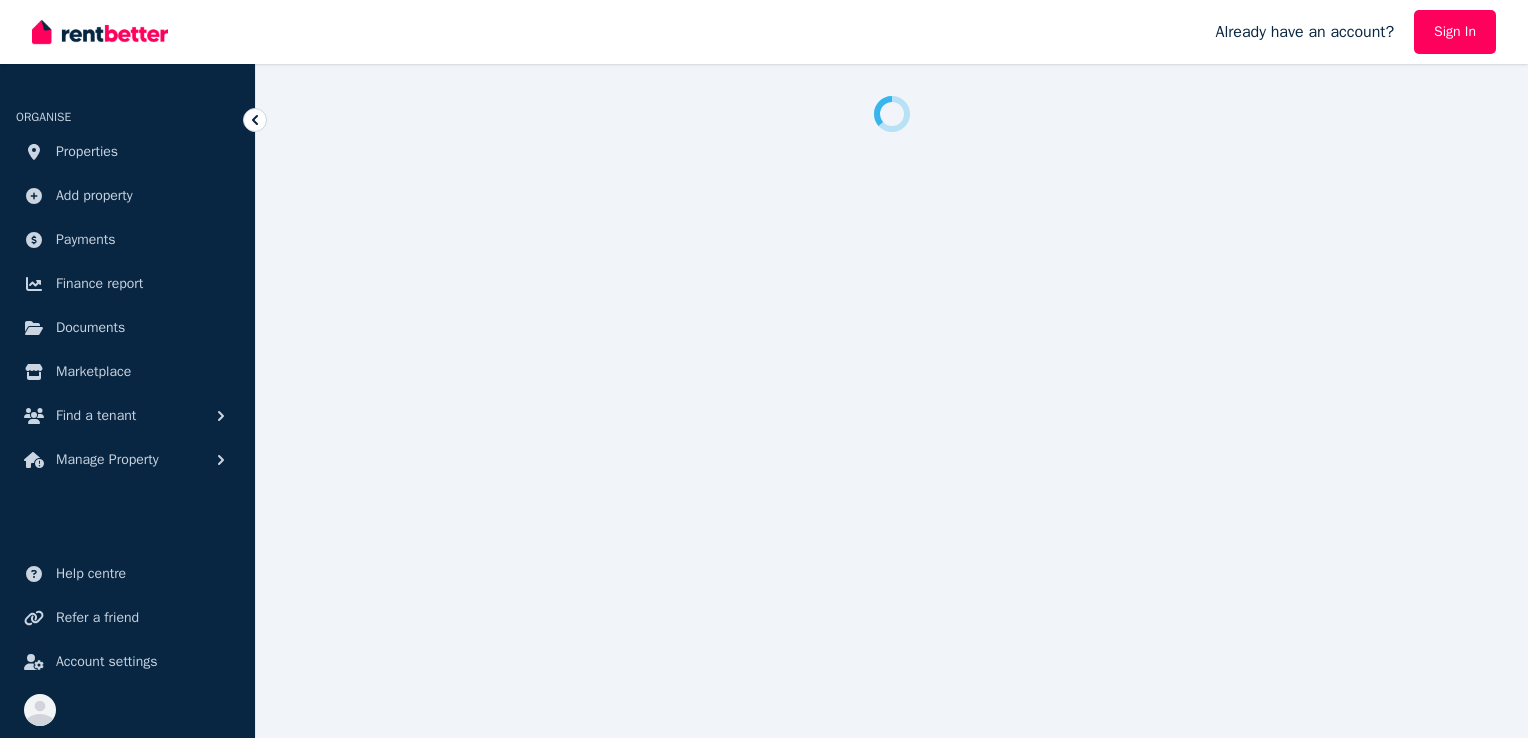 scroll, scrollTop: 0, scrollLeft: 0, axis: both 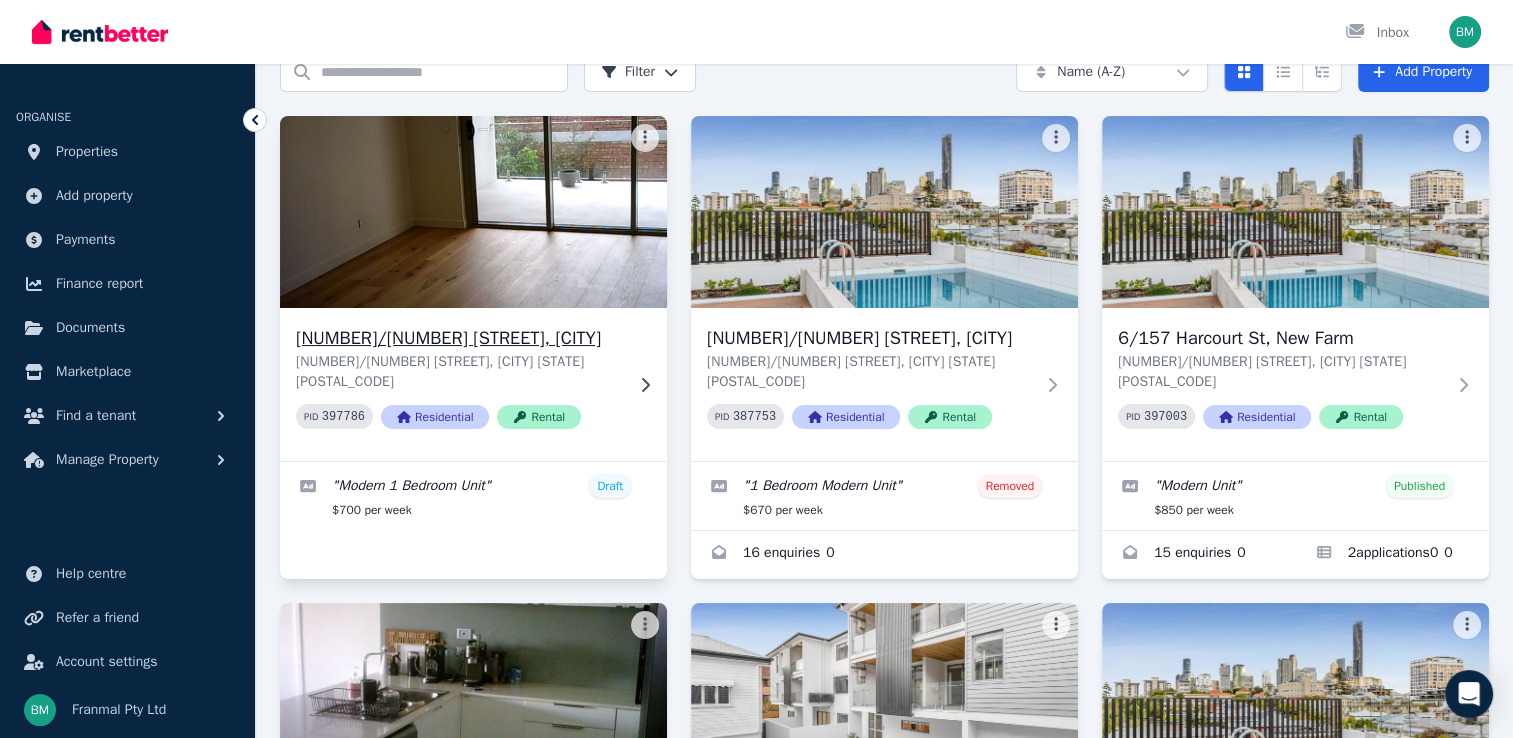 click on "1/157 Harcourt St, New Farm" at bounding box center (459, 338) 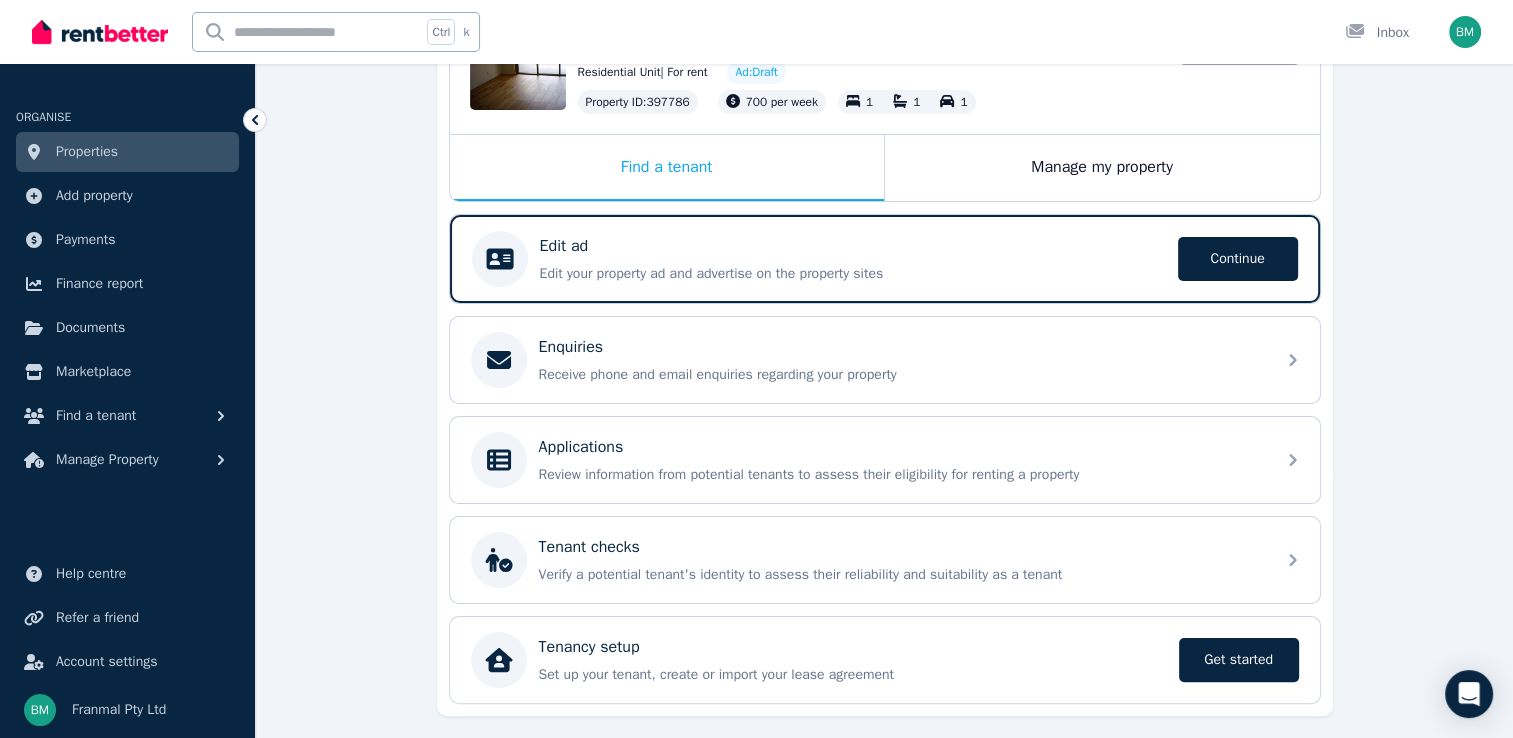 scroll, scrollTop: 313, scrollLeft: 0, axis: vertical 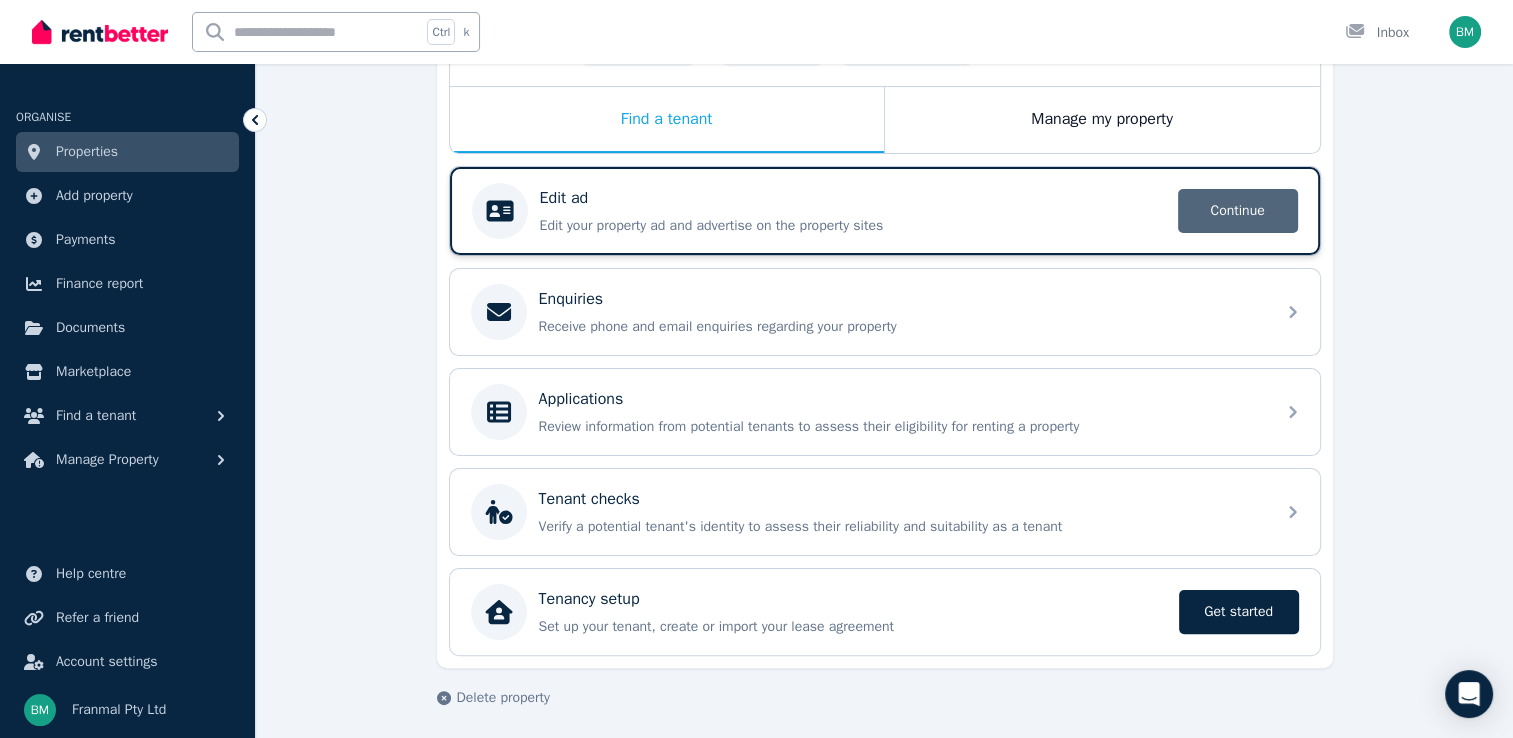 click on "Continue" at bounding box center (1238, 211) 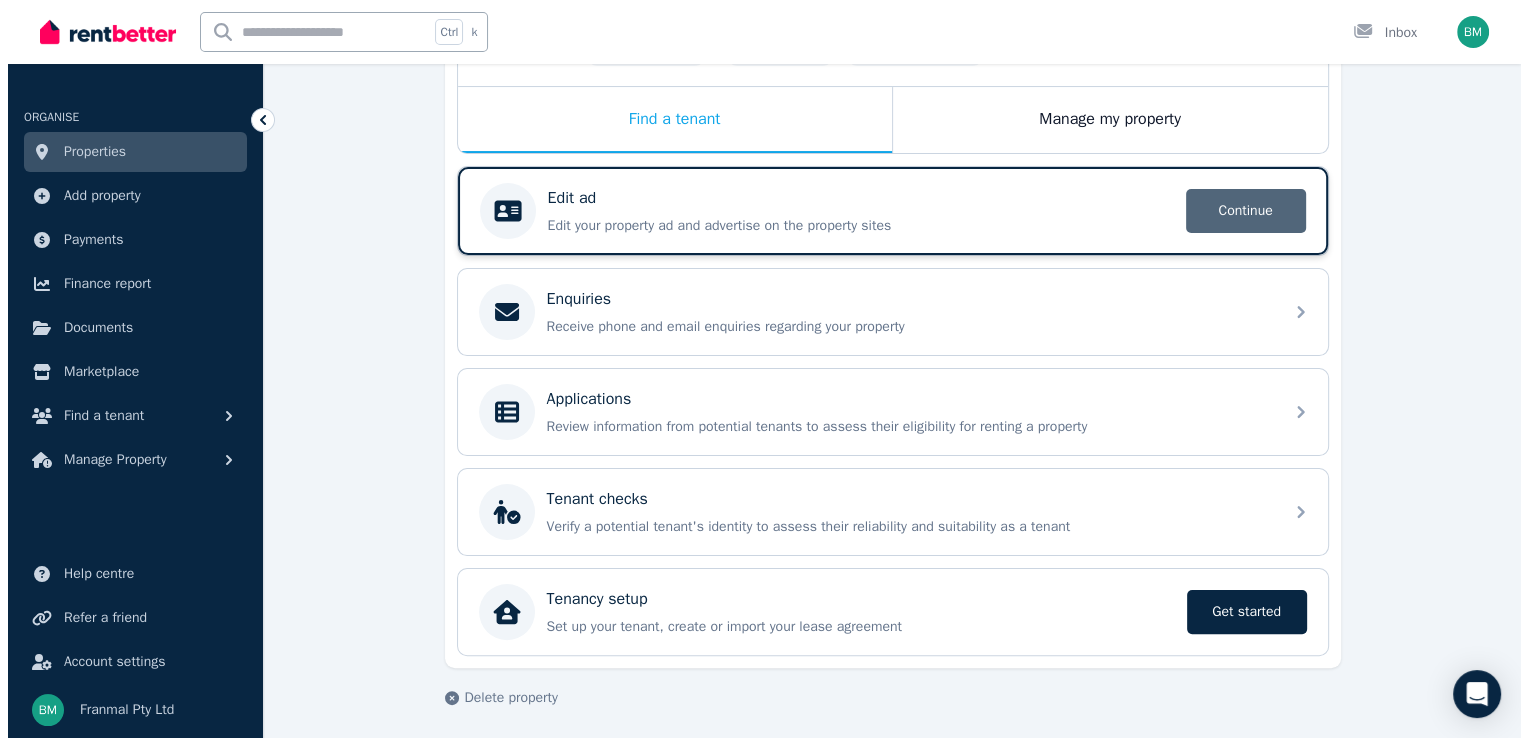 scroll, scrollTop: 0, scrollLeft: 0, axis: both 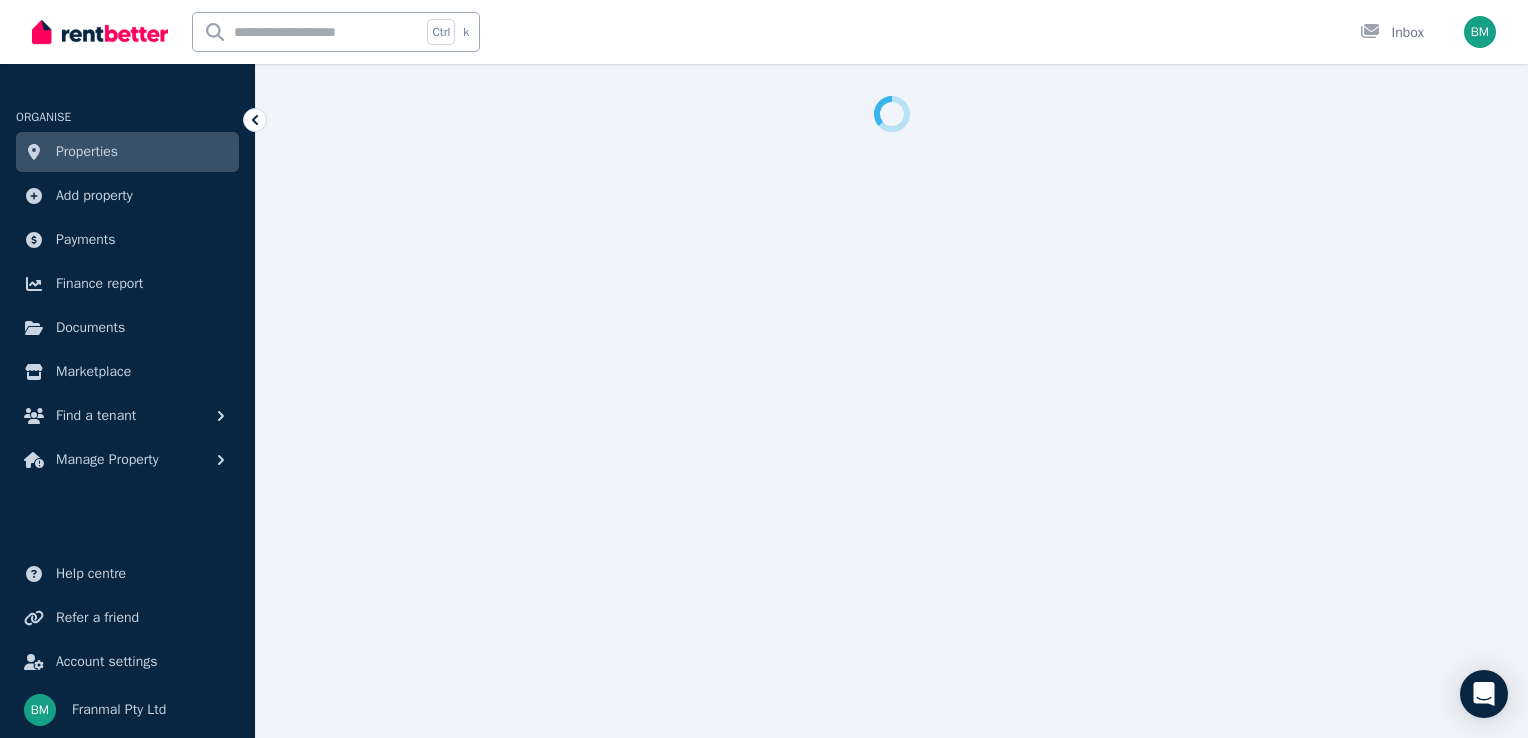 select on "***" 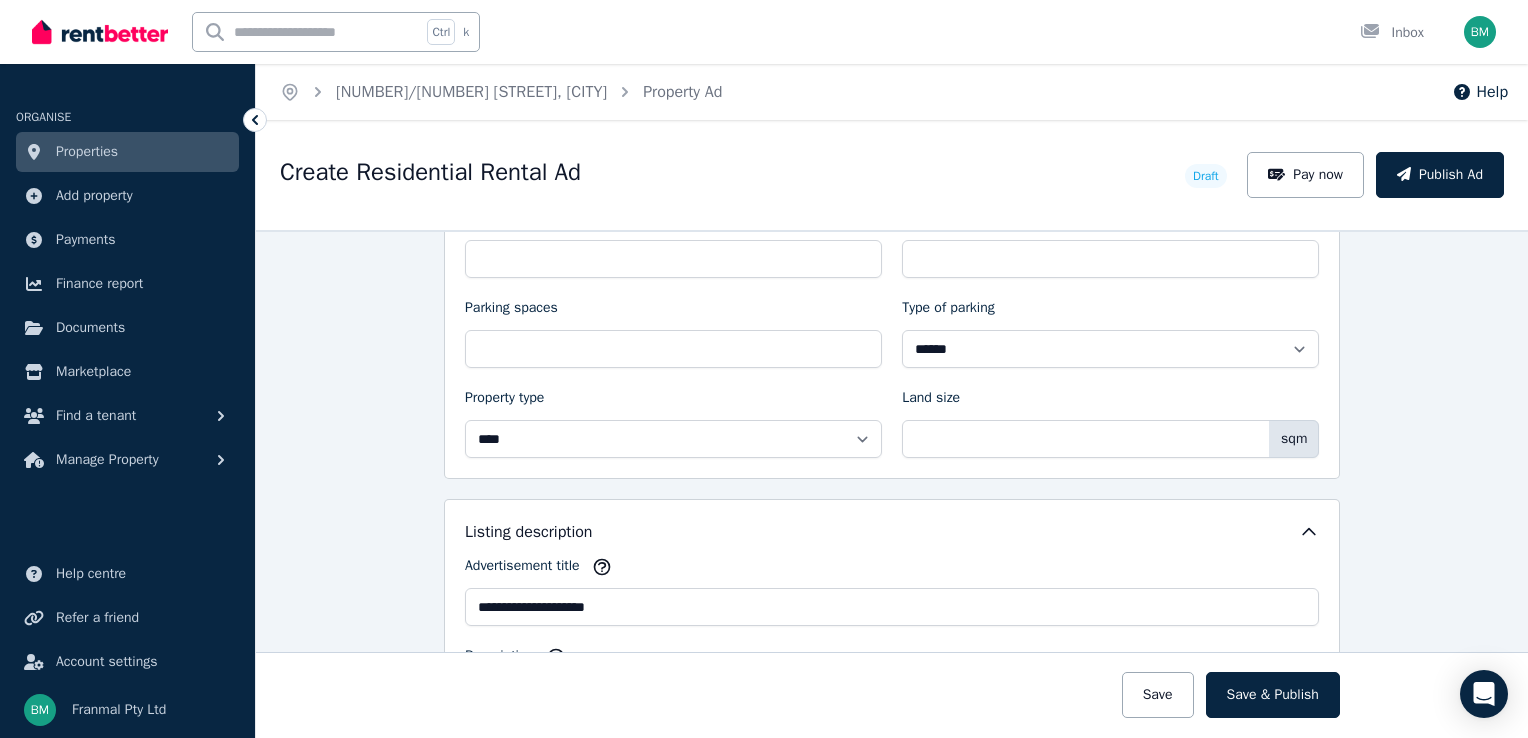 scroll, scrollTop: 1300, scrollLeft: 0, axis: vertical 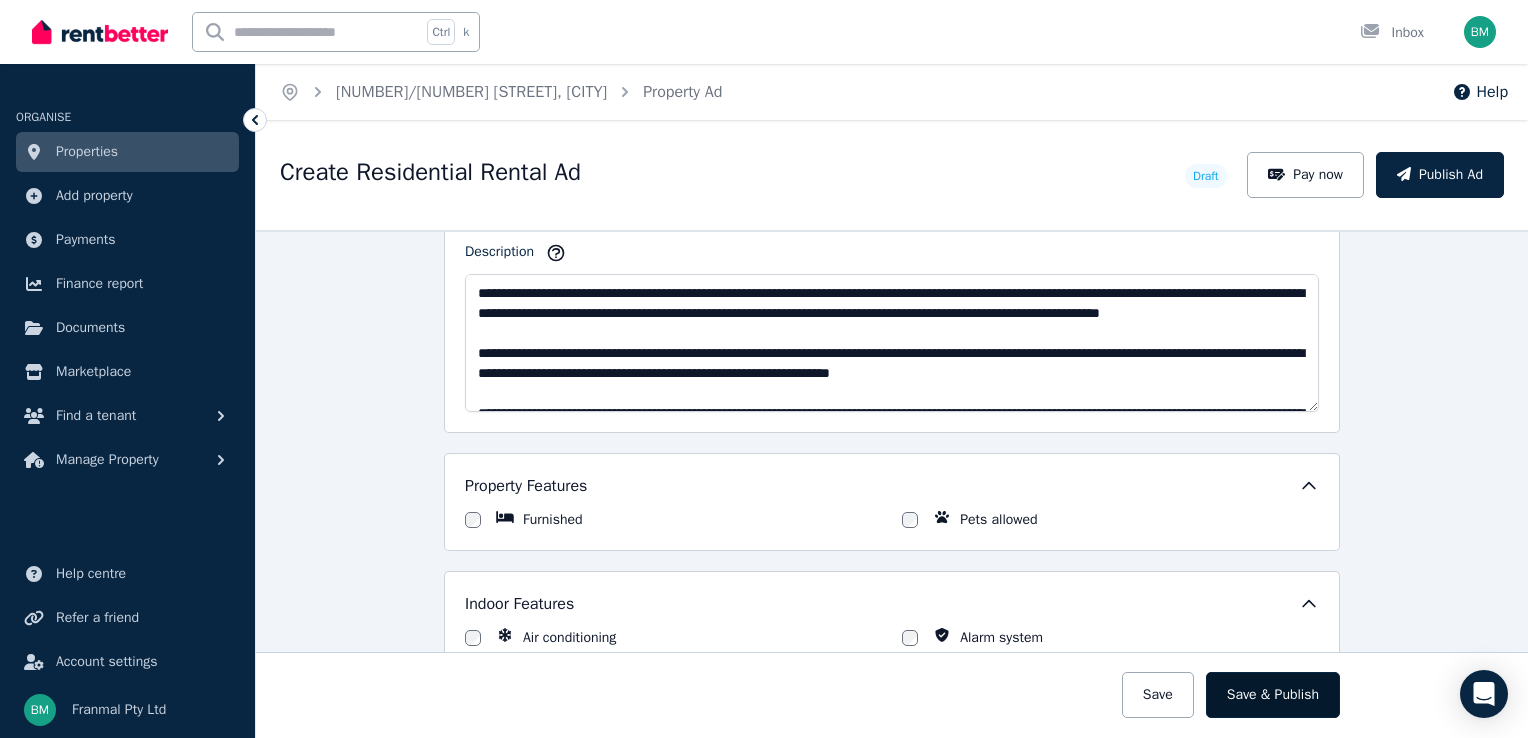 click on "Save & Publish" at bounding box center [1273, 695] 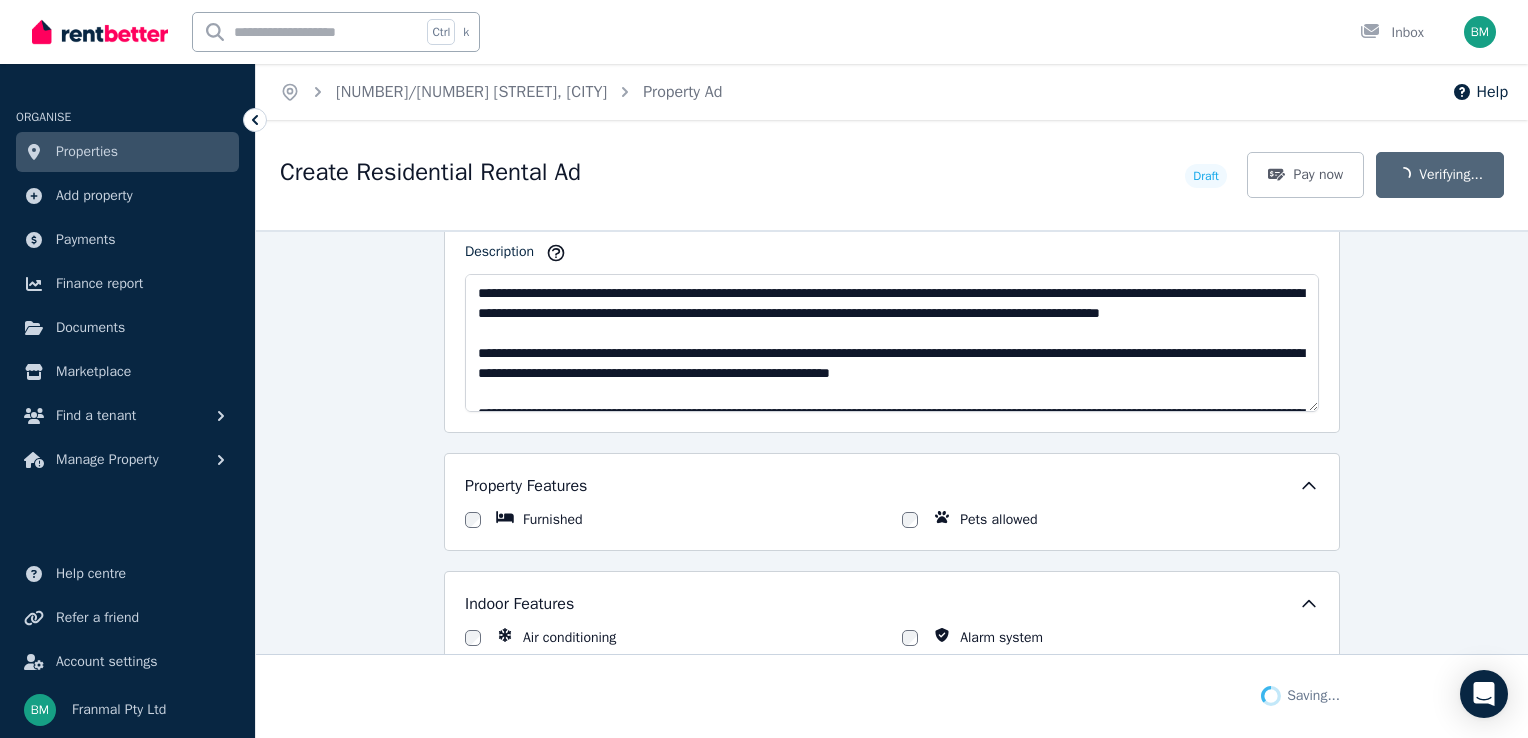 scroll, scrollTop: 1456, scrollLeft: 0, axis: vertical 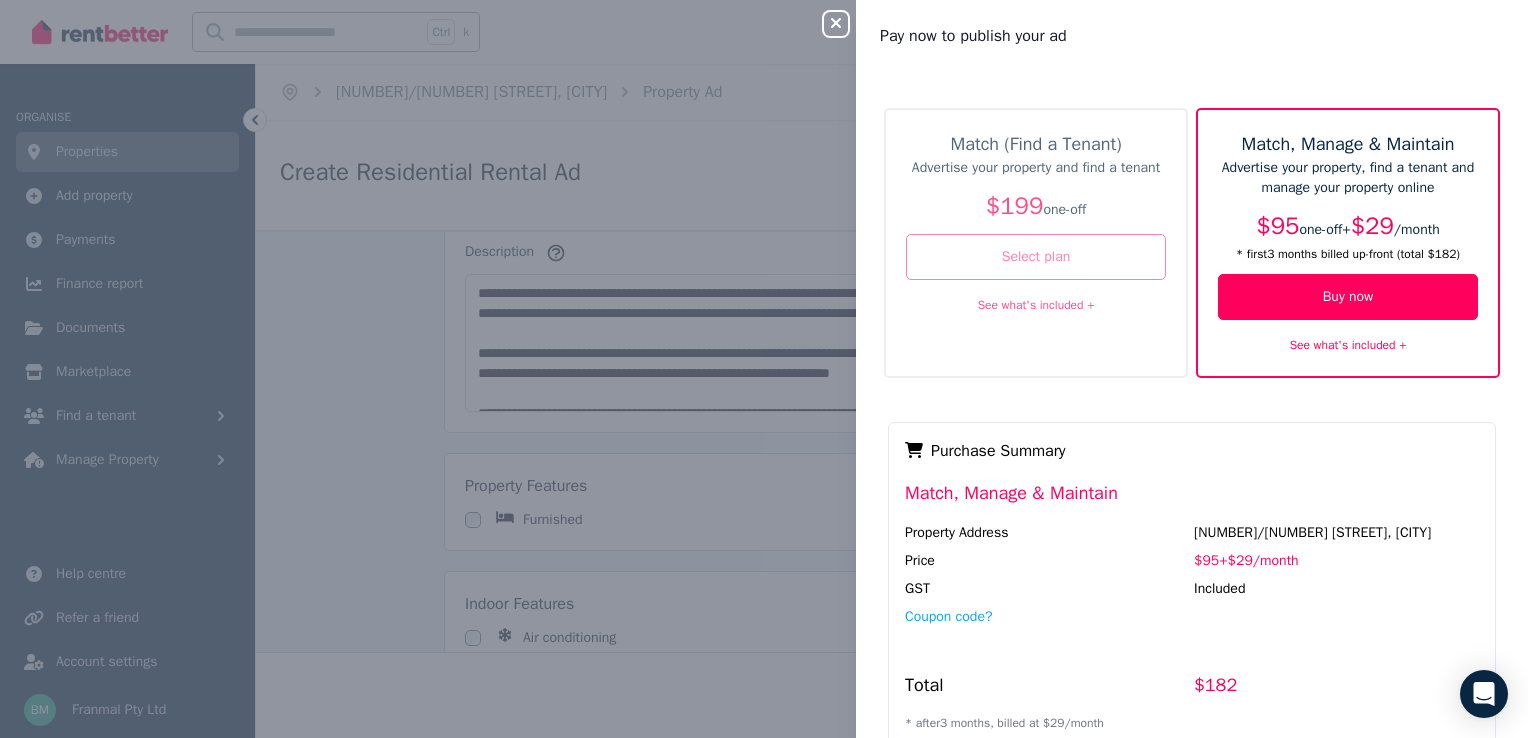 click on "Select plan" at bounding box center [1036, 257] 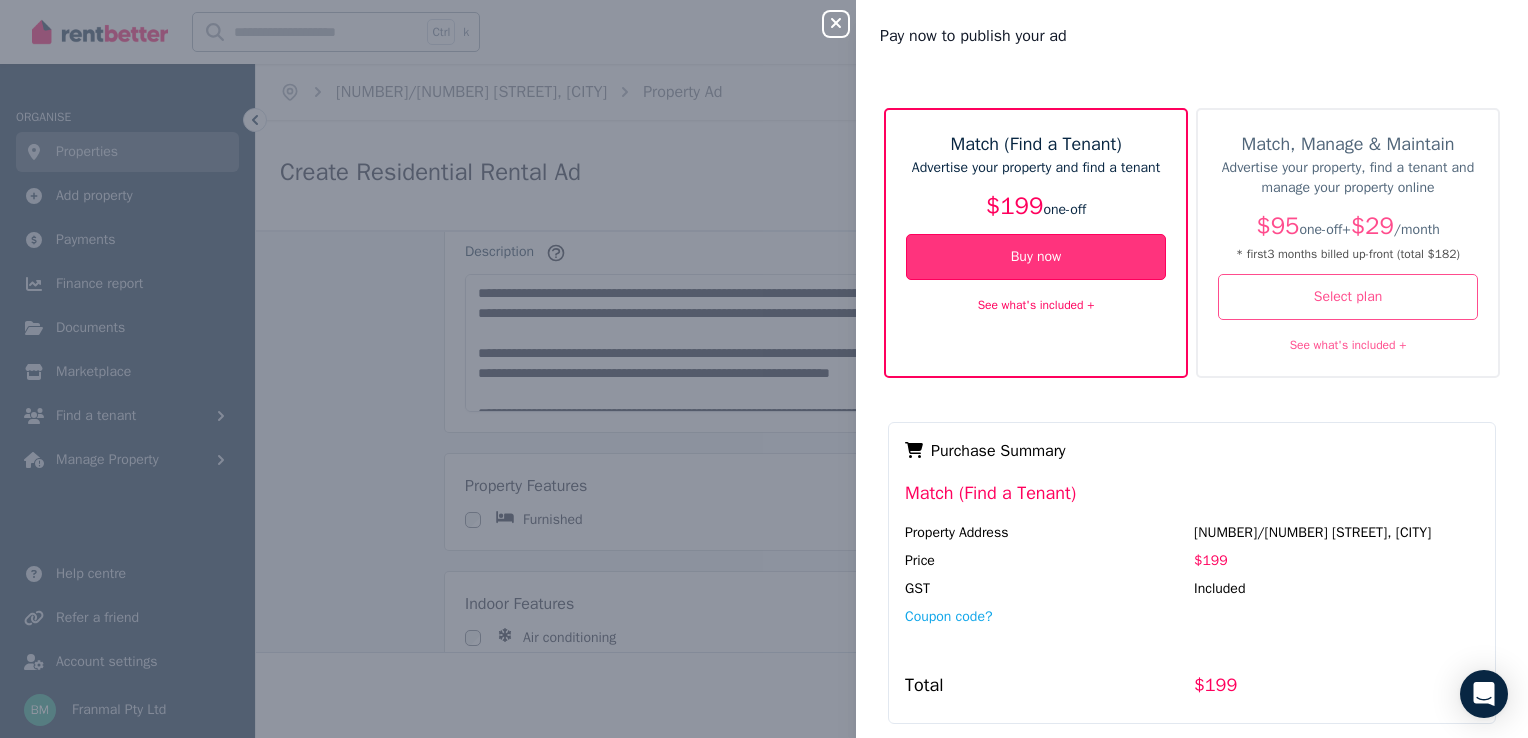 click on "Buy now" at bounding box center [1036, 257] 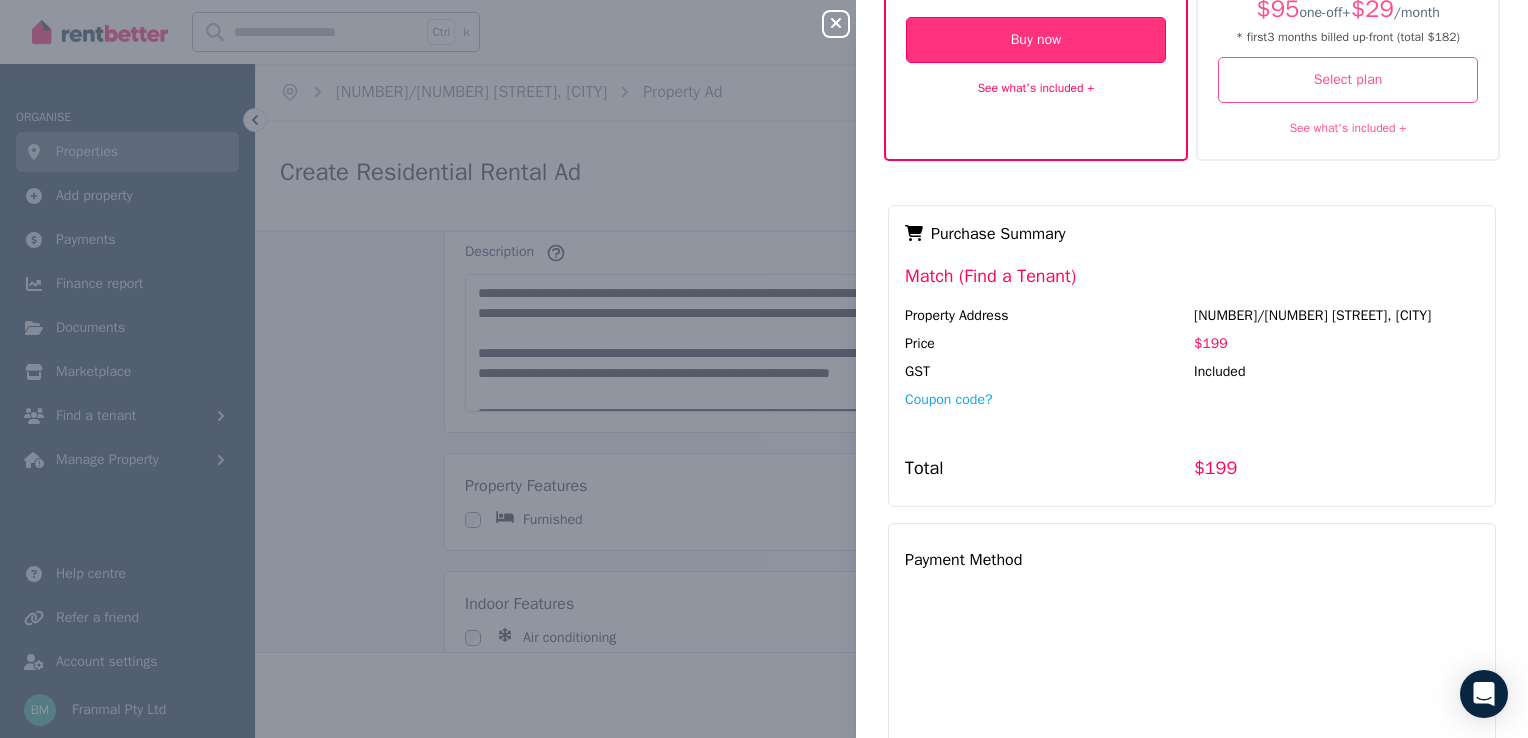 scroll, scrollTop: 340, scrollLeft: 0, axis: vertical 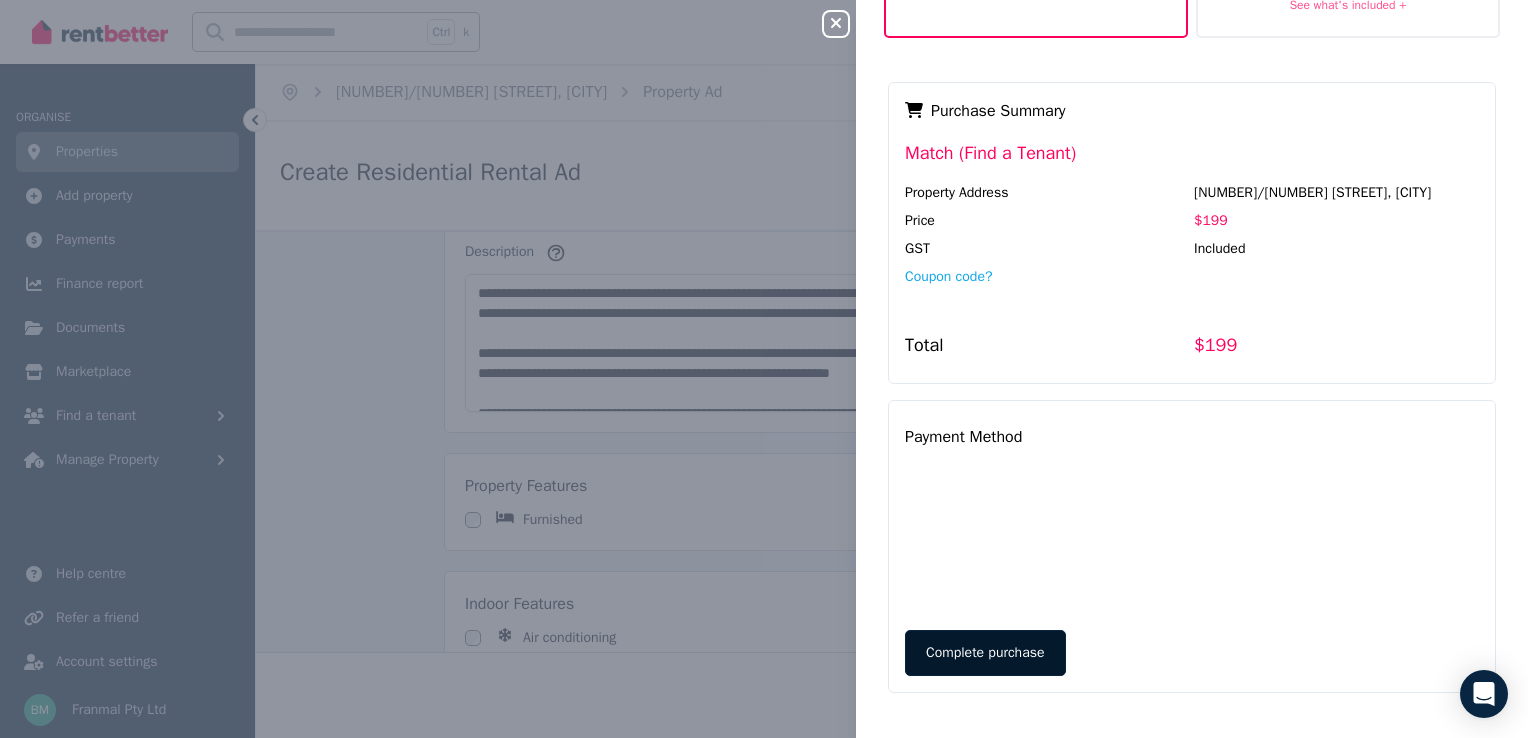 click on "Complete purchase" at bounding box center (985, 653) 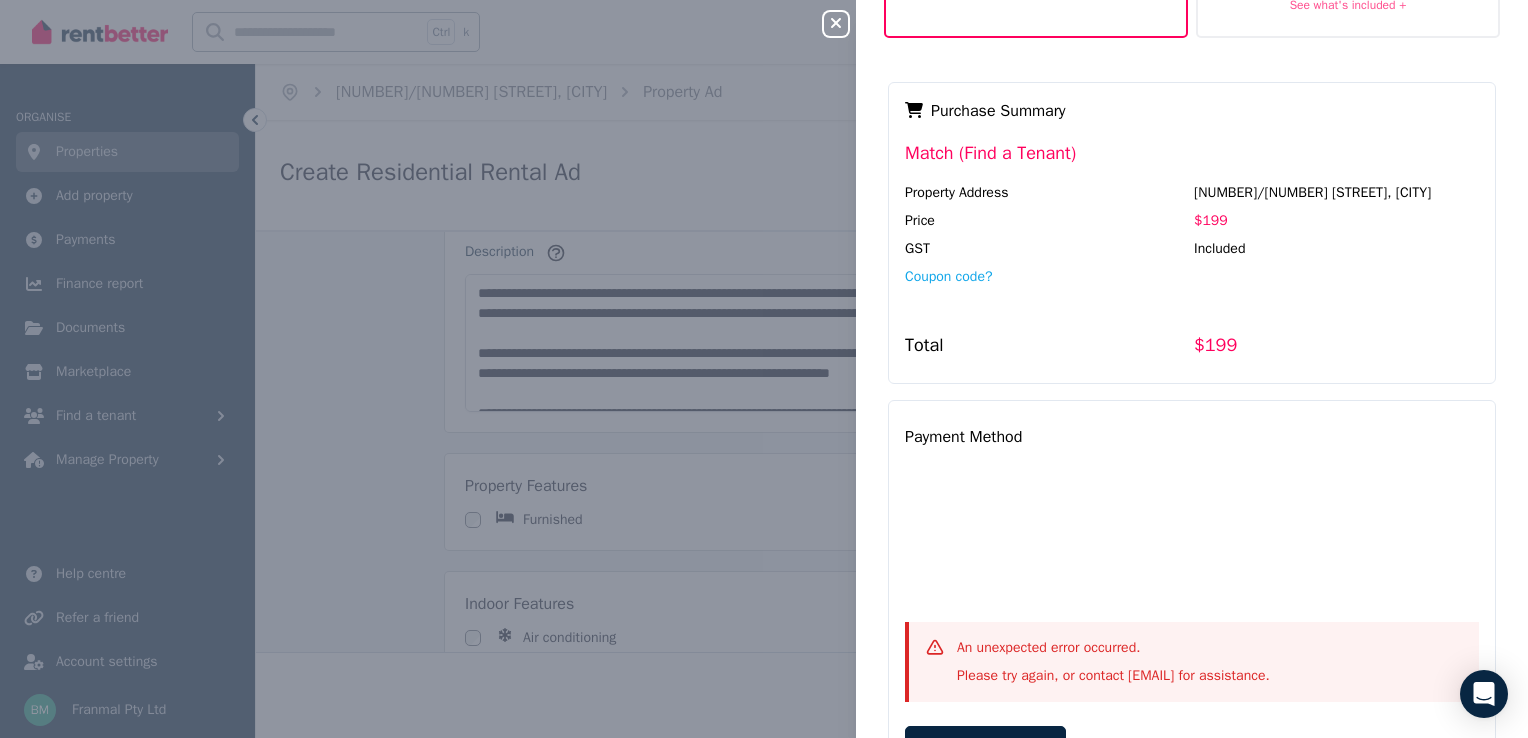scroll, scrollTop: 436, scrollLeft: 0, axis: vertical 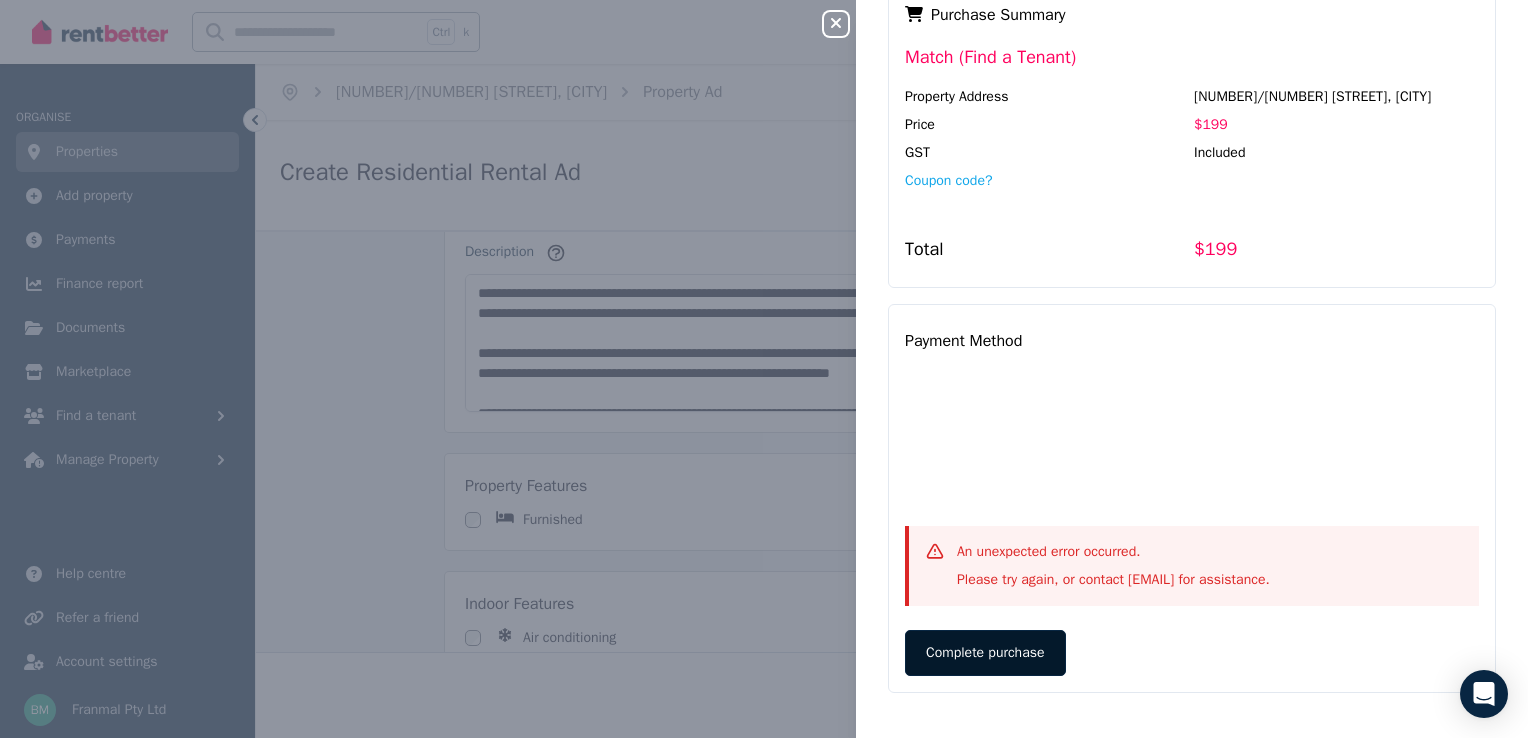 click on "Complete purchase" at bounding box center [985, 653] 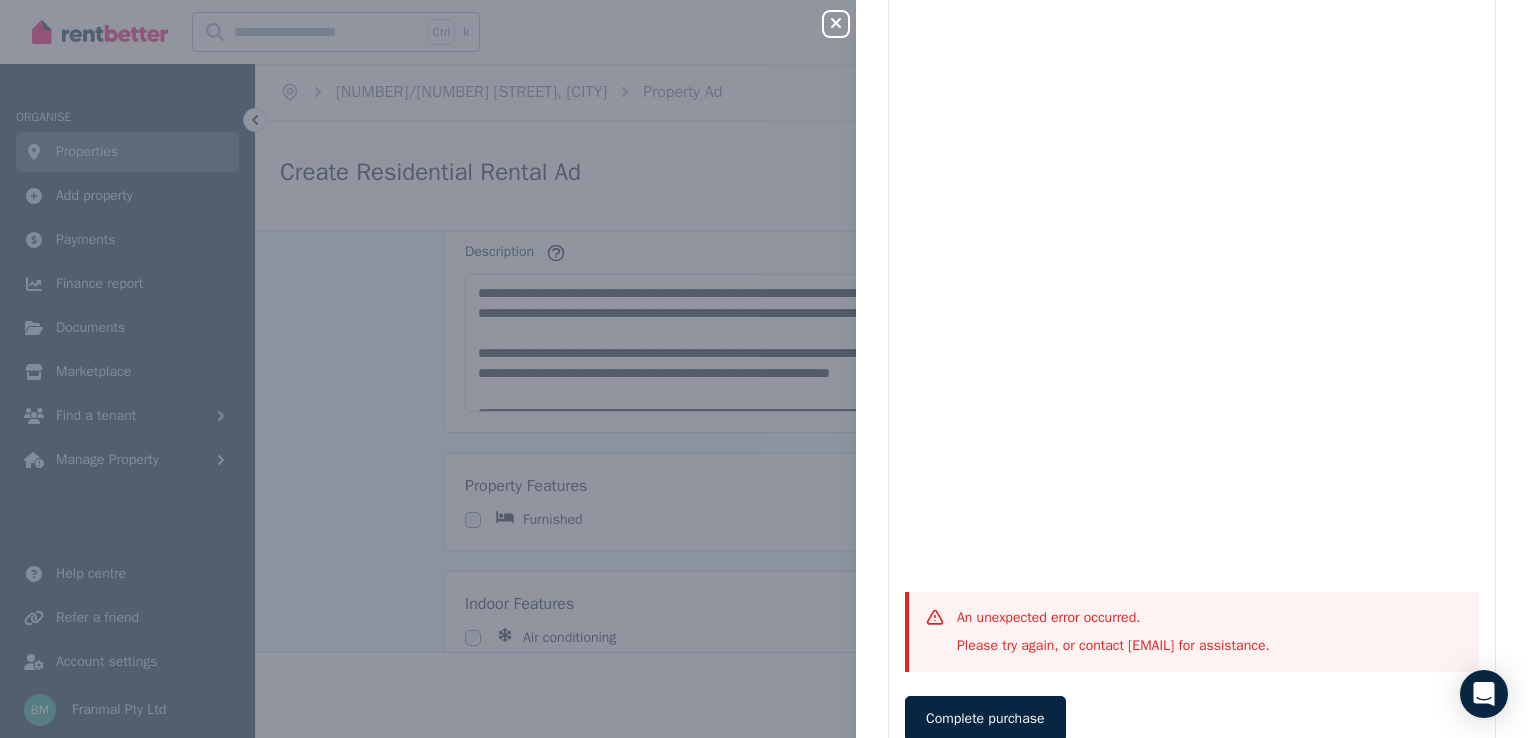 scroll, scrollTop: 852, scrollLeft: 0, axis: vertical 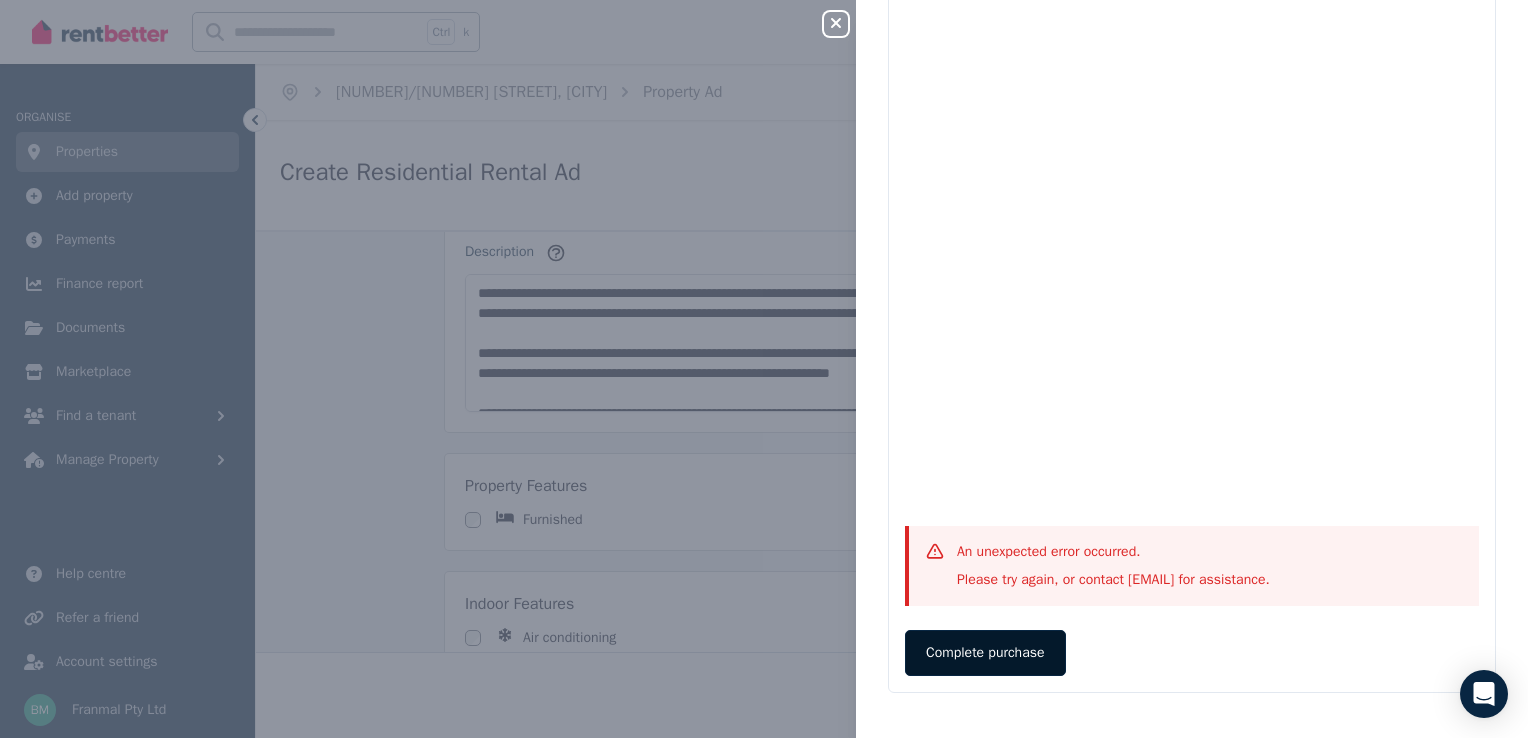 click on "Complete purchase" at bounding box center [985, 653] 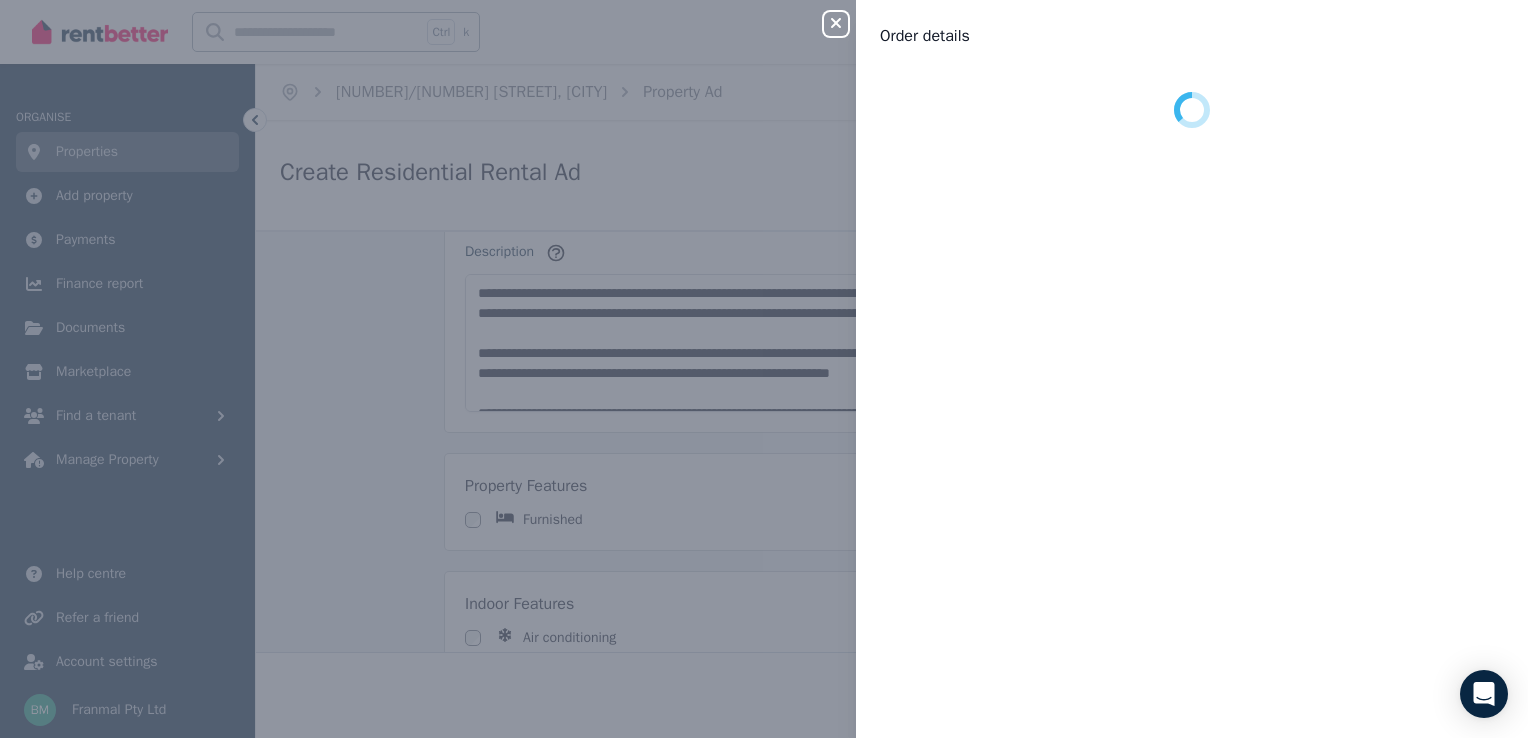 scroll, scrollTop: 0, scrollLeft: 0, axis: both 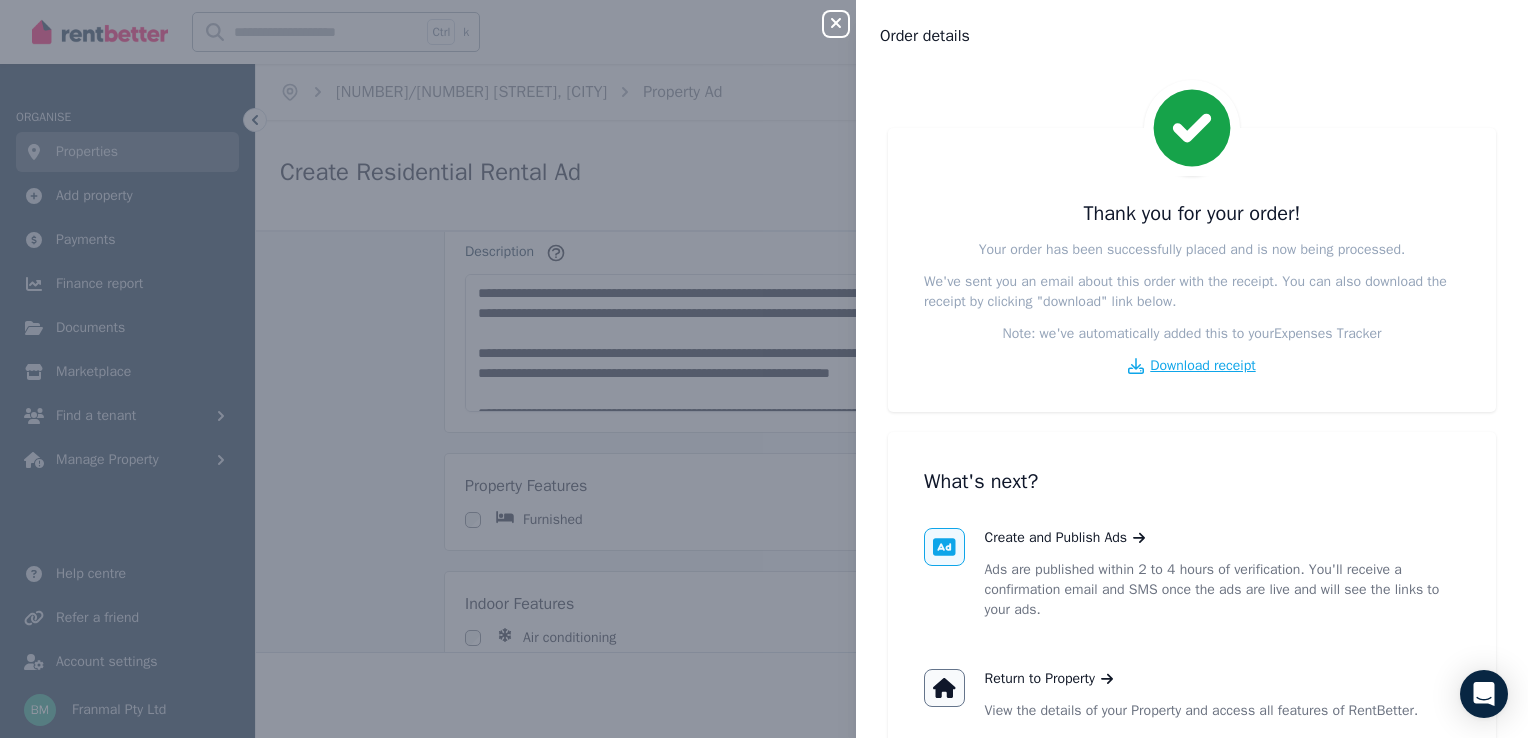 click on "Download receipt" at bounding box center [1202, 366] 